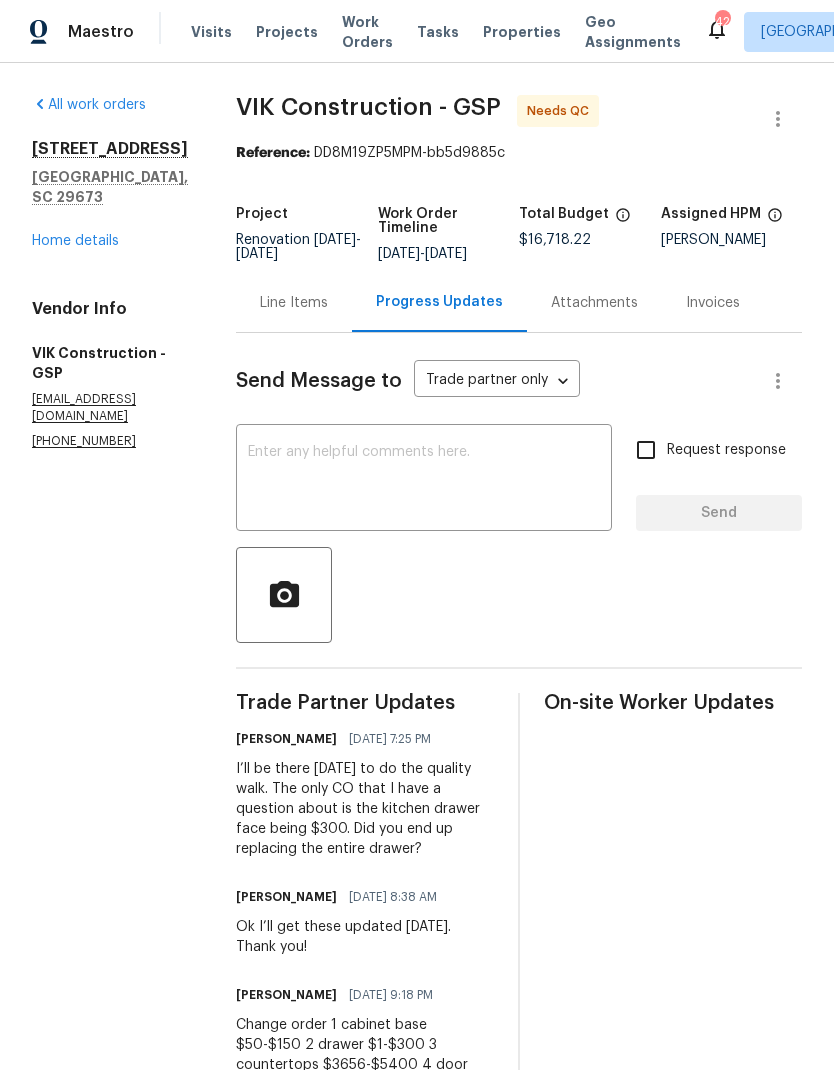 scroll, scrollTop: 0, scrollLeft: 0, axis: both 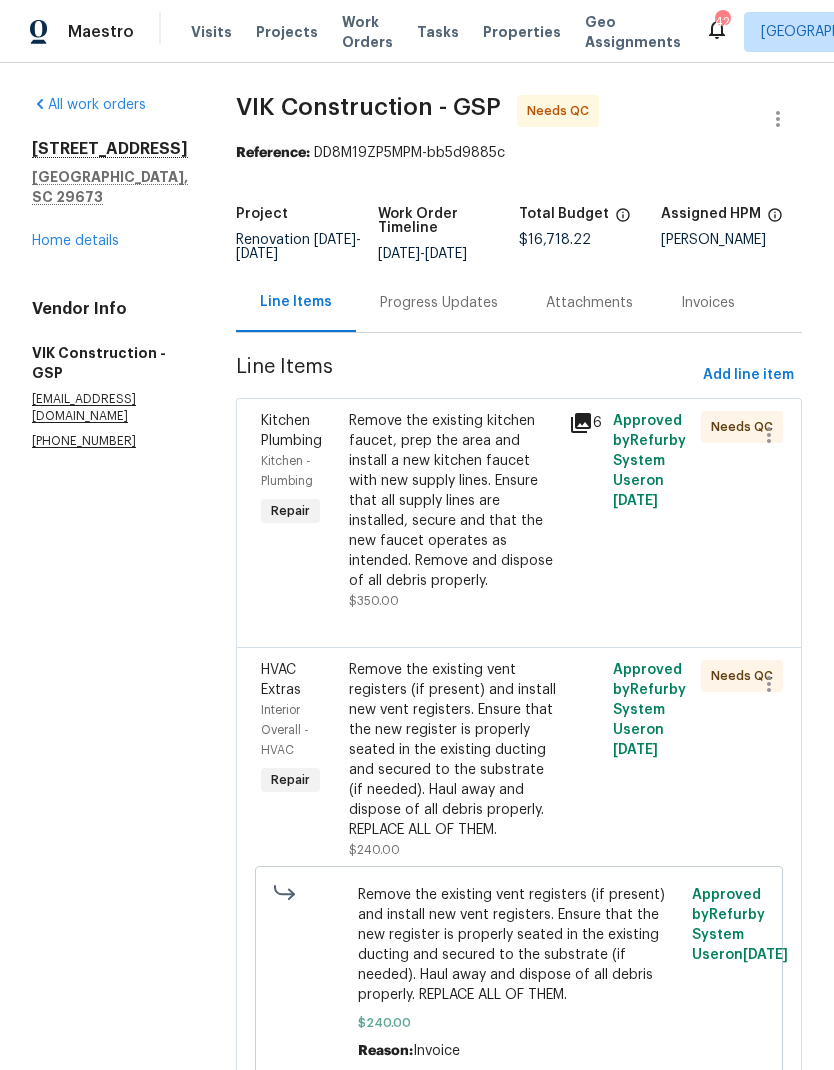 click on "Remove the existing kitchen faucet, prep the area and install a new kitchen faucet with new supply lines. Ensure that all supply lines are installed, secure and that the new faucet operates as intended. Remove and dispose of all debris properly." at bounding box center [453, 501] 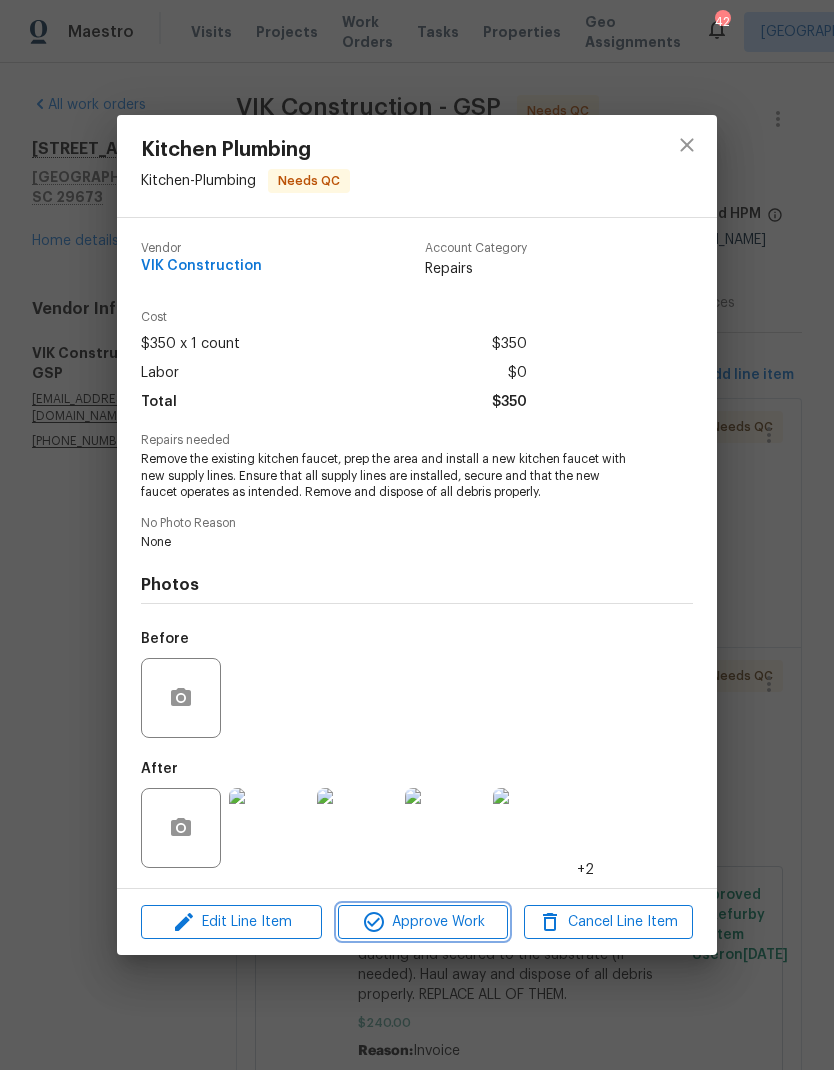 click on "Approve Work" at bounding box center (422, 922) 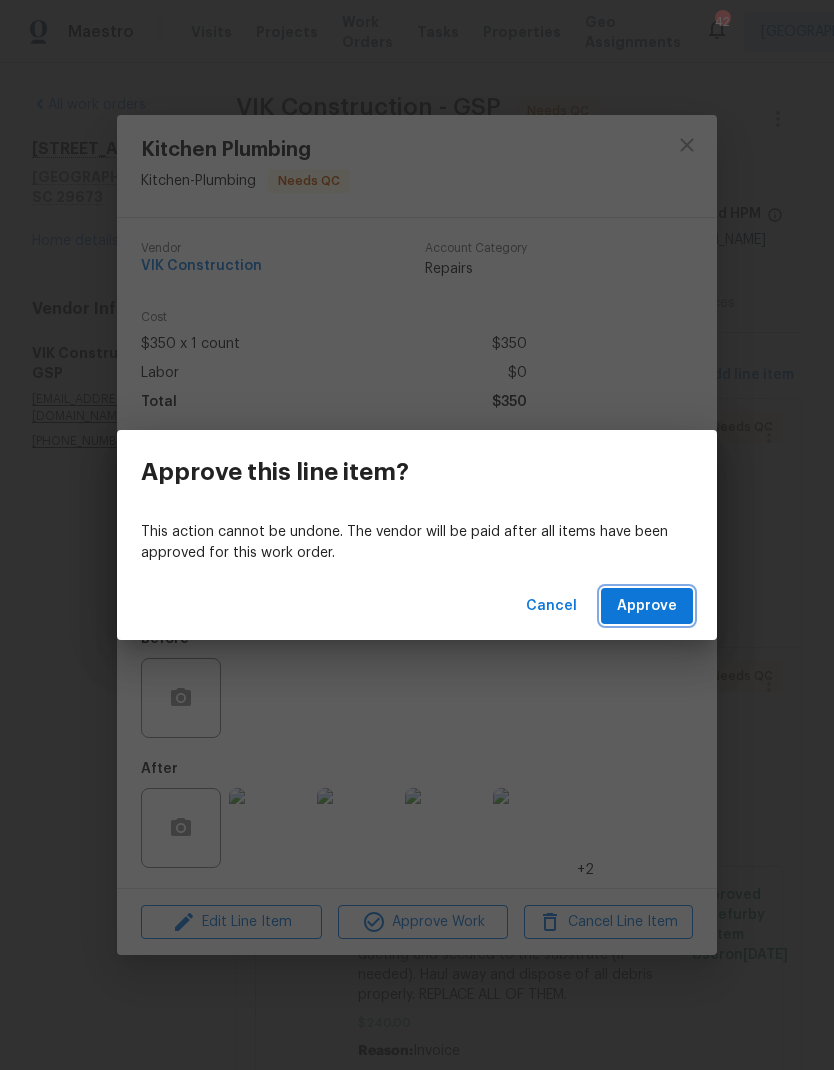 click on "Approve" at bounding box center (647, 606) 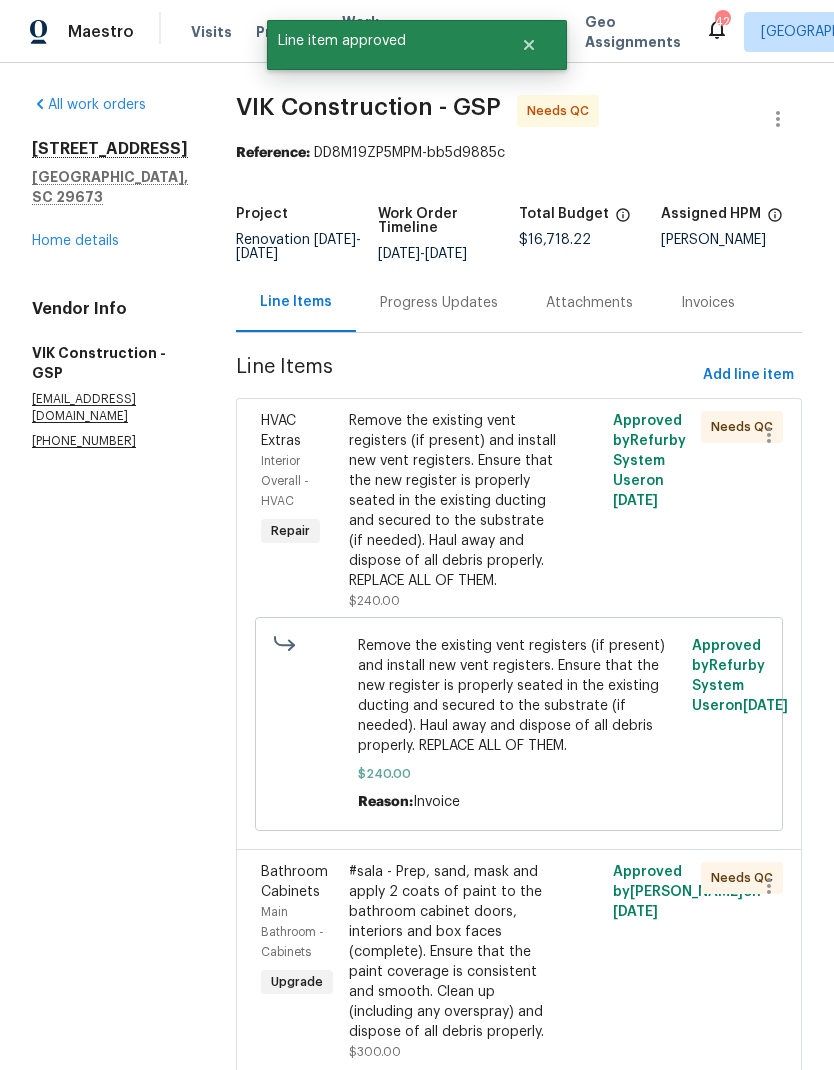 click on "Remove the existing vent registers (if present) and install new vent registers. Ensure that the new register is properly seated in the existing ducting and secured to the substrate (if needed). Haul away and dispose of all debris properly. REPLACE ALL OF THEM." at bounding box center [453, 501] 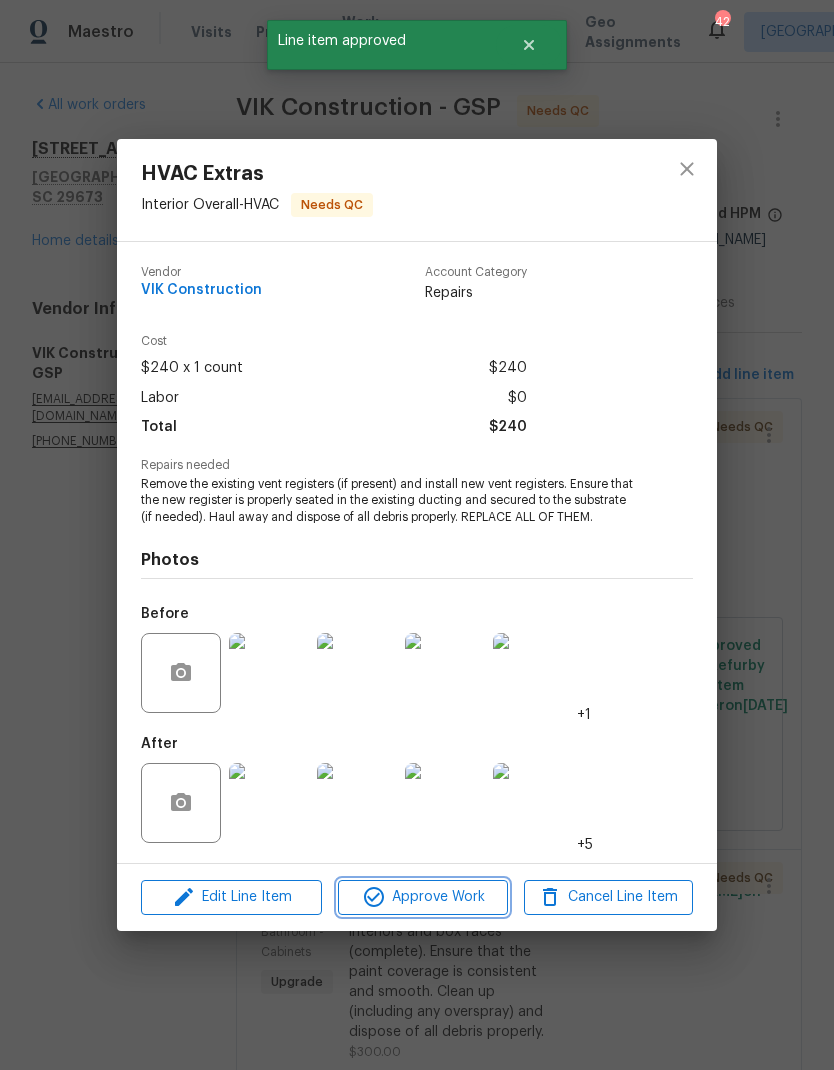 click on "Approve Work" at bounding box center [422, 897] 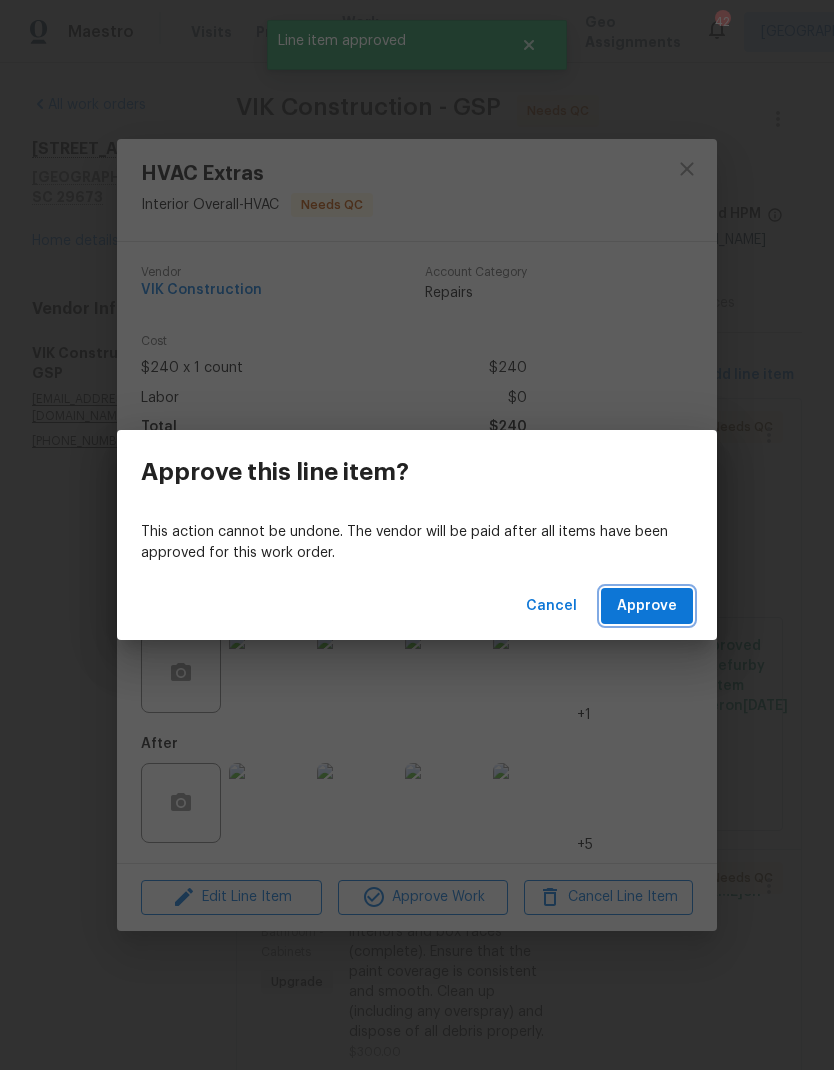 click on "Approve" at bounding box center (647, 606) 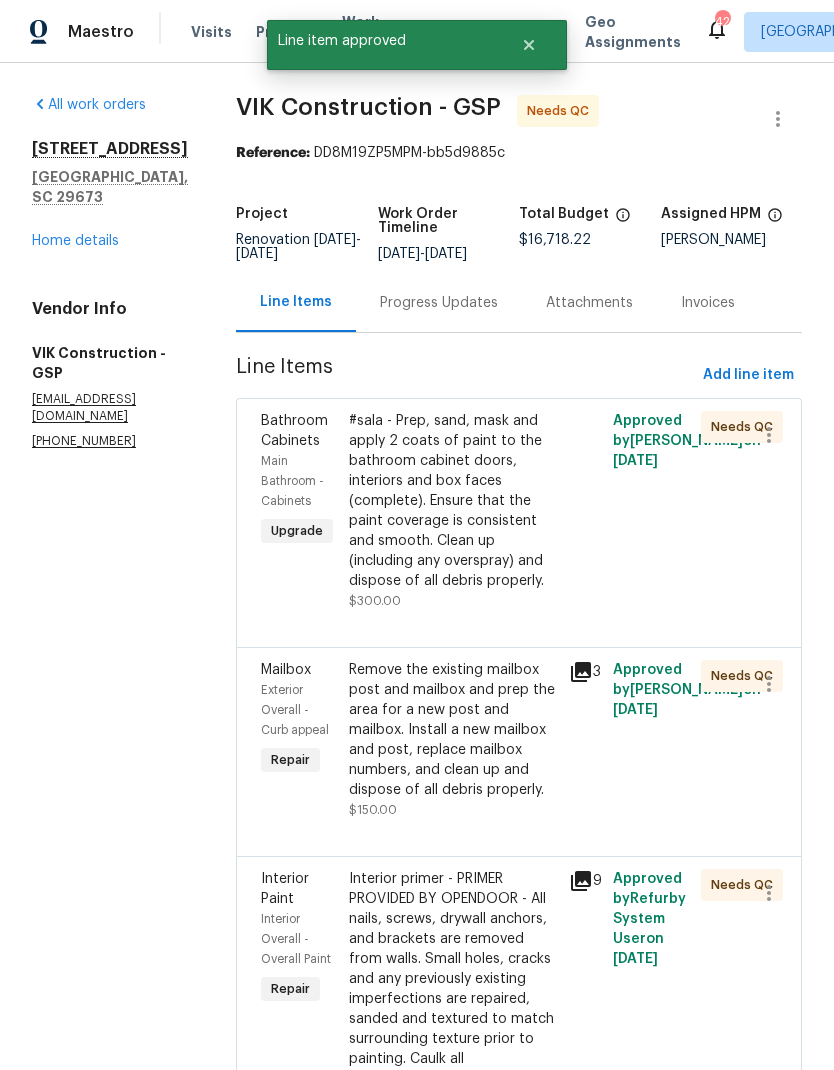 click on "#sala - Prep, sand, mask and apply 2 coats of paint to the bathroom cabinet doors, interiors and box faces (complete). Ensure that the paint coverage is consistent and smooth. Clean up (including any overspray) and dispose of all debris properly." at bounding box center (453, 501) 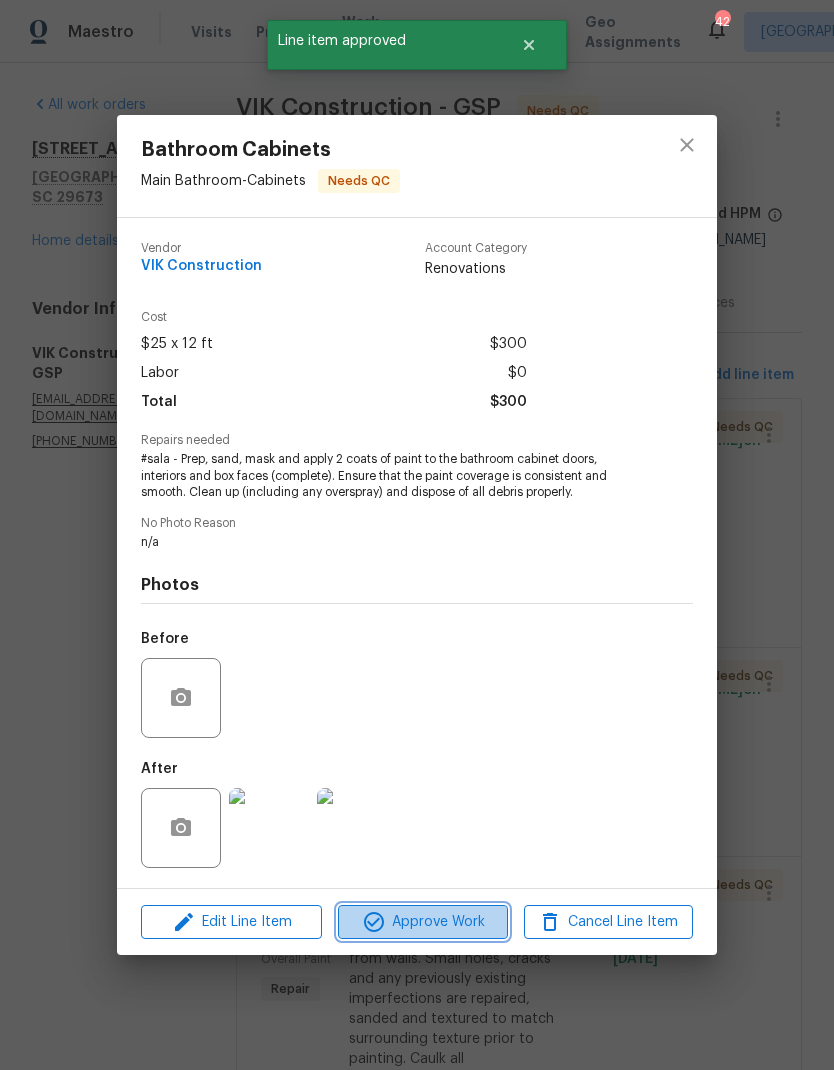 click on "Approve Work" at bounding box center [422, 922] 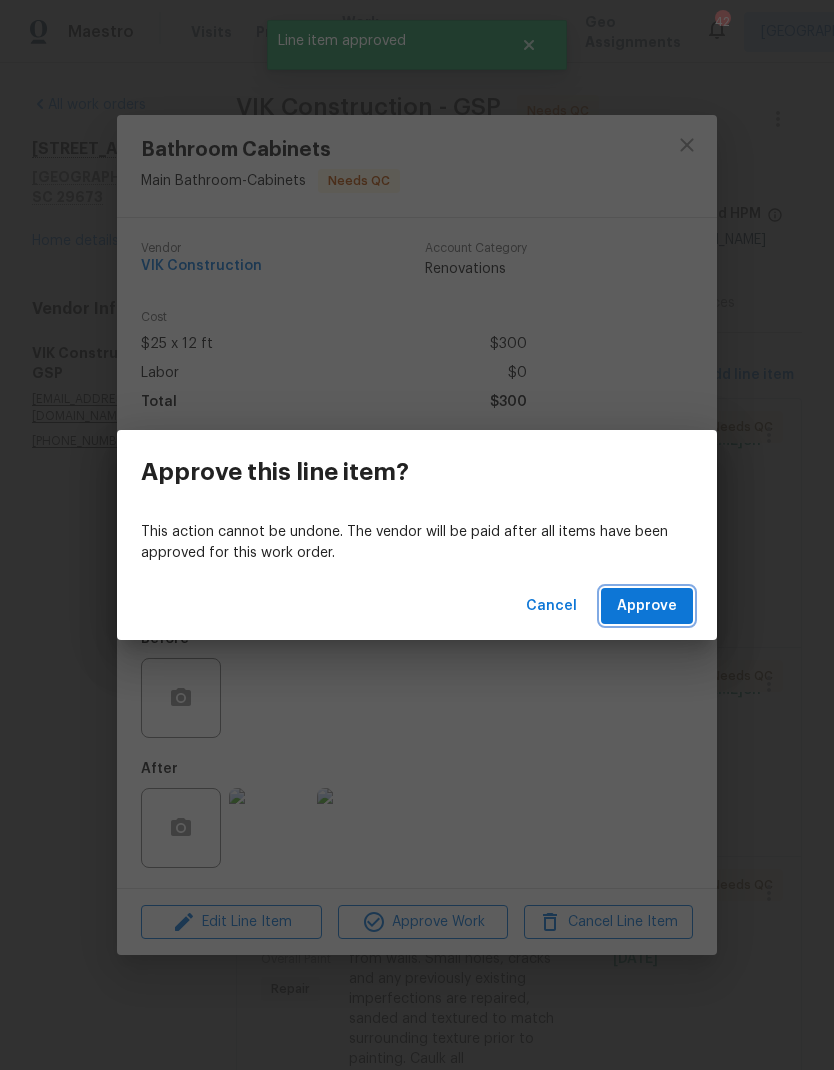 click on "Approve" at bounding box center [647, 606] 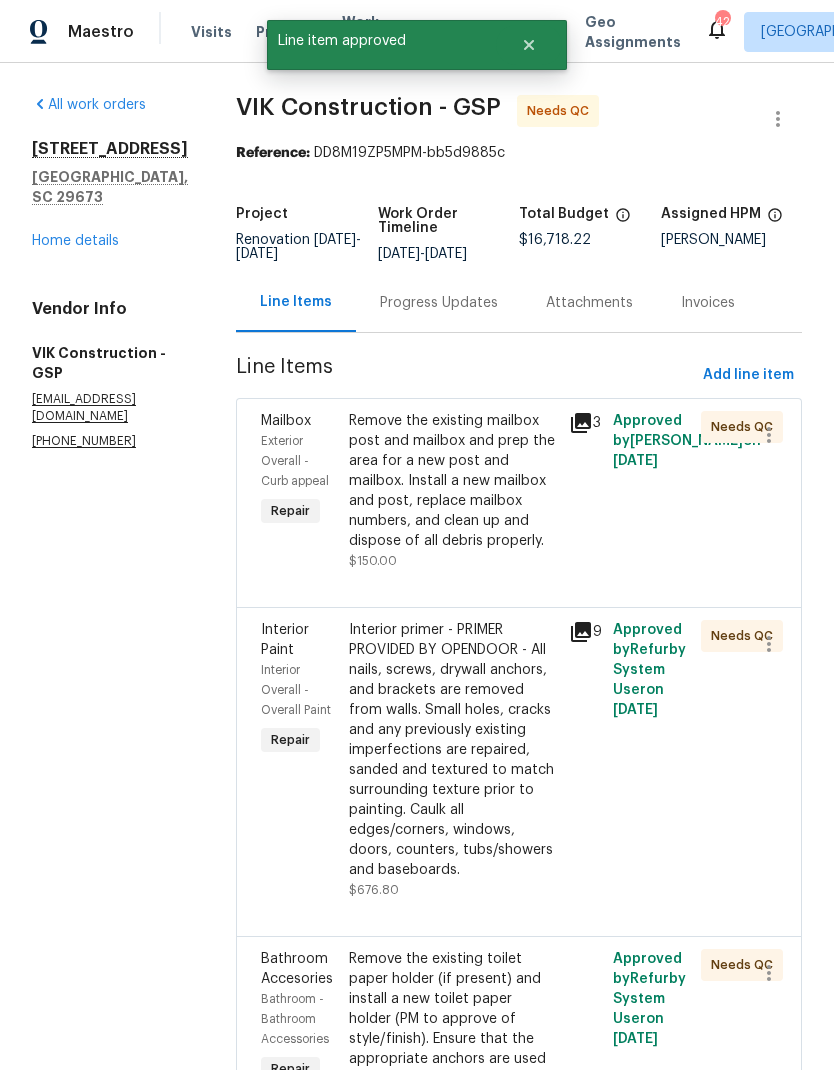 click on "Approved by  William Bynum  on   6/22/2025" at bounding box center (651, 491) 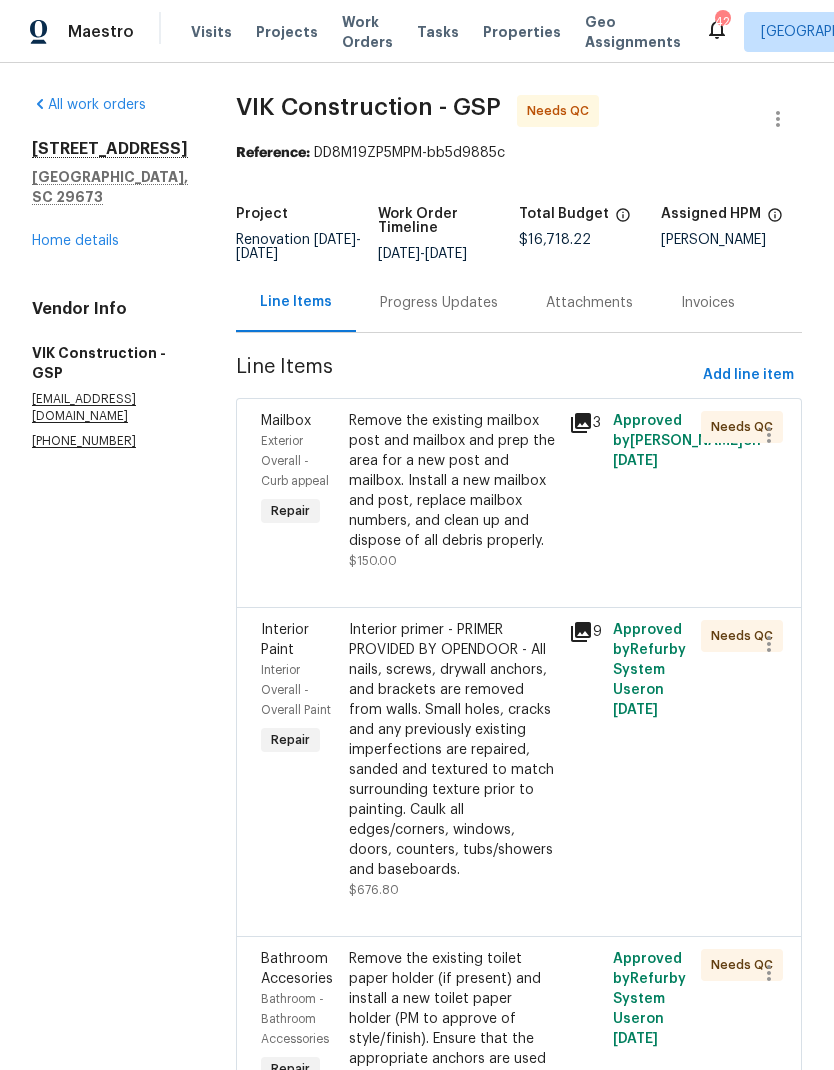 click on "Remove the existing mailbox post and mailbox and prep the area for a new post and mailbox. Install a new mailbox and post, replace mailbox numbers, and clean up and dispose of all debris properly." at bounding box center (453, 481) 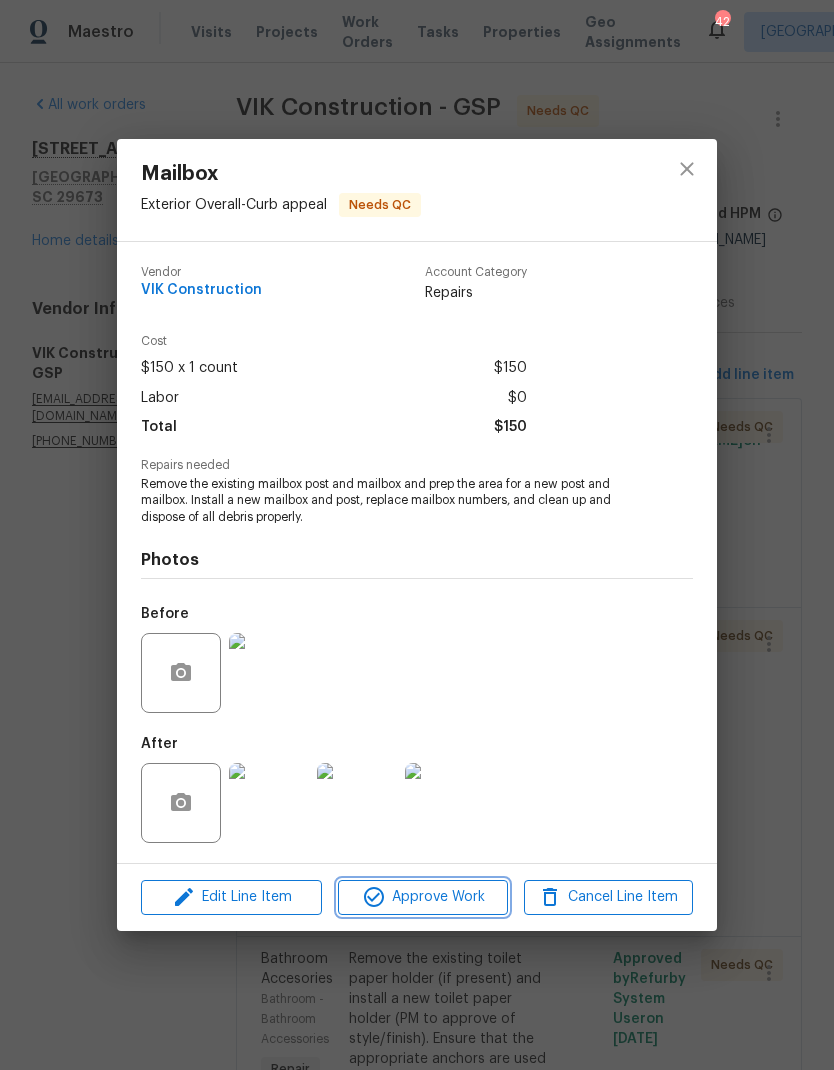 click on "Approve Work" at bounding box center (422, 897) 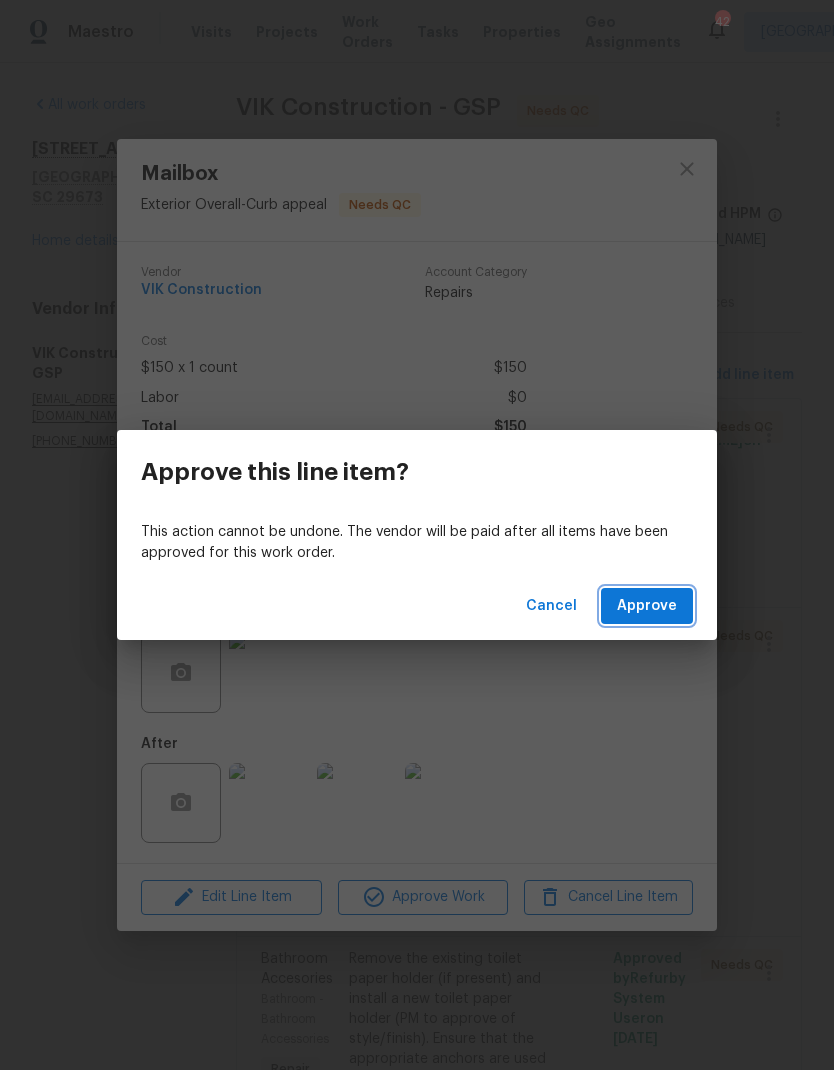 click on "Approve" at bounding box center [647, 606] 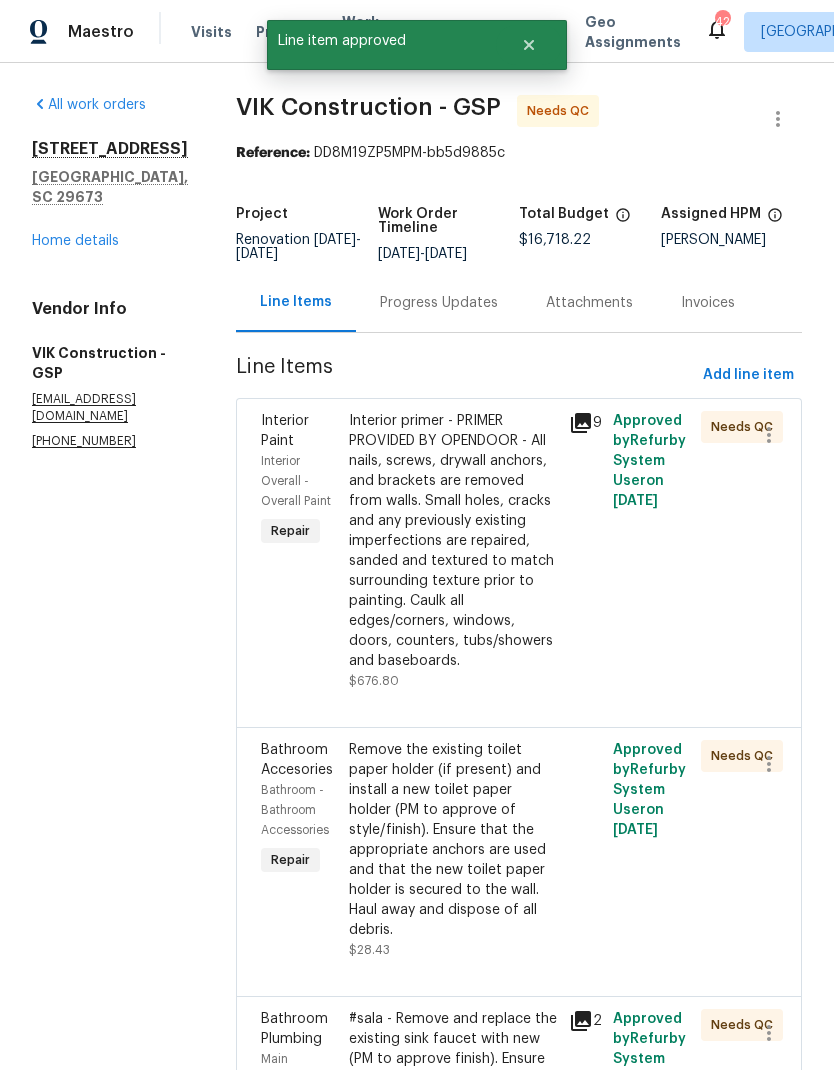 click on "Interior primer - PRIMER PROVIDED BY OPENDOOR - All nails, screws, drywall anchors, and brackets are removed from walls. Small holes, cracks and any previously existing imperfections are repaired, sanded and textured to match surrounding texture prior to painting. Caulk all edges/corners, windows, doors, counters, tubs/showers and baseboards." at bounding box center [453, 541] 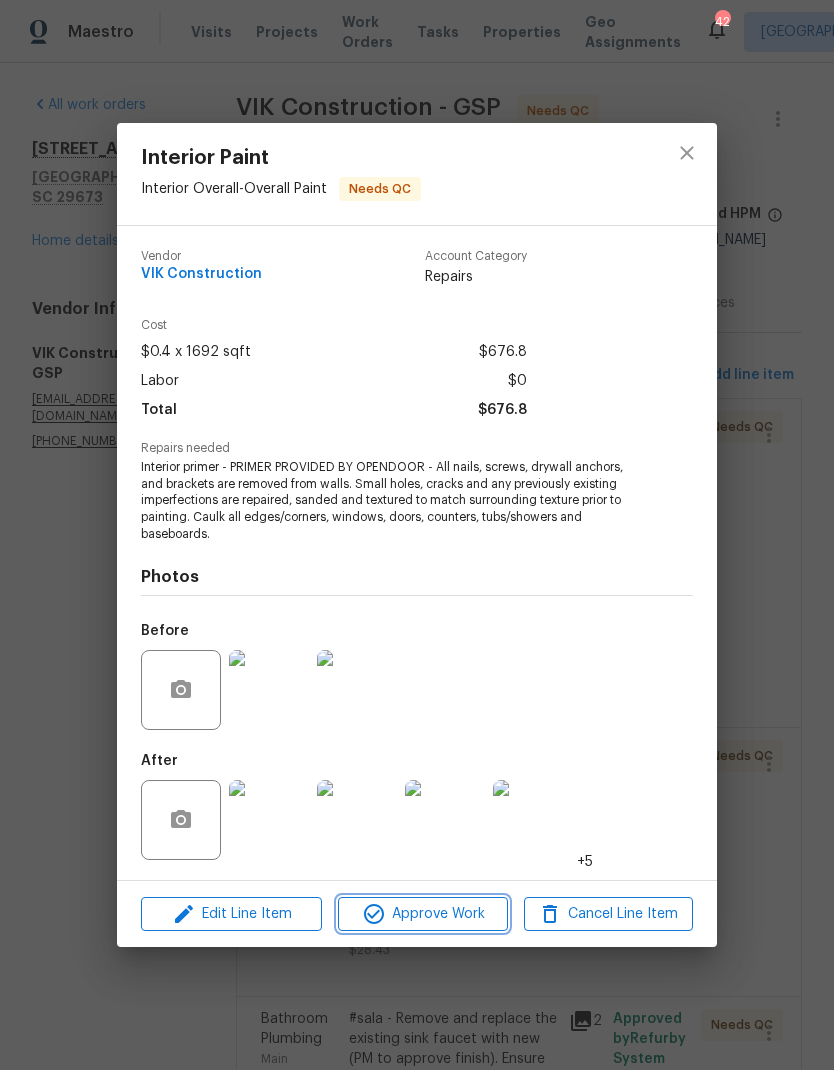 click on "Approve Work" at bounding box center (422, 914) 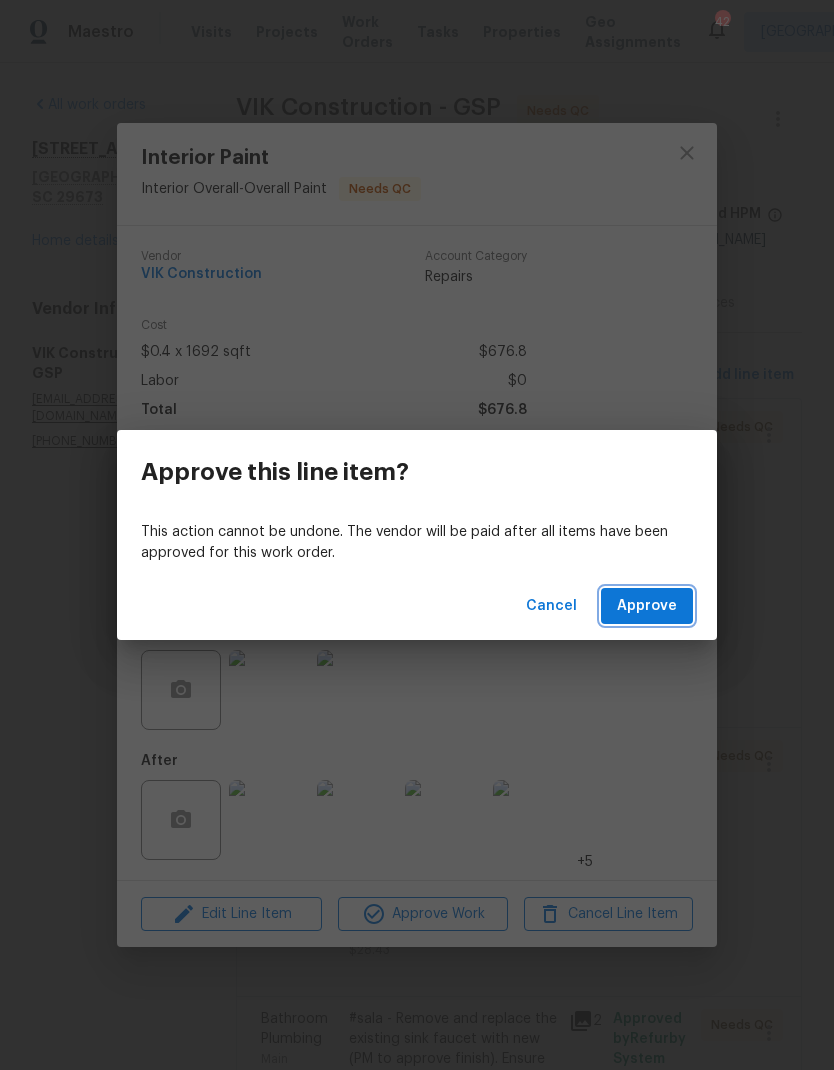 click on "Approve" at bounding box center [647, 606] 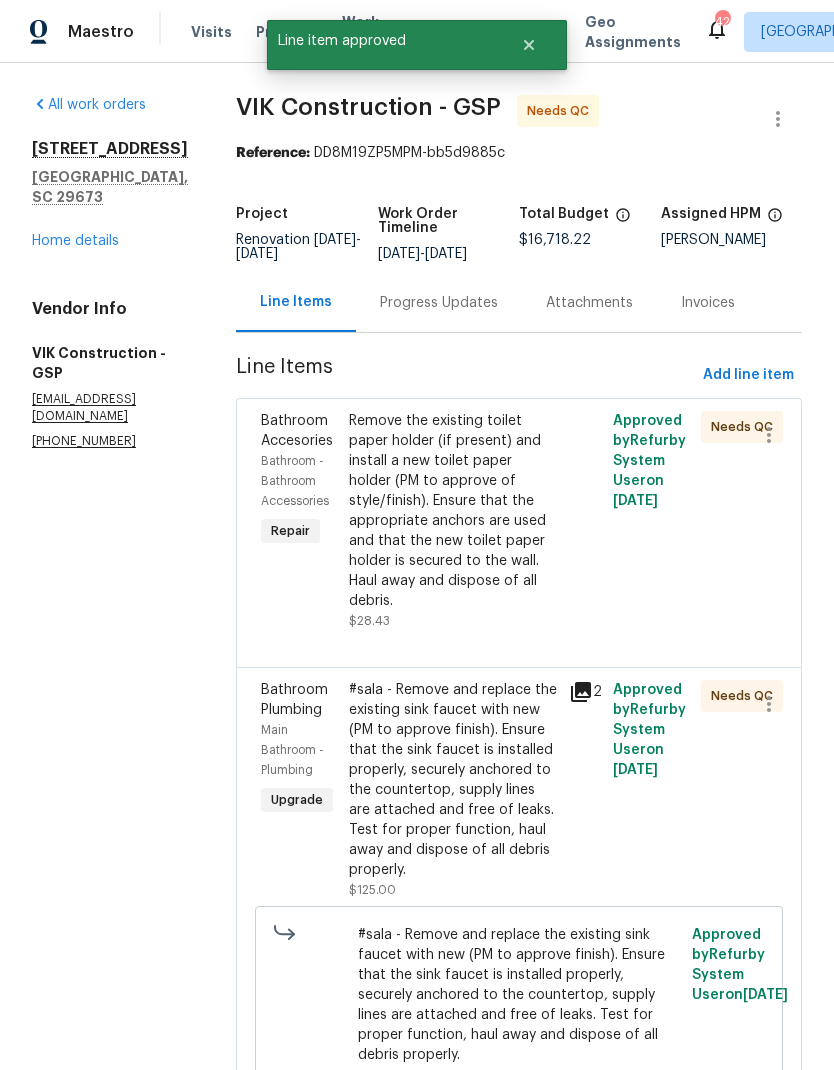 click on "Remove the existing toilet paper holder (if present) and install a new toilet paper holder (PM to approve of style/finish). Ensure that the appropriate anchors are used and that the new toilet paper holder is secured to the wall. Haul away and dispose of all debris." at bounding box center [453, 511] 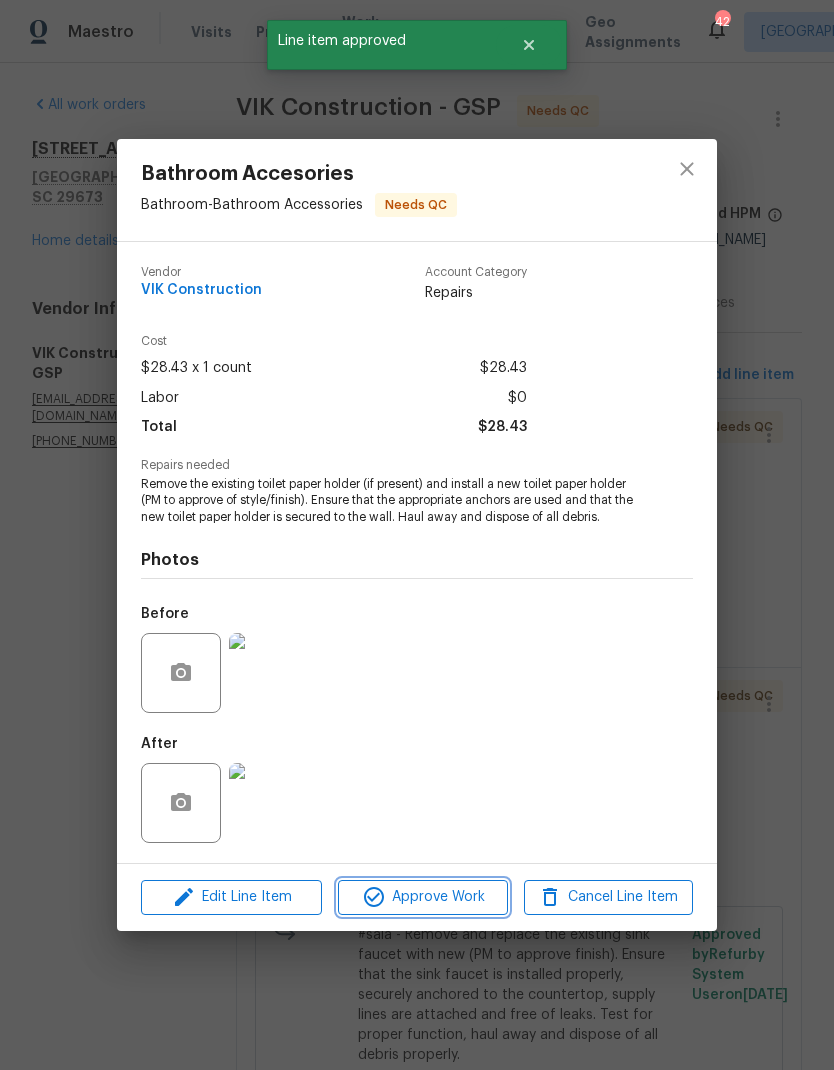 click on "Approve Work" at bounding box center (422, 897) 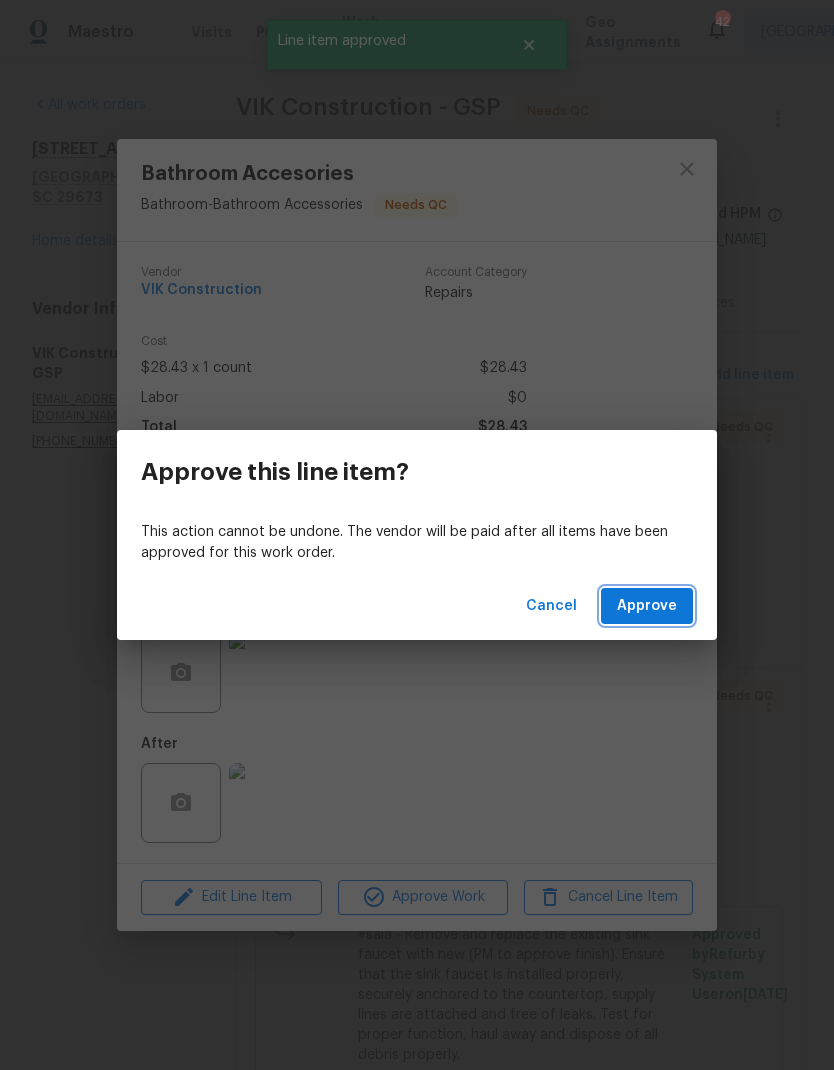 click on "Approve" at bounding box center [647, 606] 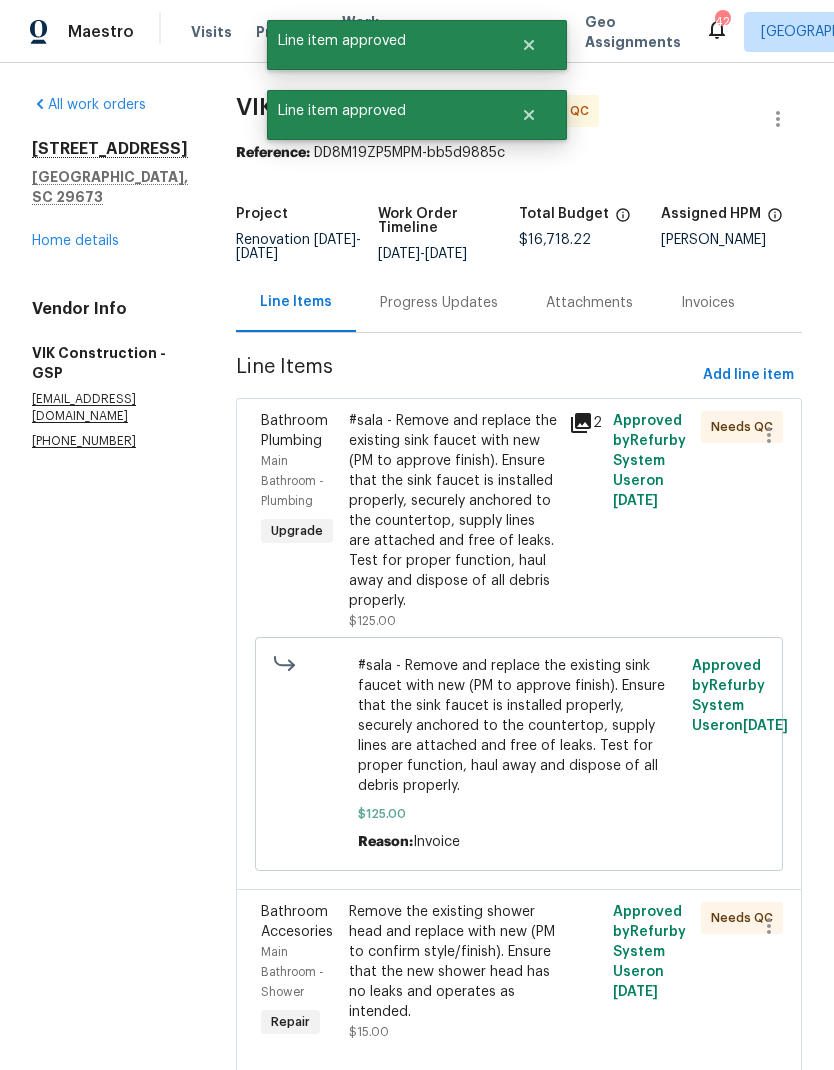 click on "#sala - Remove and replace the existing sink faucet with new (PM to approve finish). Ensure that the sink faucet is installed properly, securely anchored to the countertop, supply lines are attached and free of leaks. Test for proper function, haul away and dispose of all debris properly." at bounding box center [453, 511] 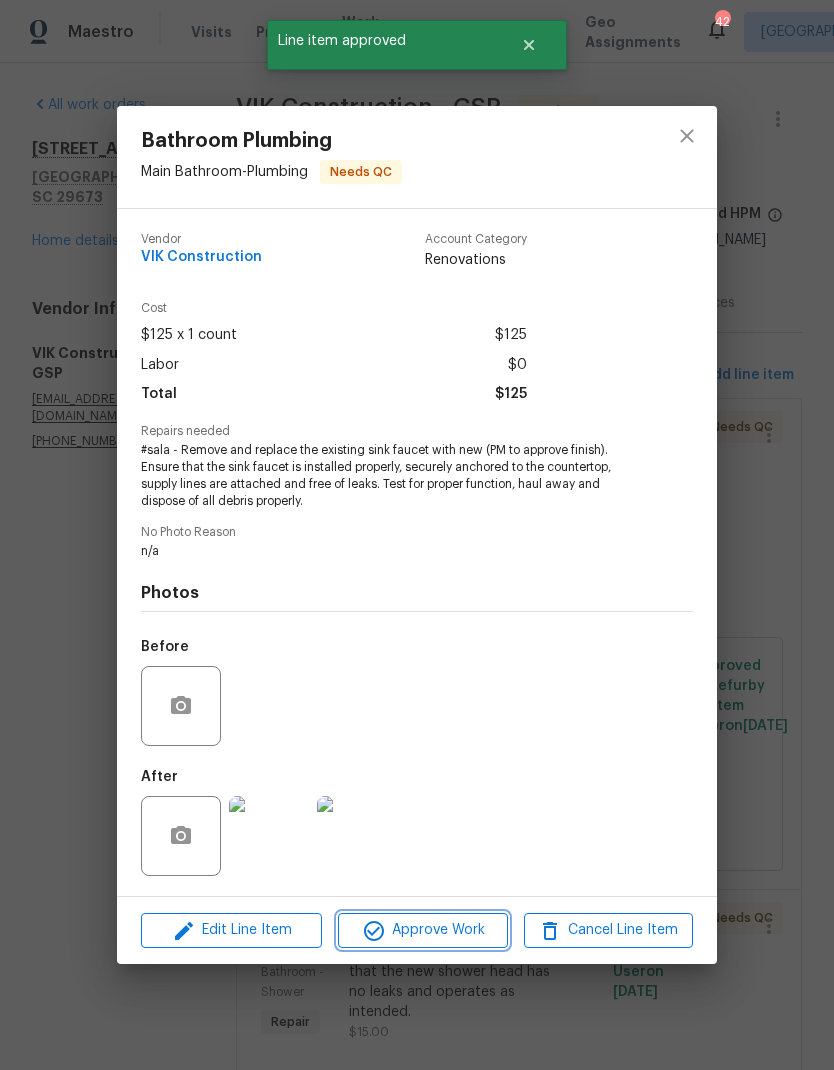 click on "Approve Work" at bounding box center (422, 930) 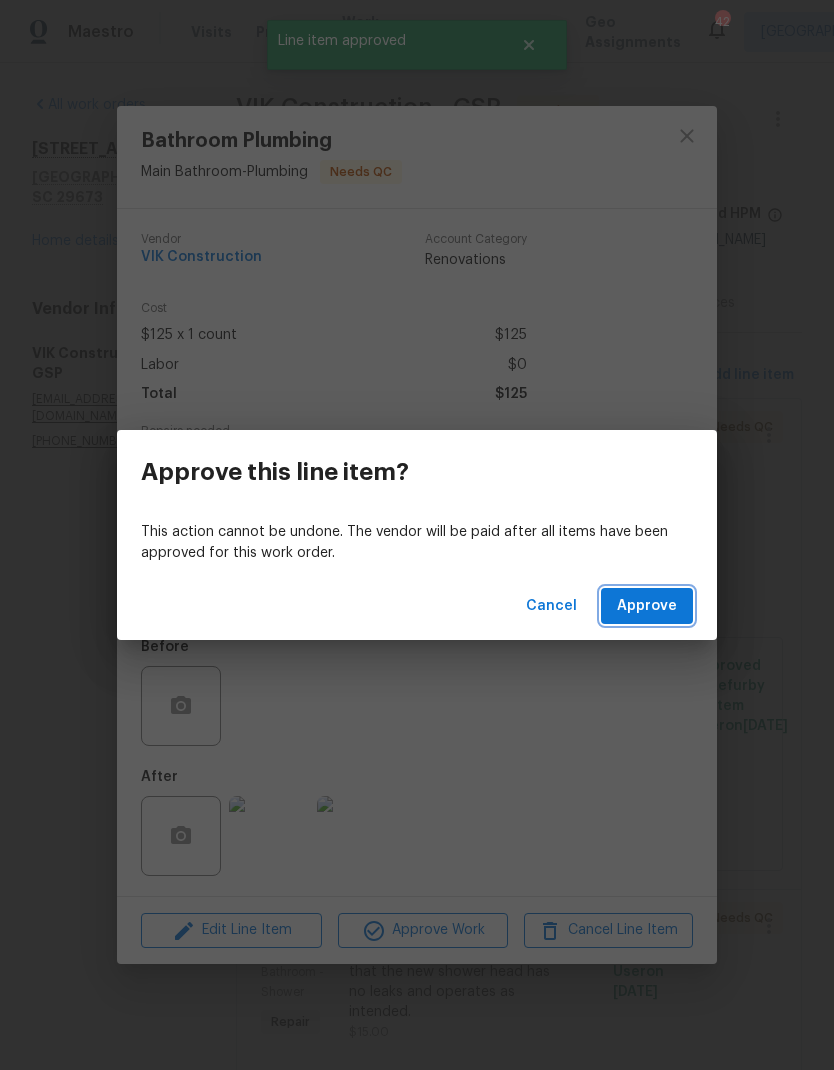 click on "Approve" at bounding box center [647, 606] 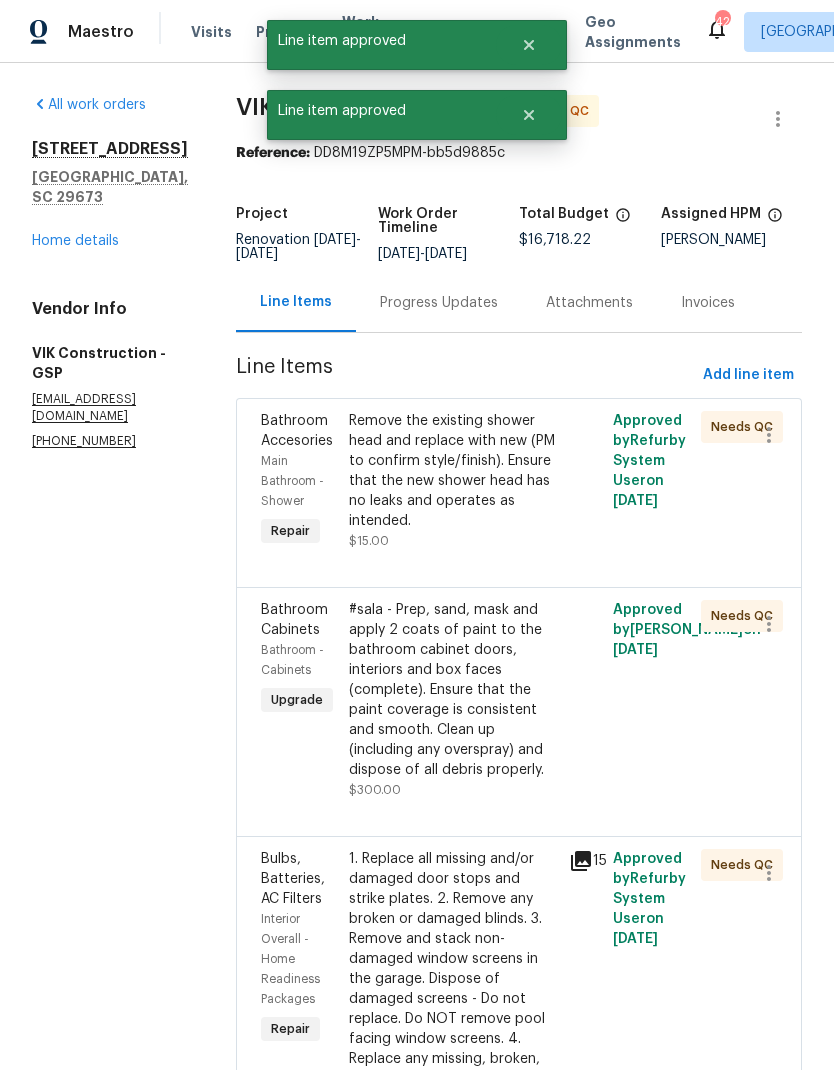 click on "Progress Updates" at bounding box center (439, 303) 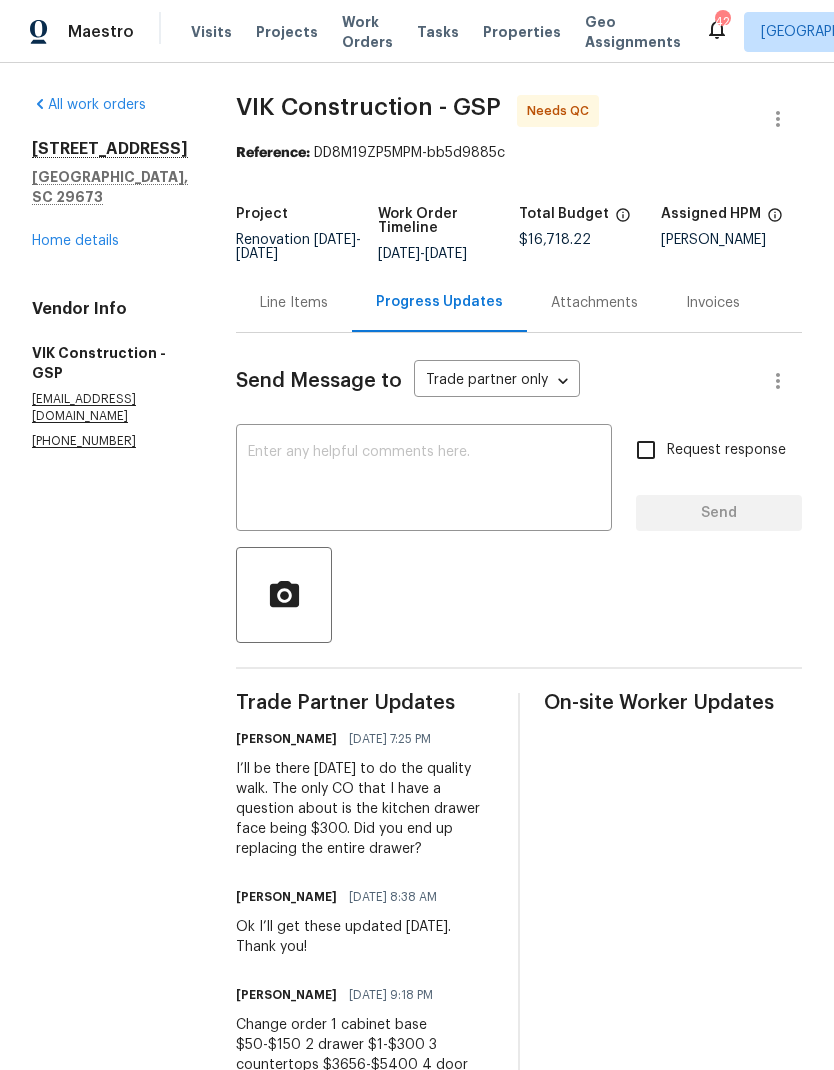 click on "Line Items" at bounding box center [294, 303] 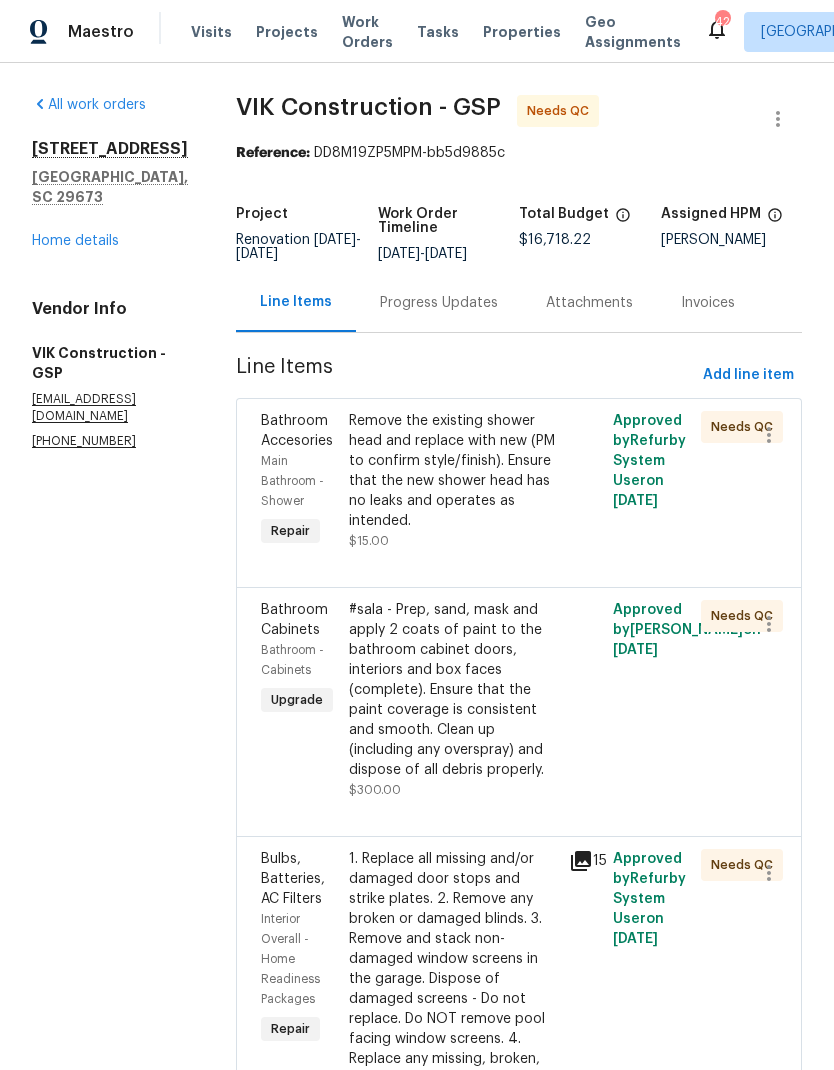 click on "Remove the existing shower head and replace with new (PM to confirm style/finish). Ensure that the new shower head has no leaks and operates as intended." at bounding box center [453, 471] 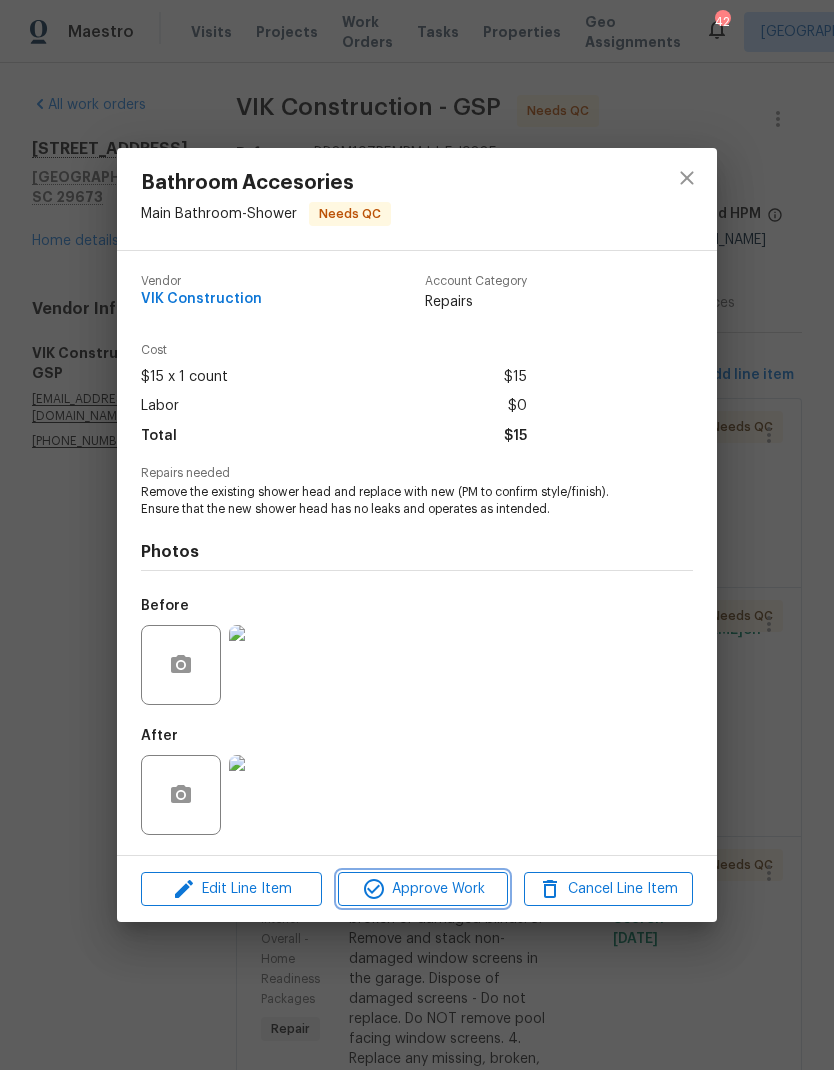 click on "Approve Work" at bounding box center (422, 889) 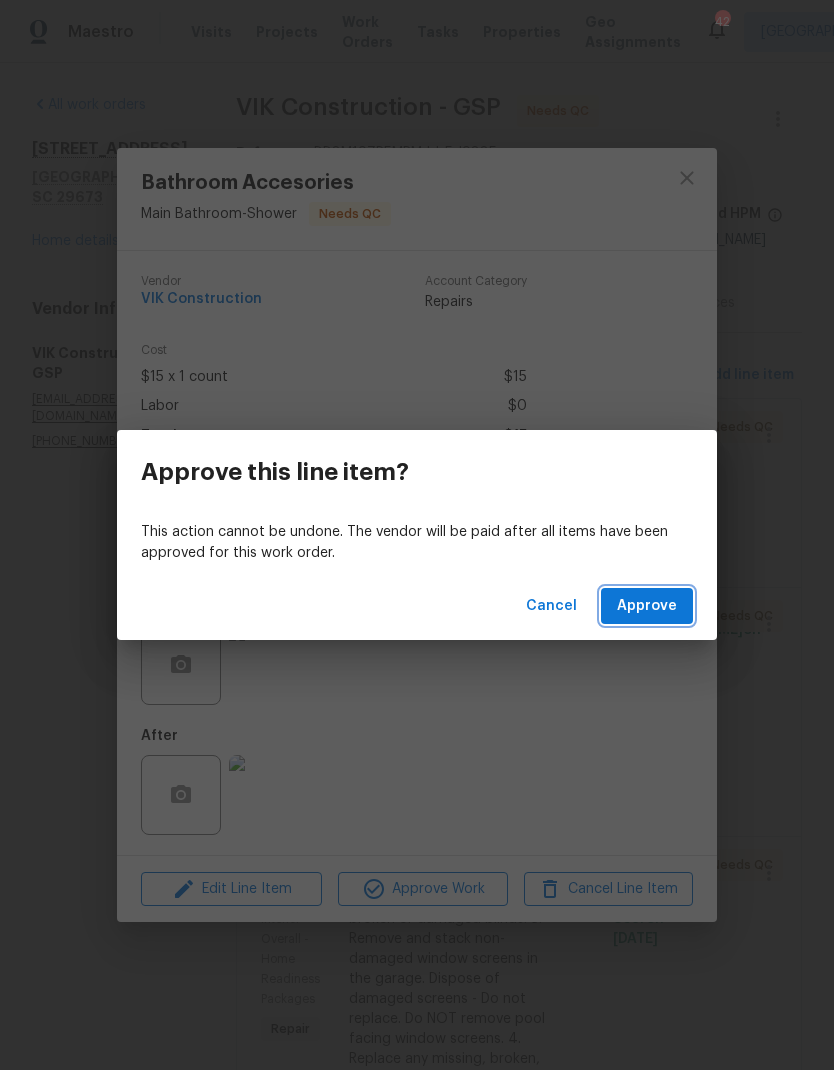 click on "Approve" at bounding box center (647, 606) 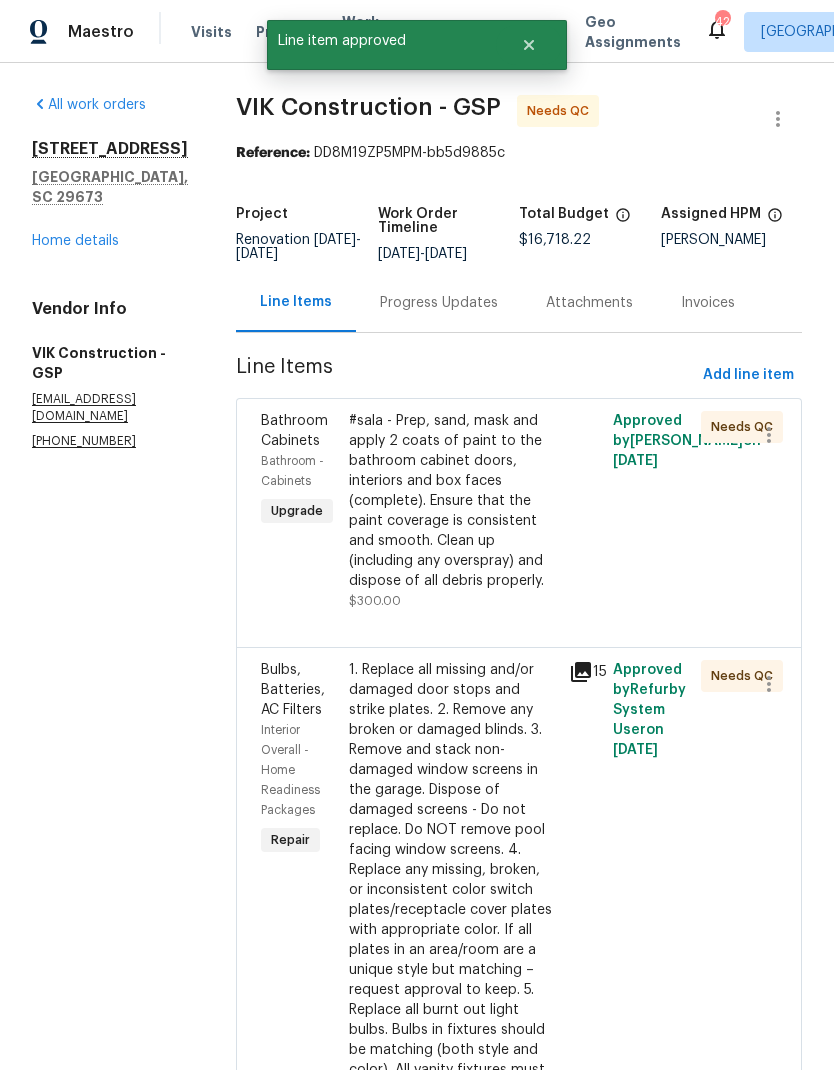 click on "#sala - Prep, sand, mask and apply 2 coats of paint to the bathroom cabinet doors, interiors and box faces (complete). Ensure that the paint coverage is consistent and smooth. Clean up (including any overspray) and dispose of all debris properly." at bounding box center [453, 501] 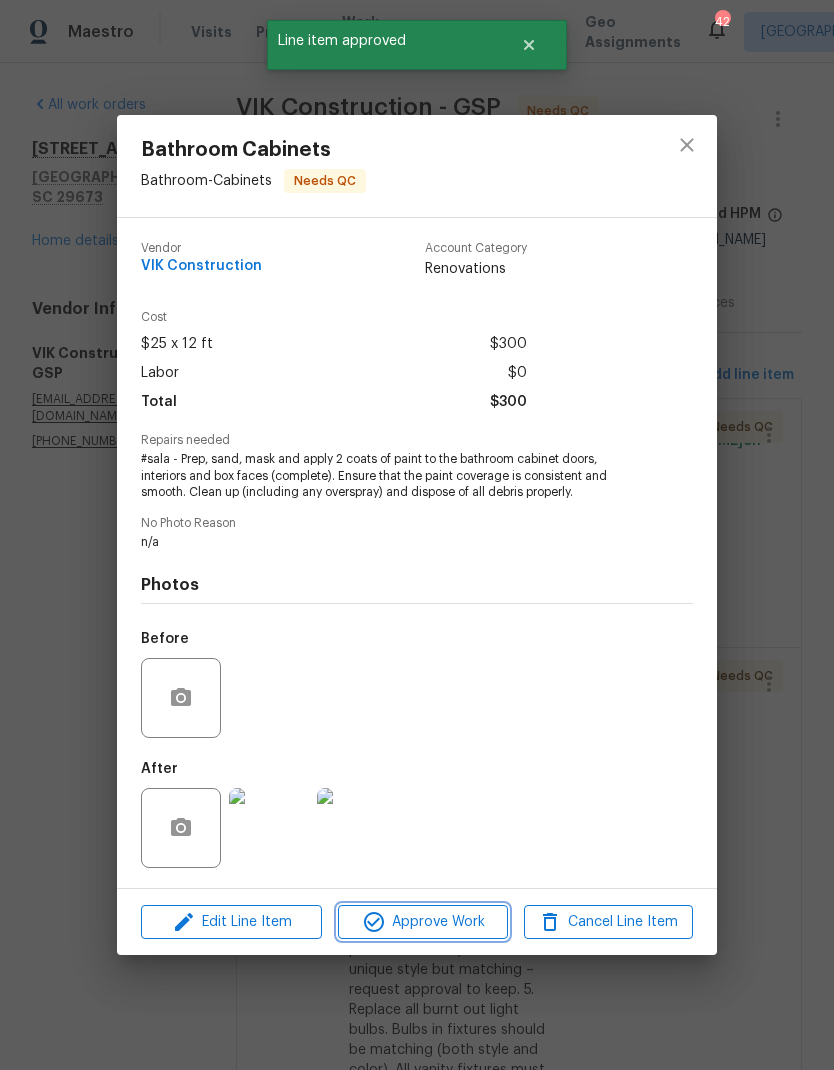 click on "Approve Work" at bounding box center [422, 922] 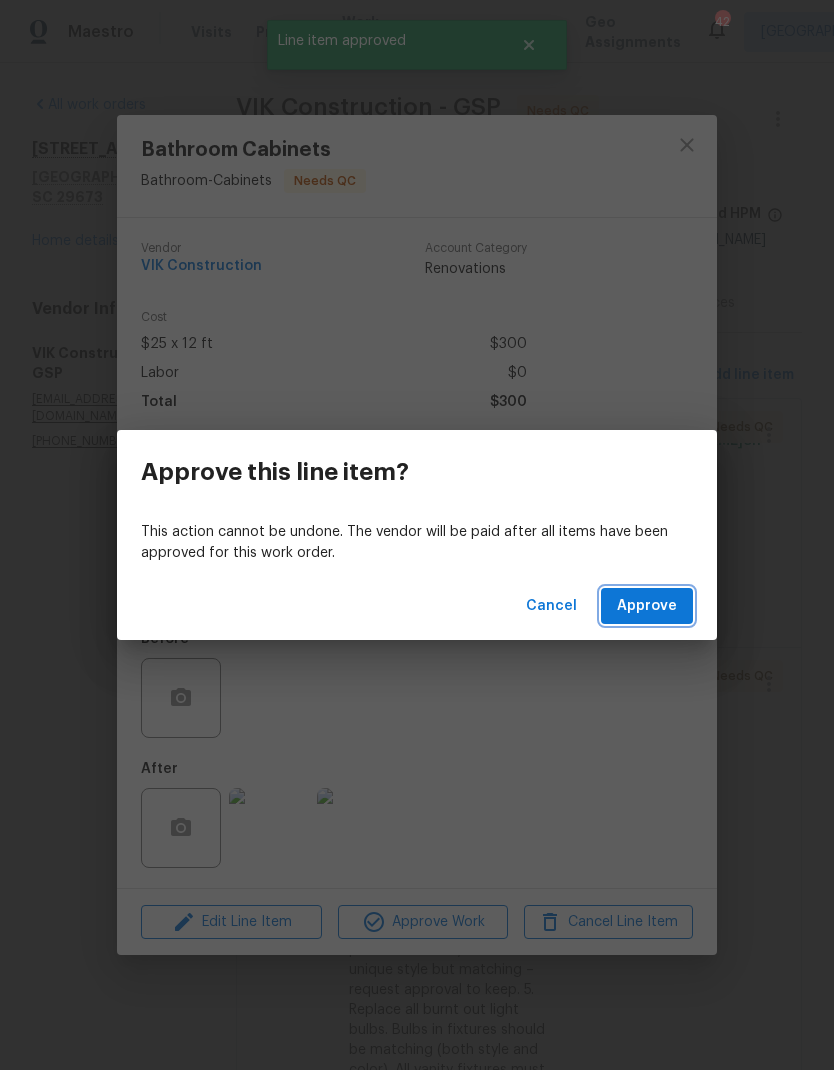 click on "Approve" at bounding box center [647, 606] 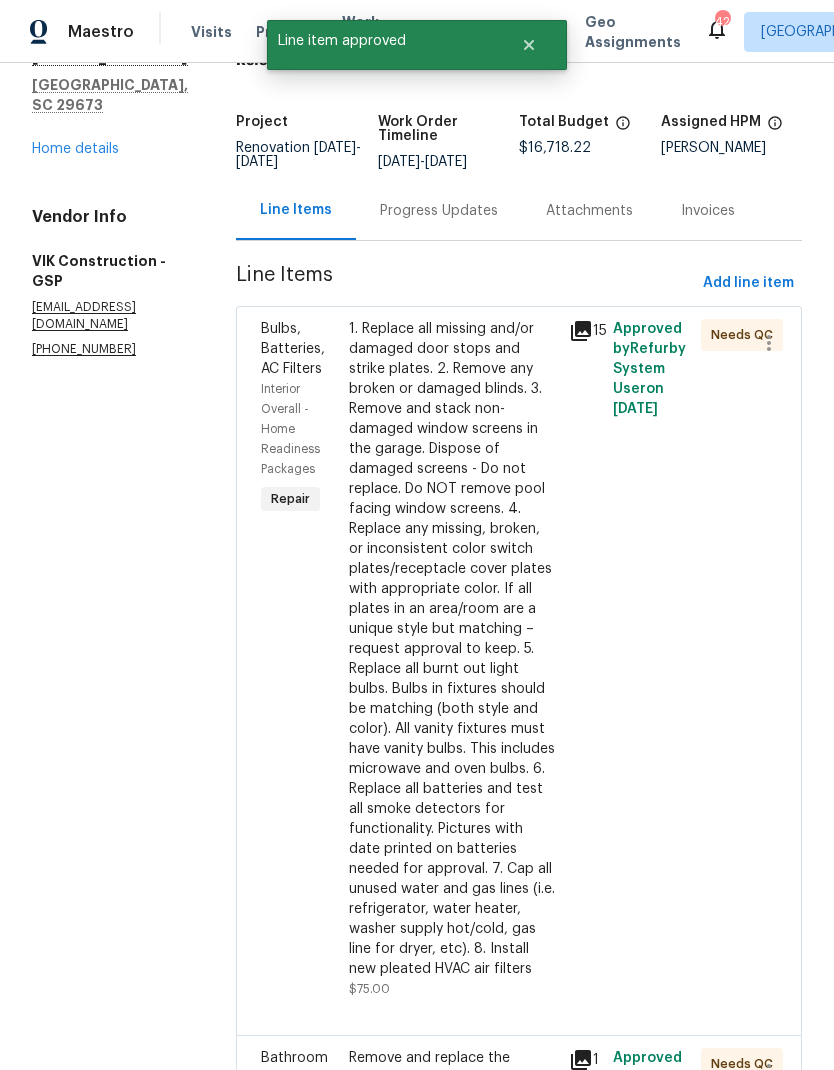 scroll, scrollTop: 94, scrollLeft: 0, axis: vertical 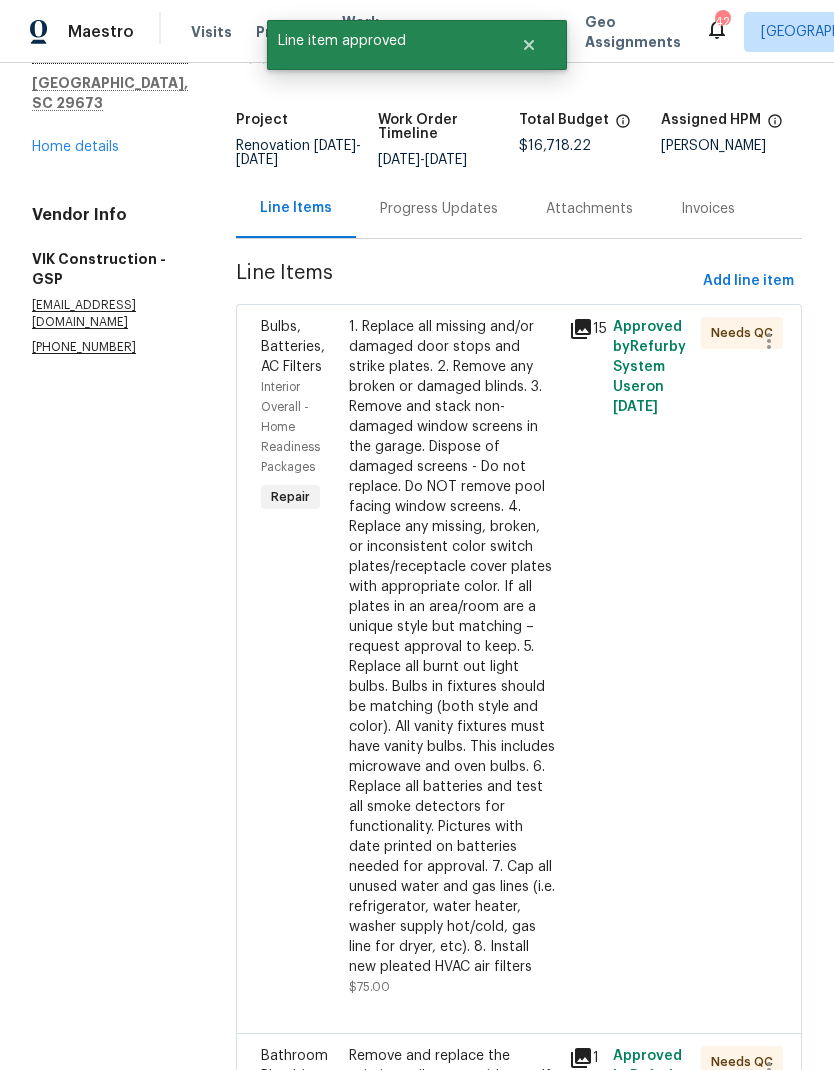 click on "15" at bounding box center (585, 657) 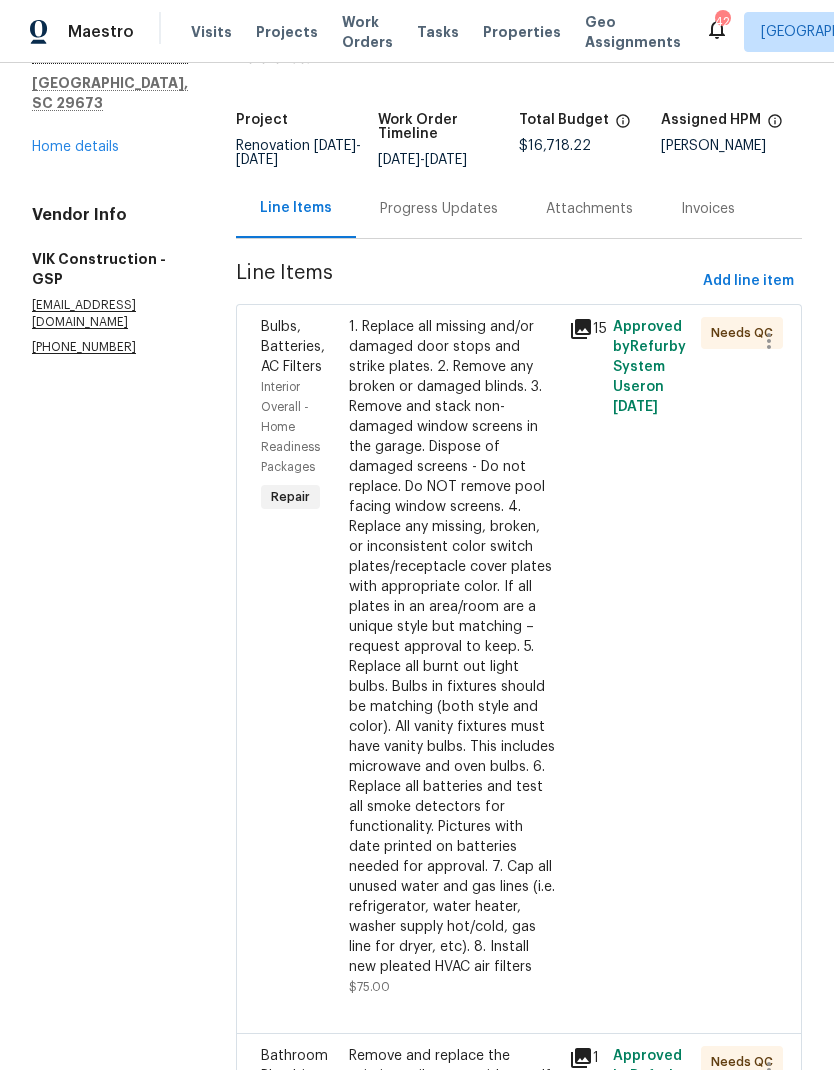 click on "1. Replace all missing and/or damaged door stops and strike plates.  2. Remove any broken or damaged blinds.  3. Remove and stack non-damaged window screens in the garage. Dispose of damaged screens - Do not replace. Do NOT remove pool facing window screens.  4. Replace any missing, broken, or inconsistent color switch plates/receptacle cover plates with appropriate color. If all plates in an area/room are a unique style but matching – request approval to keep.  5. Replace all burnt out light bulbs. Bulbs in fixtures should be matching (both style and color). All vanity fixtures must have vanity bulbs. This includes microwave and oven bulbs.  6. Replace all batteries and test all smoke detectors for functionality. Pictures with date printed on batteries needed for approval.  7. Cap all unused water and gas lines (i.e. refrigerator, water heater, washer supply hot/cold, gas line for dryer, etc).  8. Install new pleated HVAC air filters" at bounding box center [453, 647] 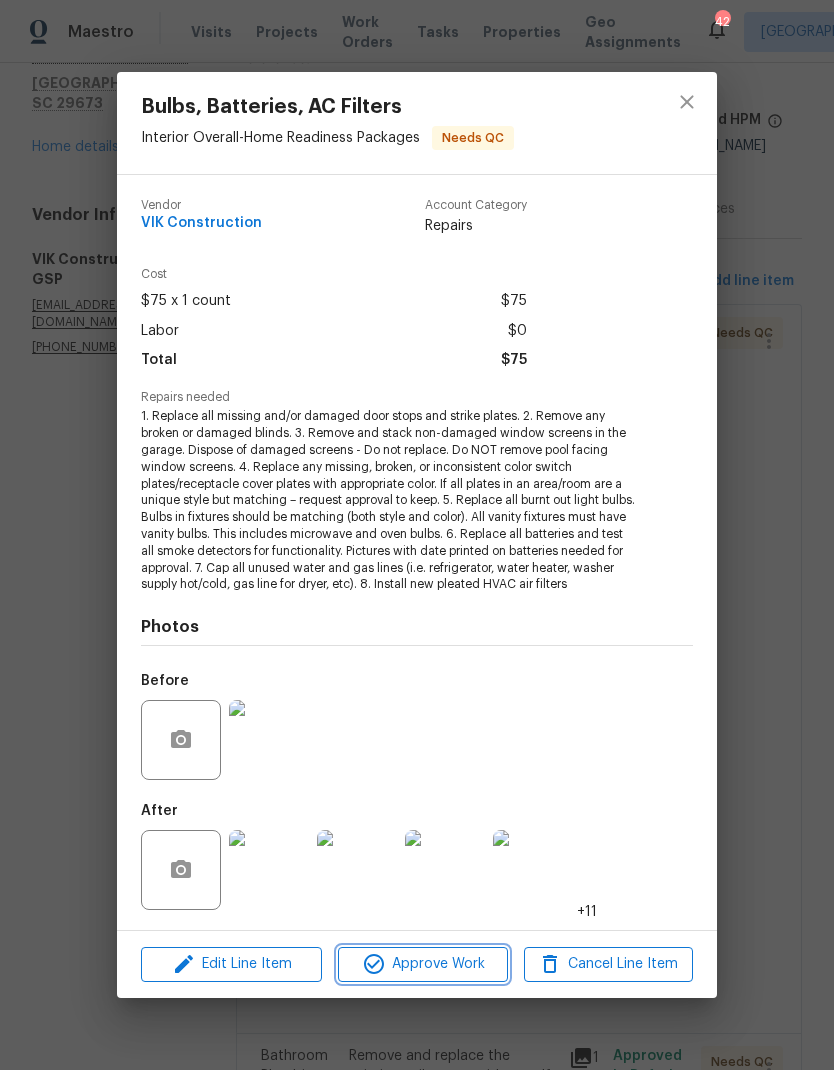 click on "Approve Work" at bounding box center [422, 964] 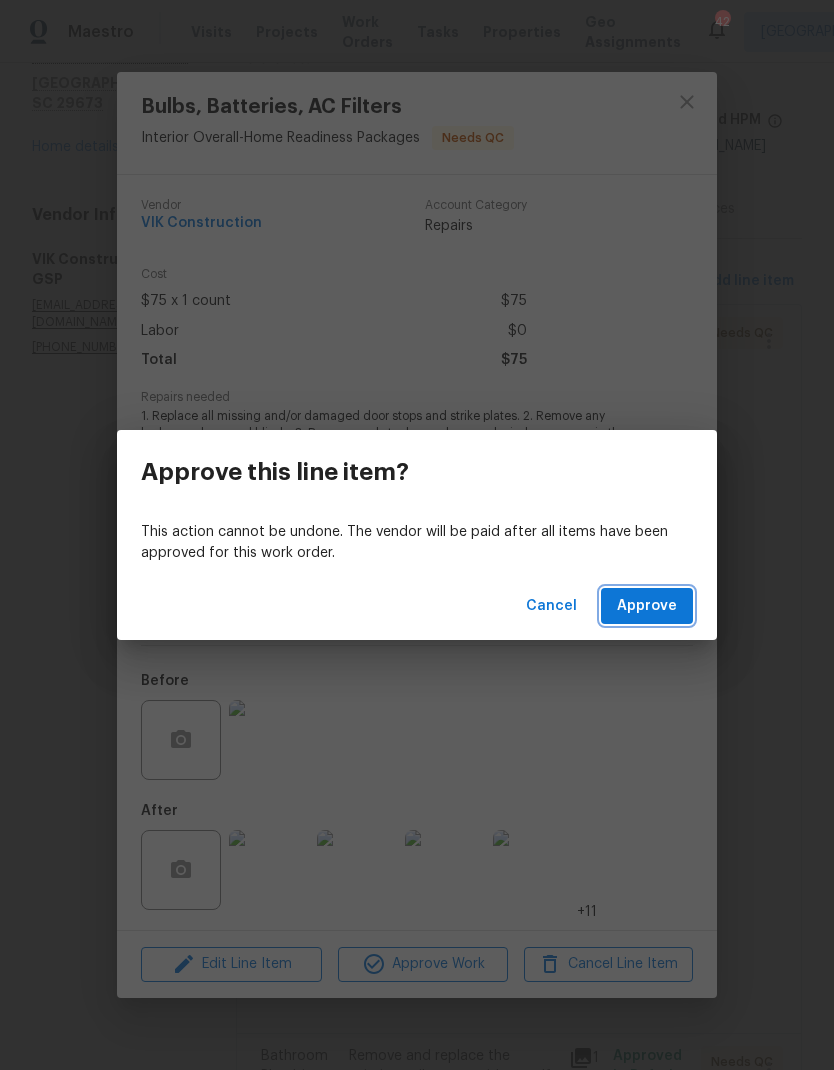 click on "Approve" at bounding box center (647, 606) 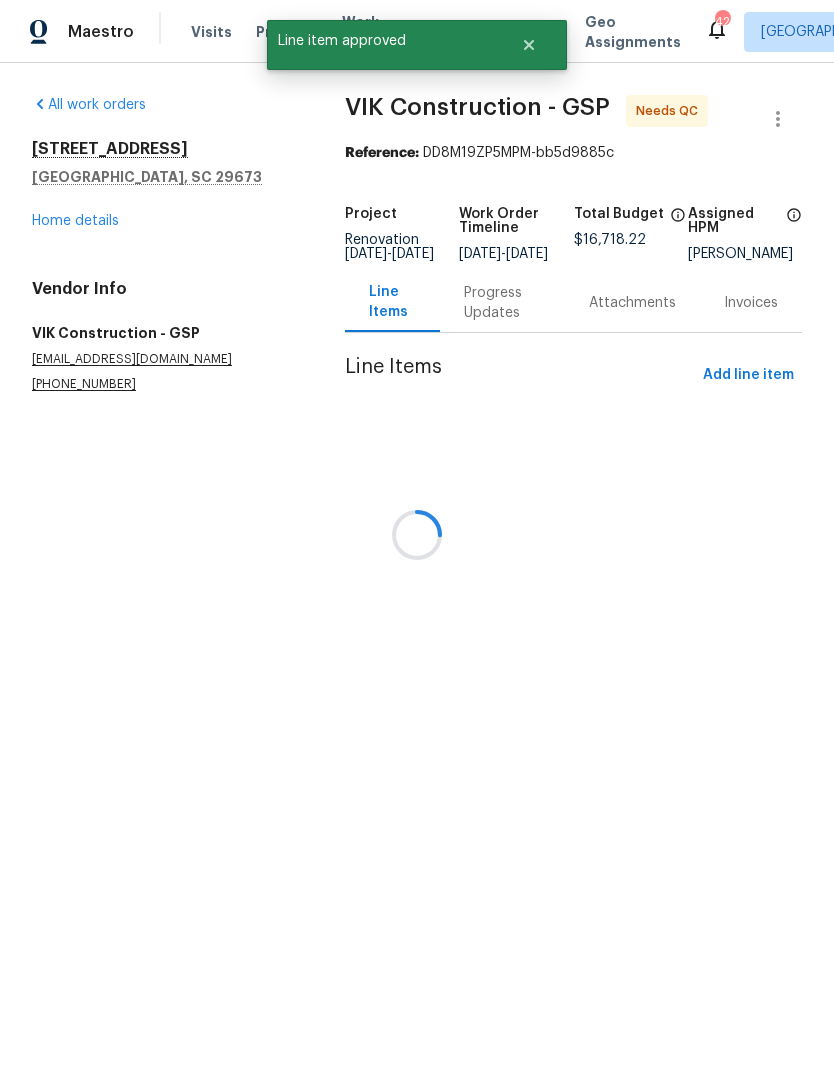 scroll, scrollTop: 0, scrollLeft: 0, axis: both 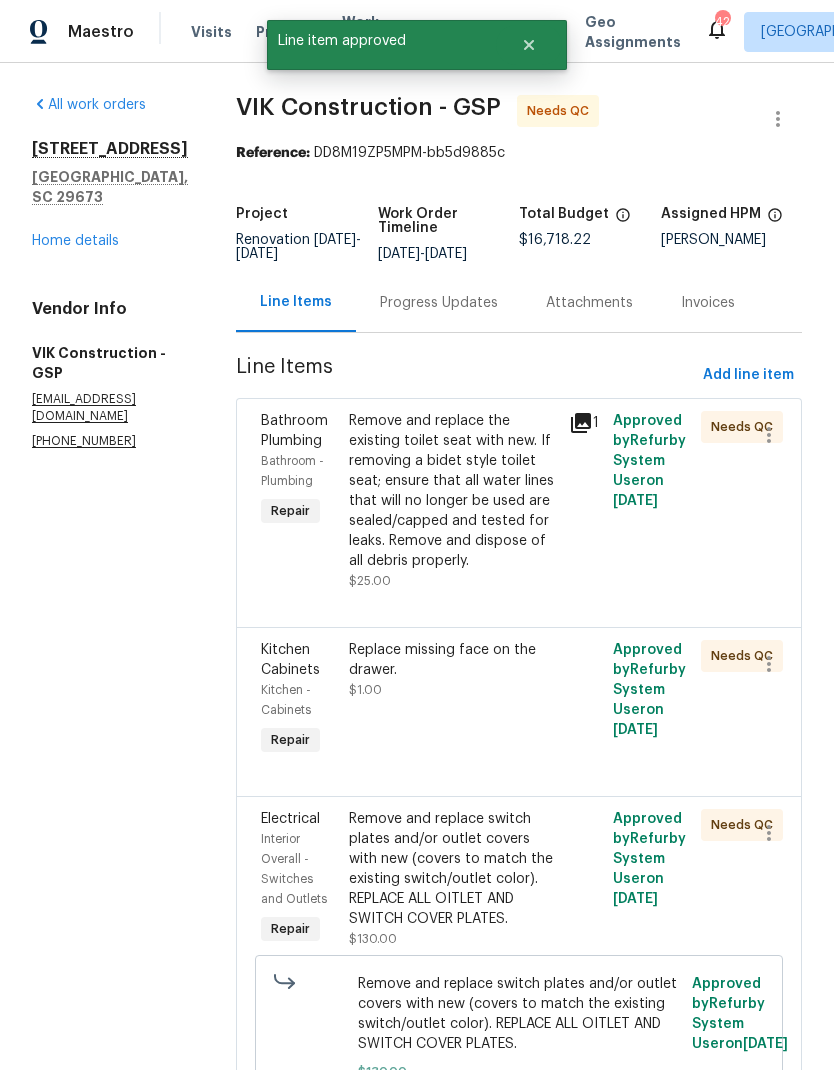 click on "Remove and replace the existing toilet seat with new. If removing a bidet style toilet seat; ensure that all water lines that will no longer be used are sealed/capped and tested for leaks. Remove and dispose of all debris properly." at bounding box center [453, 491] 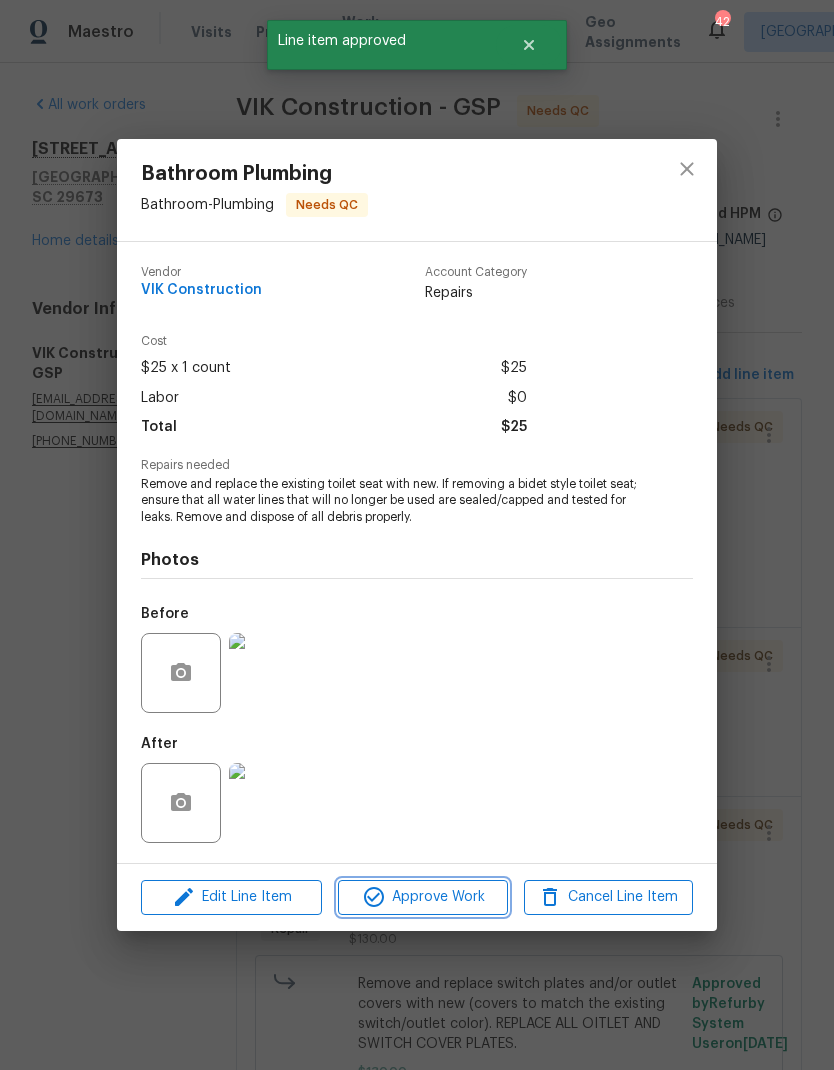 click on "Approve Work" at bounding box center (422, 897) 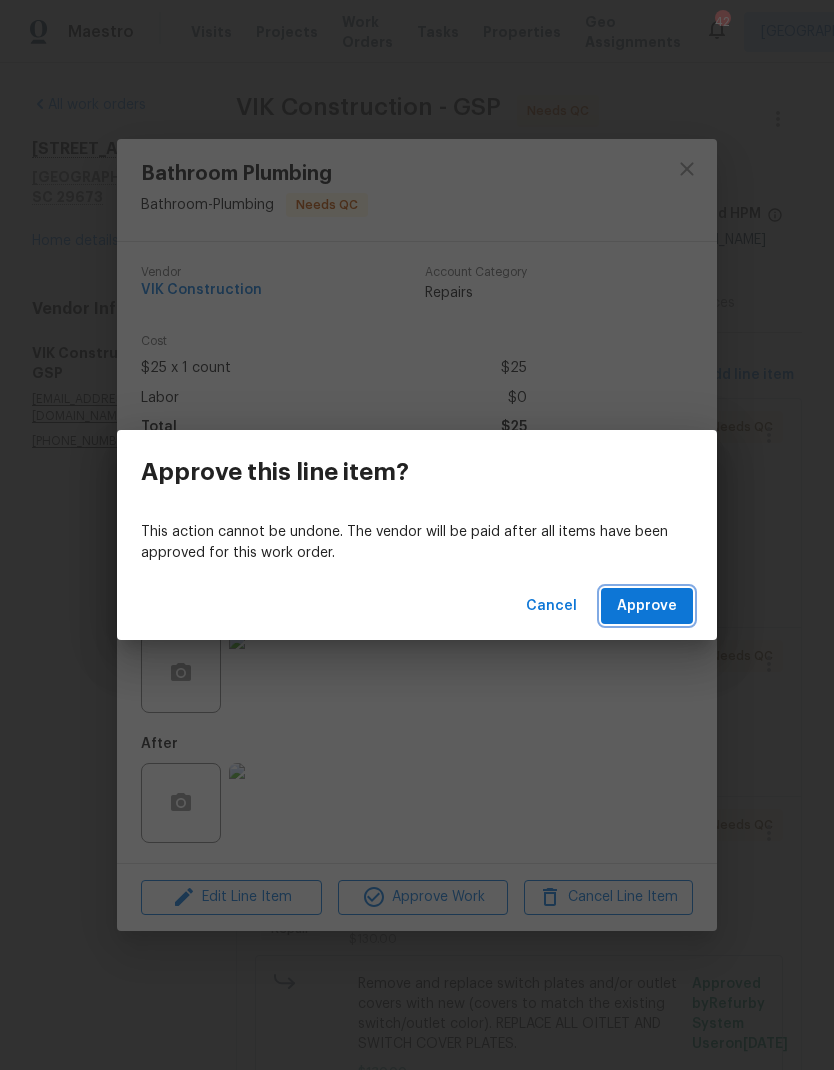 click on "Approve" at bounding box center (647, 606) 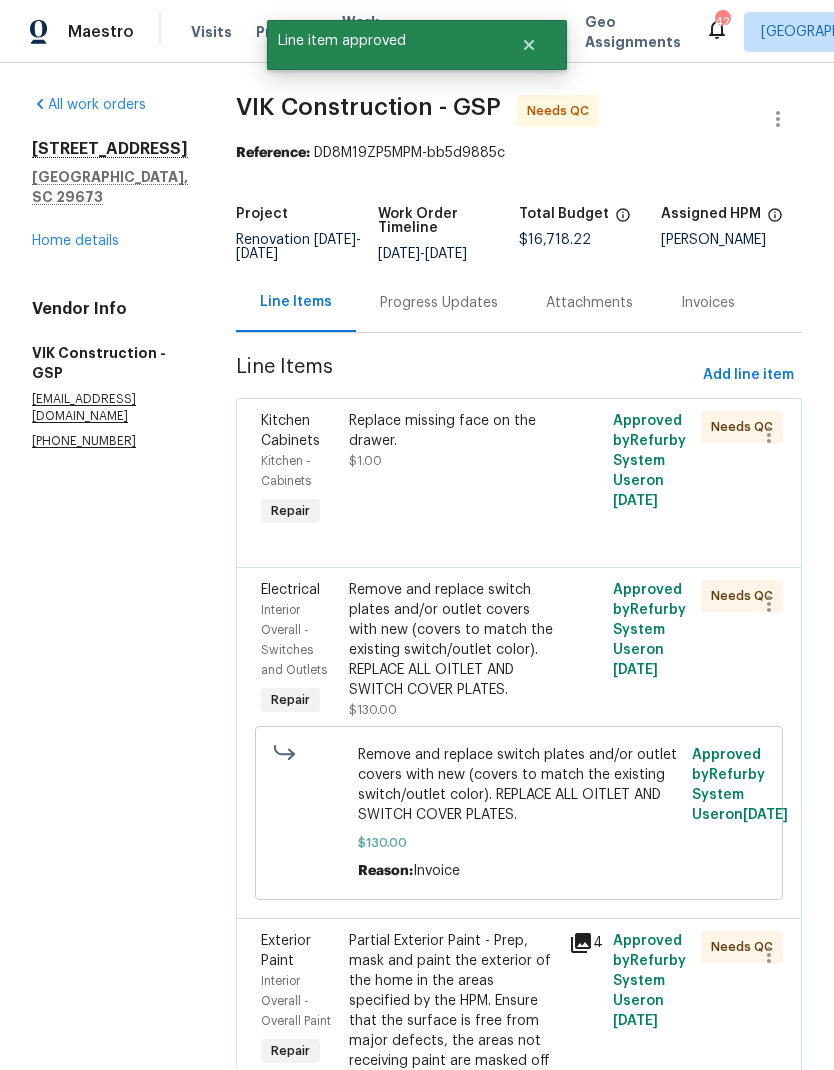 click on "Replace missing face on the drawer. $1.00" at bounding box center [453, 441] 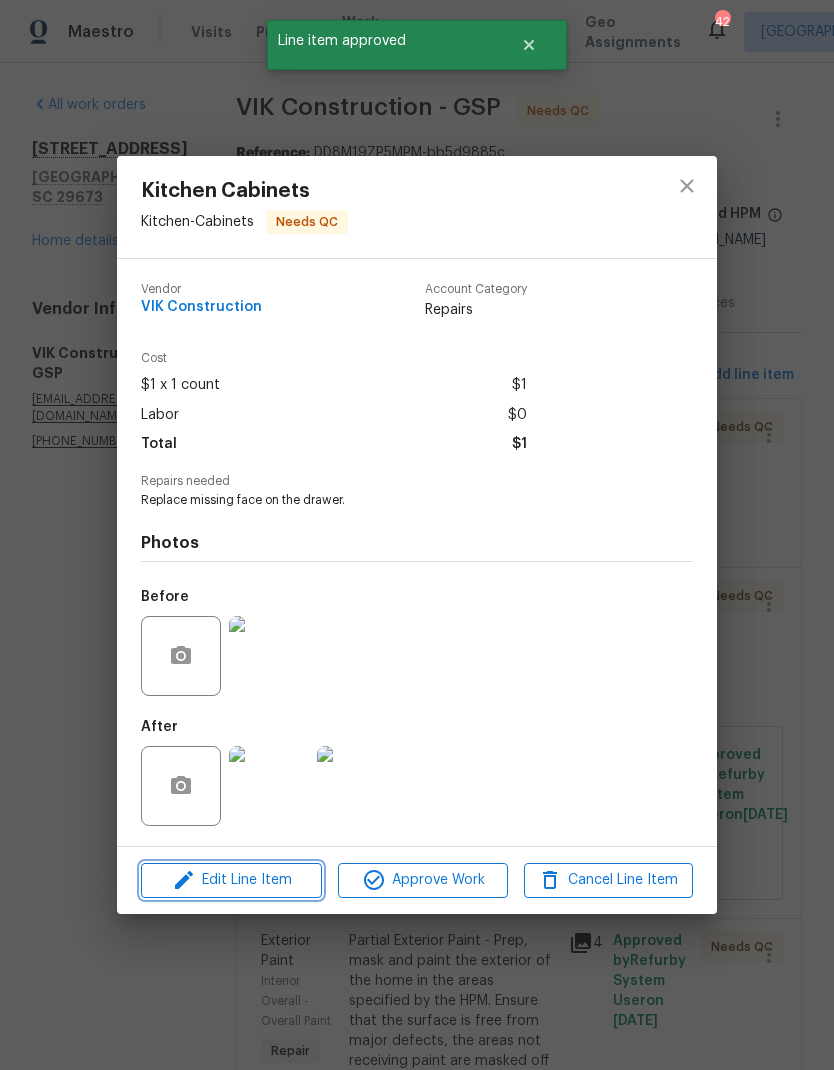 click on "Edit Line Item" at bounding box center (231, 880) 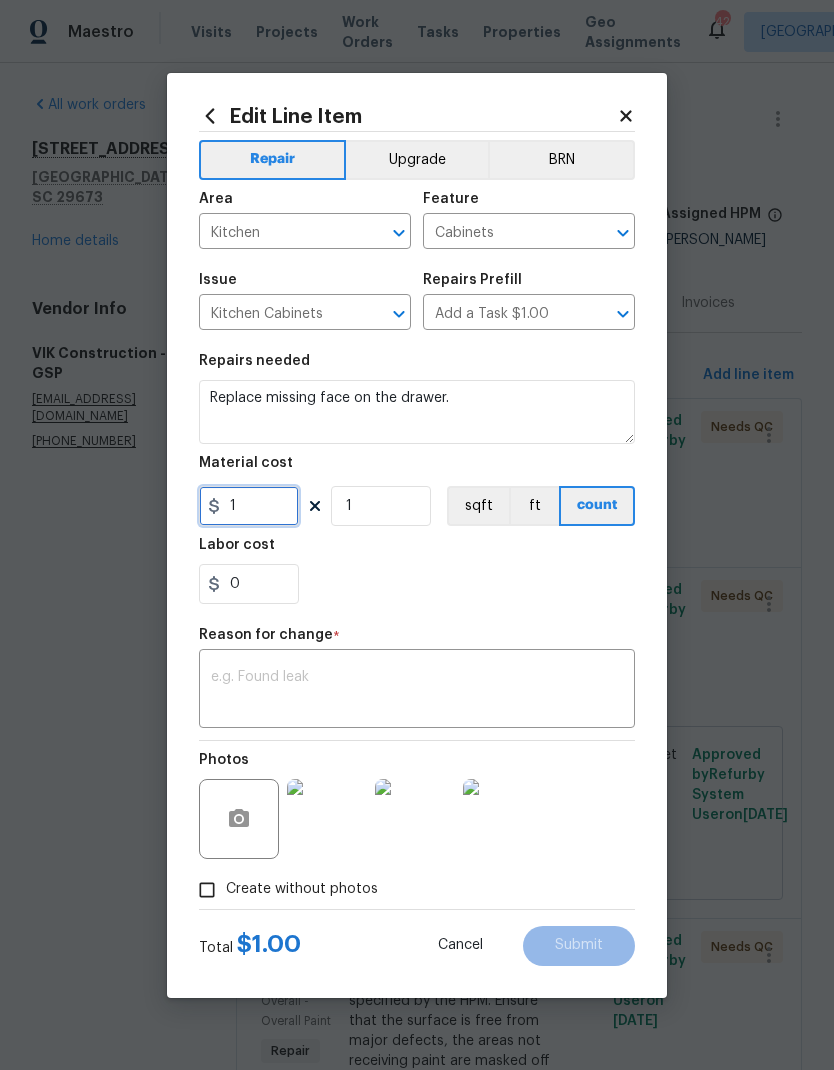 click on "1" at bounding box center [249, 506] 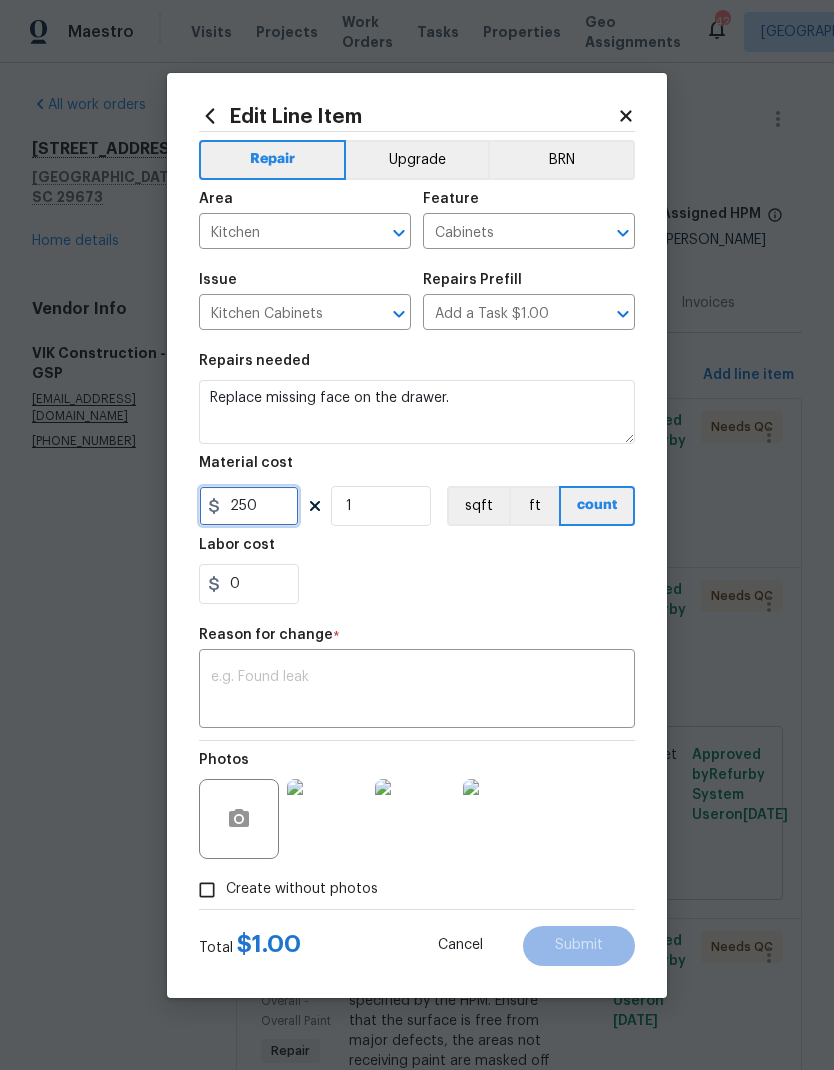 type on "250" 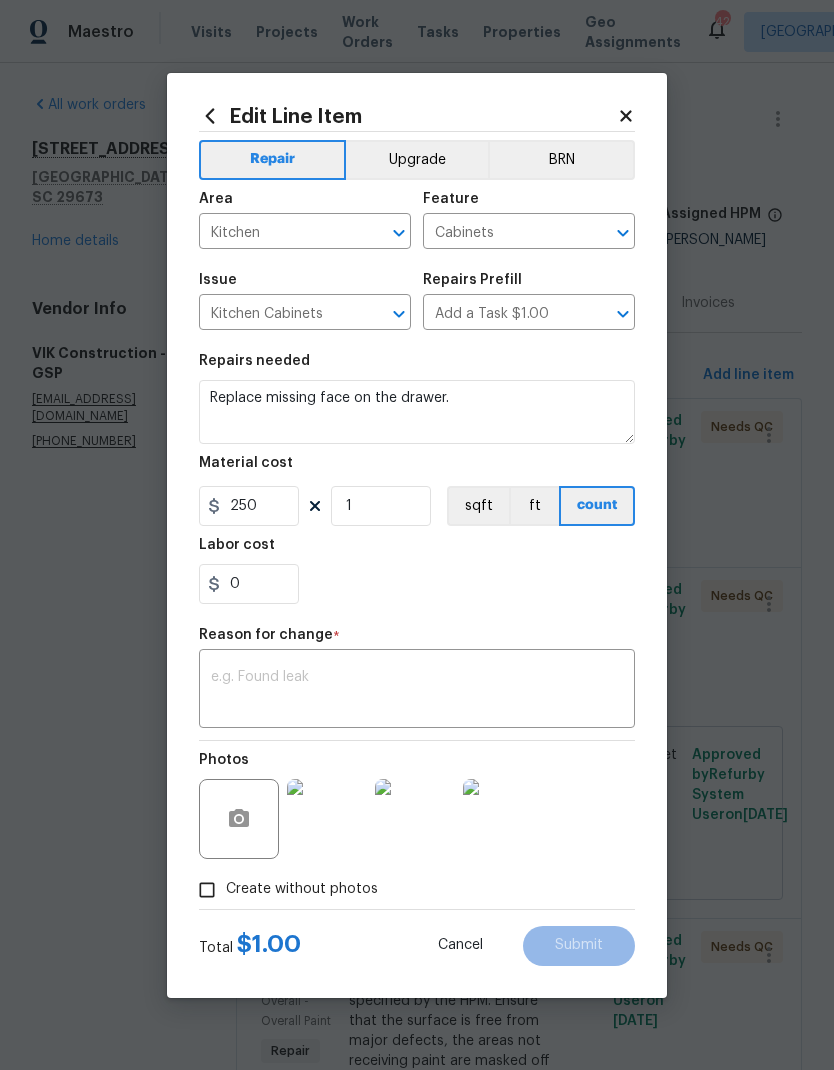 click on "0" at bounding box center [417, 584] 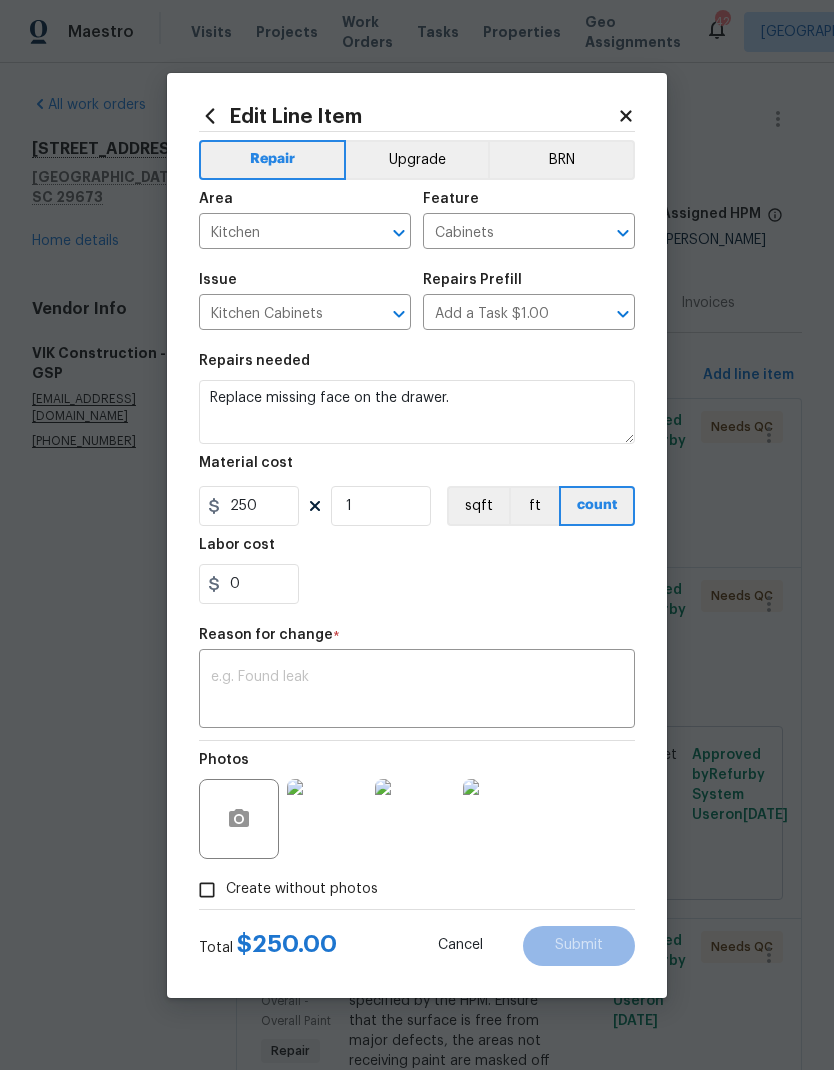 click at bounding box center (417, 691) 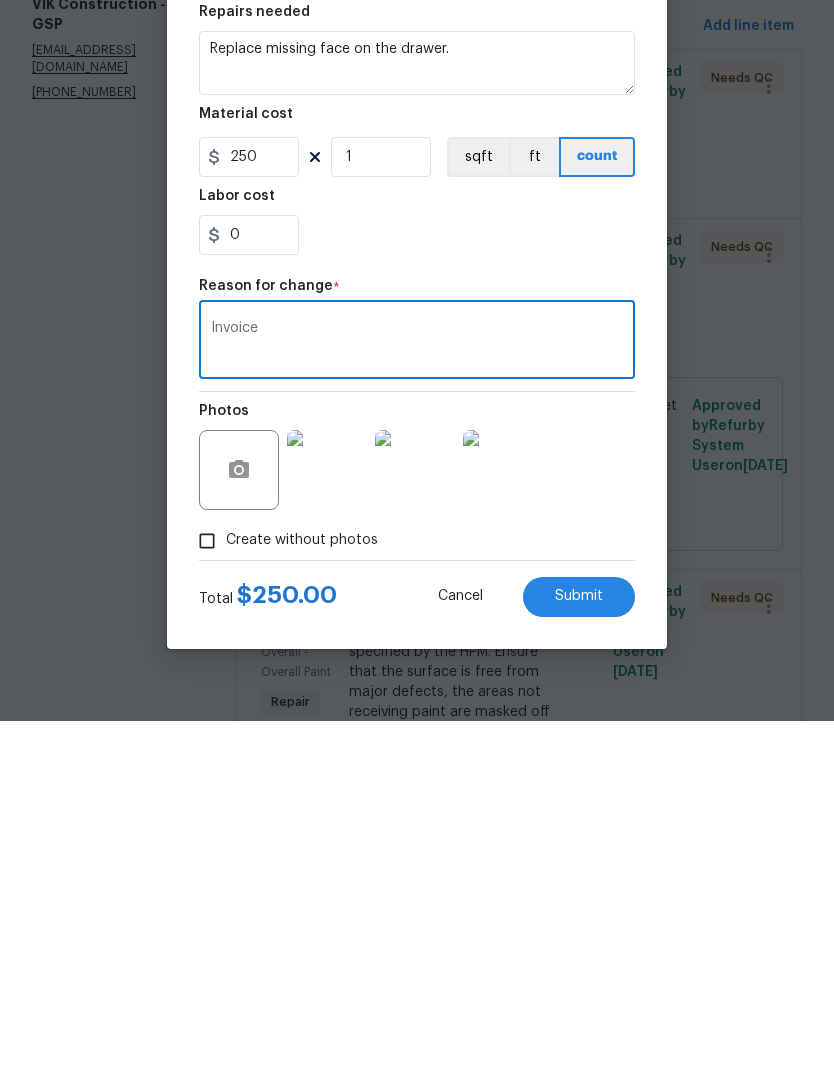 type on "Invoice" 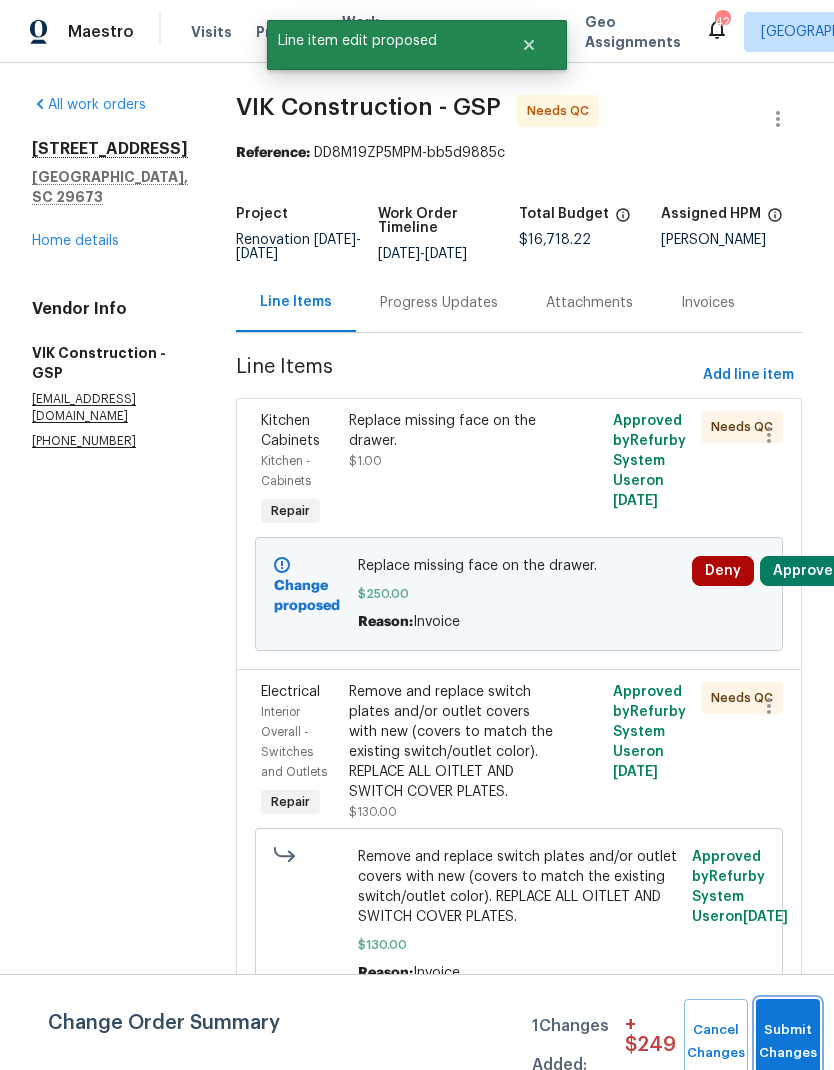 click on "Submit Changes" at bounding box center (788, 1042) 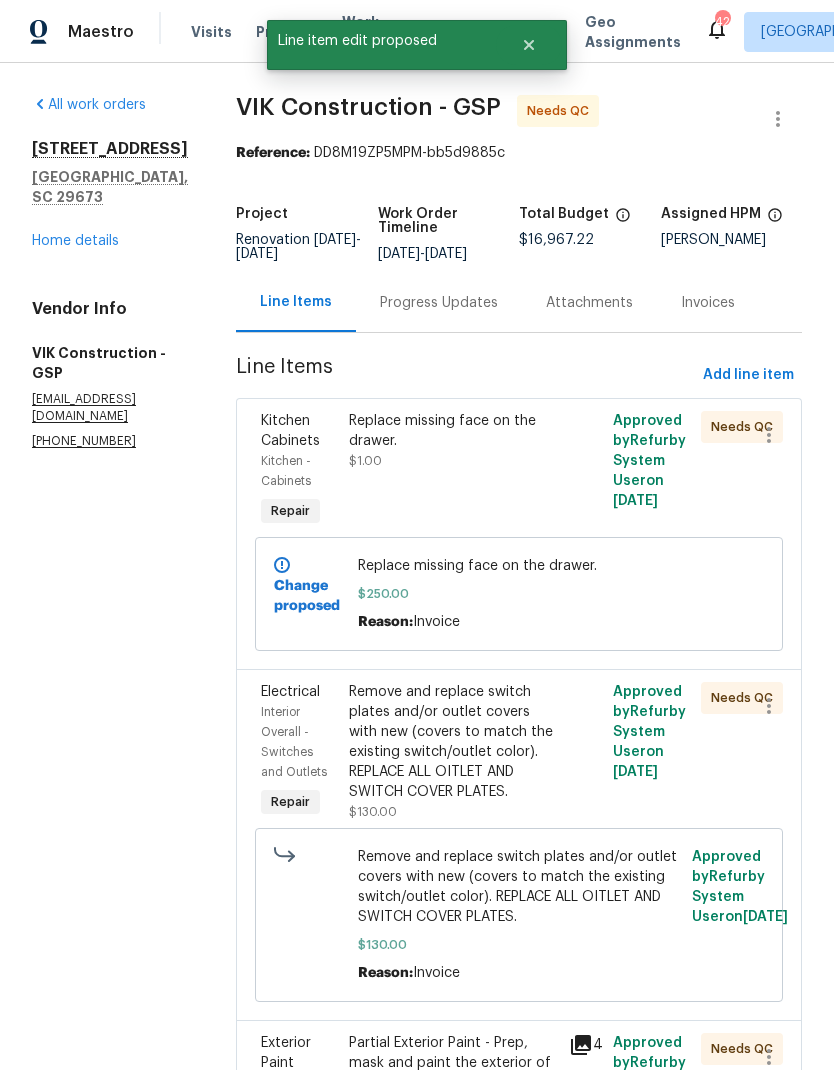 click on "Replace missing face on the drawer. $1.00" at bounding box center (453, 471) 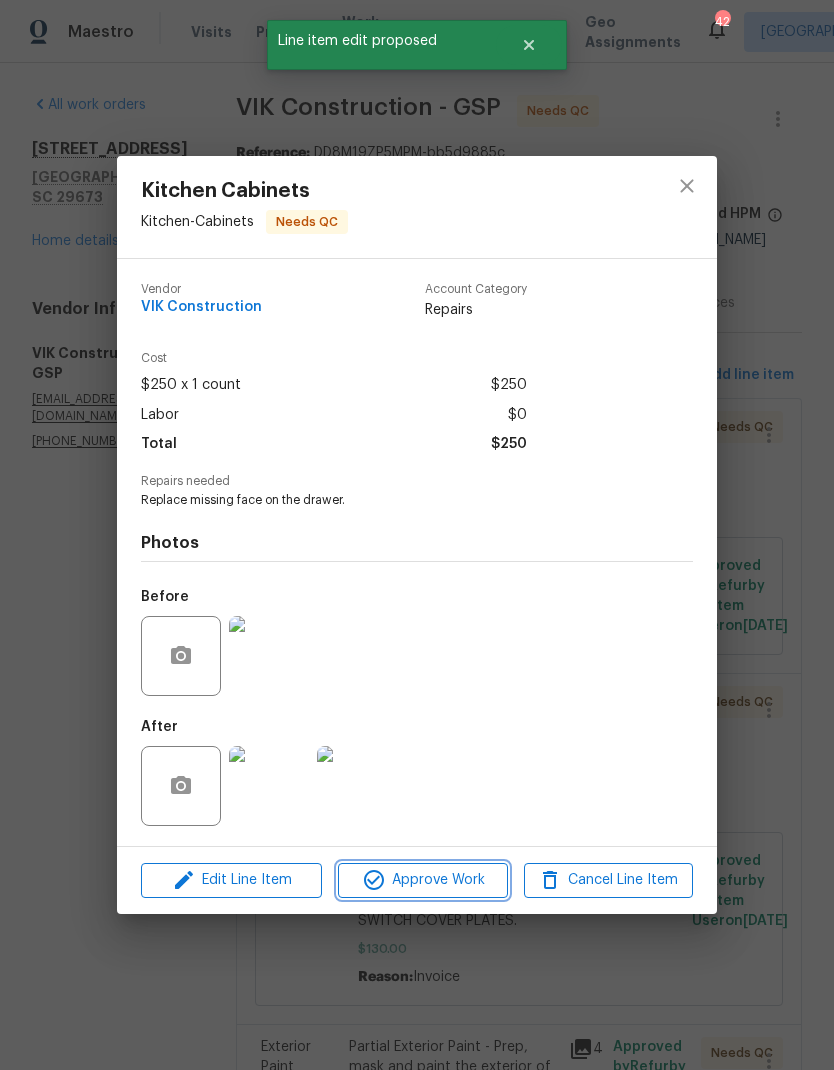 click on "Approve Work" at bounding box center [422, 880] 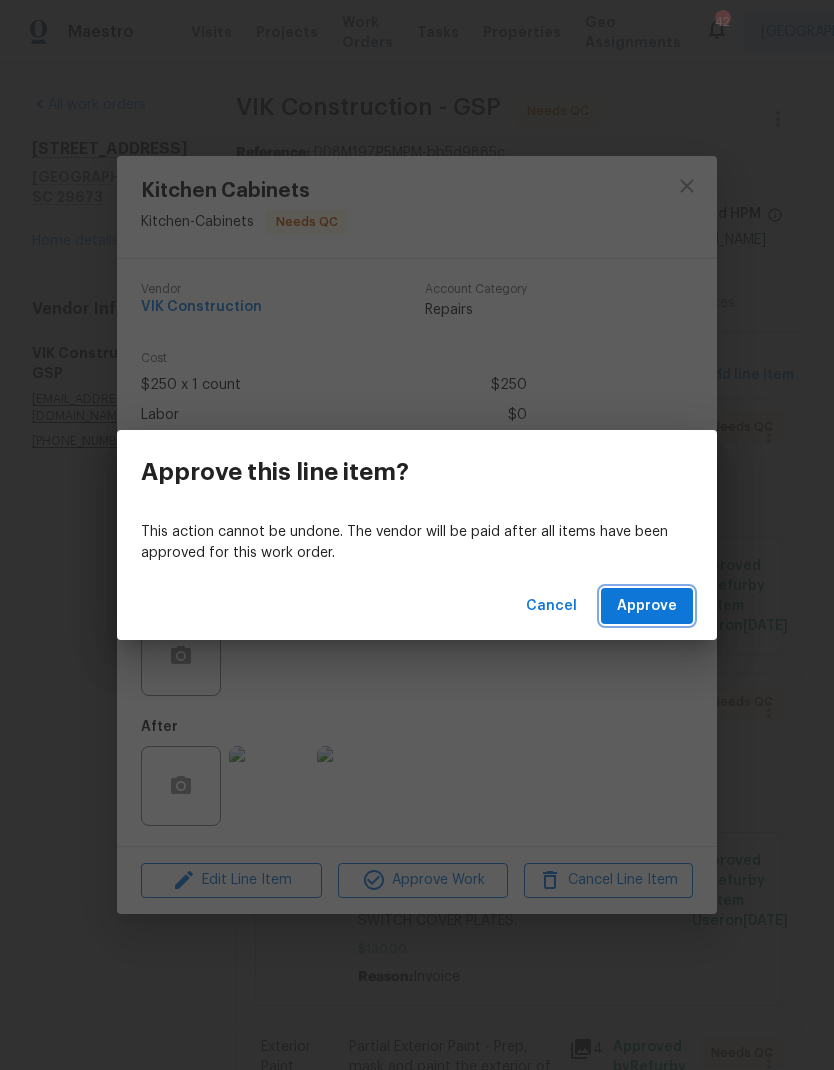 click on "Approve" at bounding box center [647, 606] 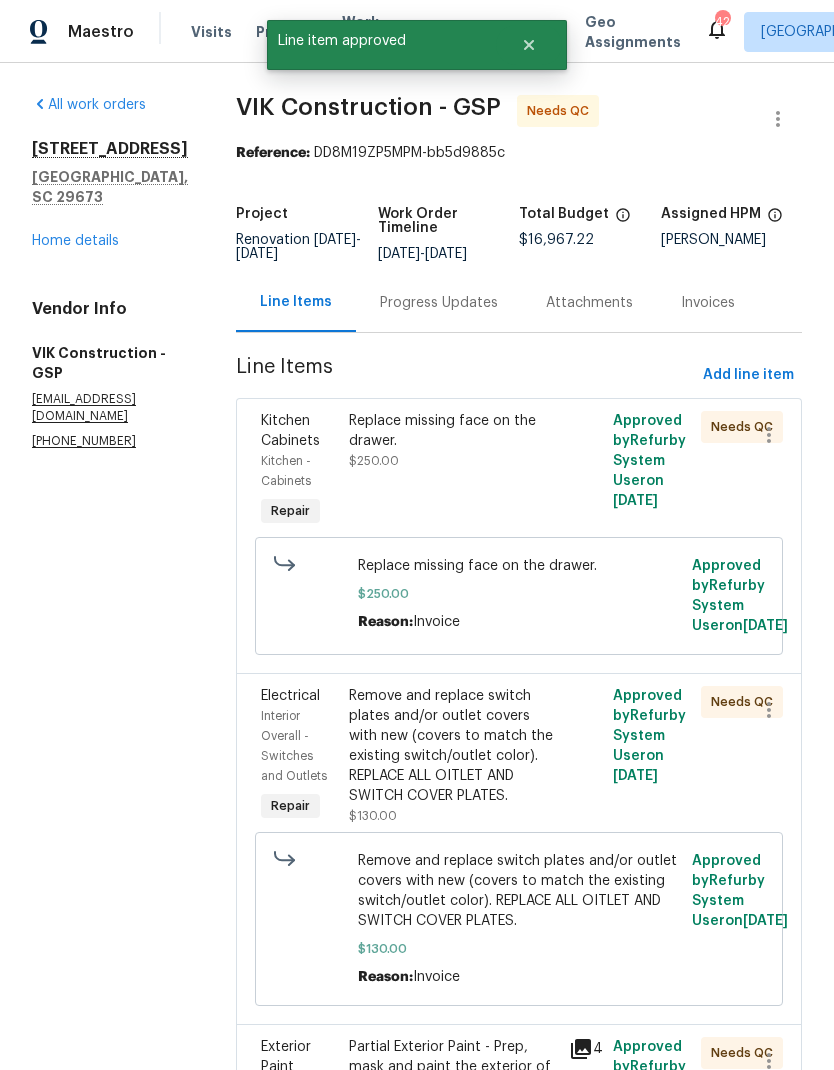 scroll, scrollTop: 0, scrollLeft: 0, axis: both 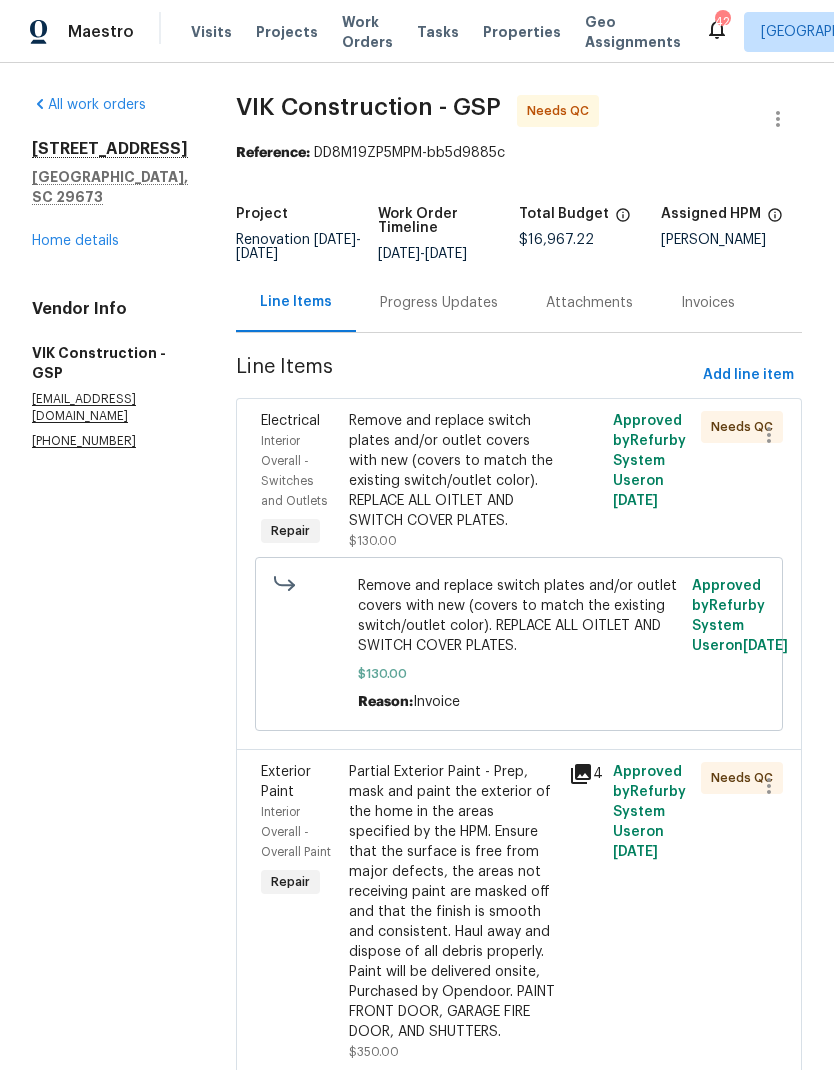 click on "Remove and replace switch plates and/or outlet covers with new (covers to match the existing switch/outlet color). REPLACE ALL OITLET AND SWITCH COVER PLATES." at bounding box center (453, 471) 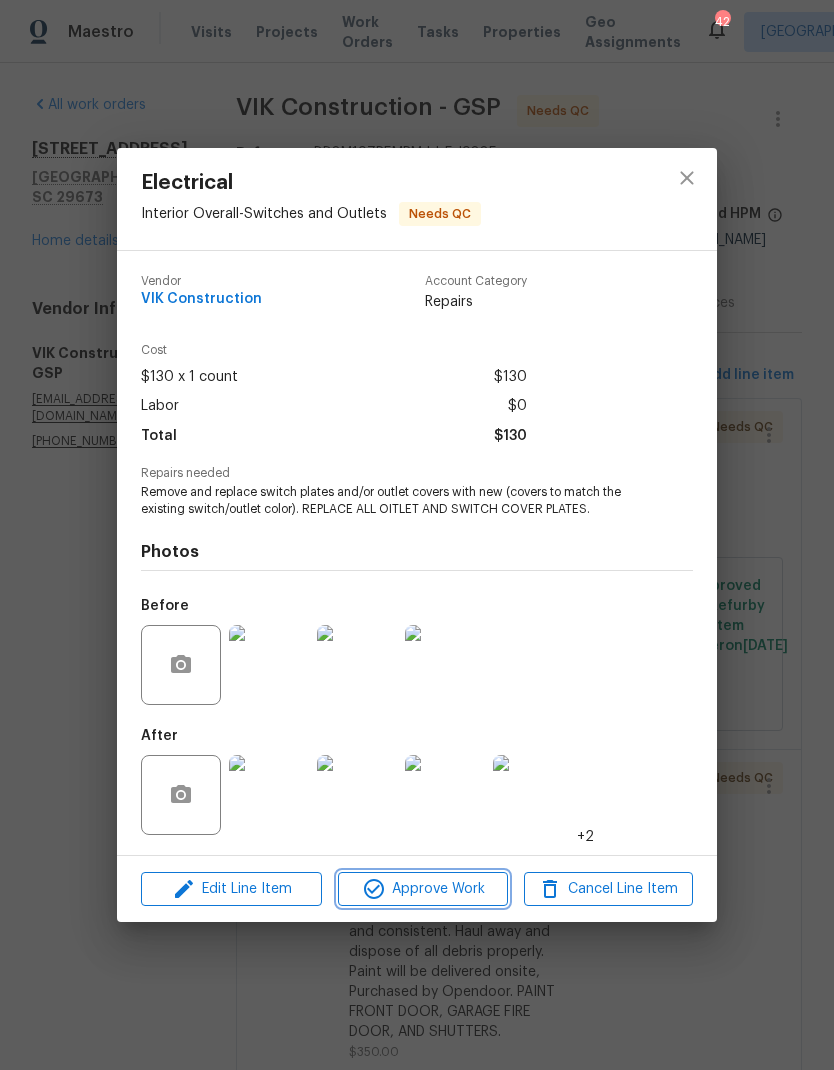 click on "Approve Work" at bounding box center (422, 889) 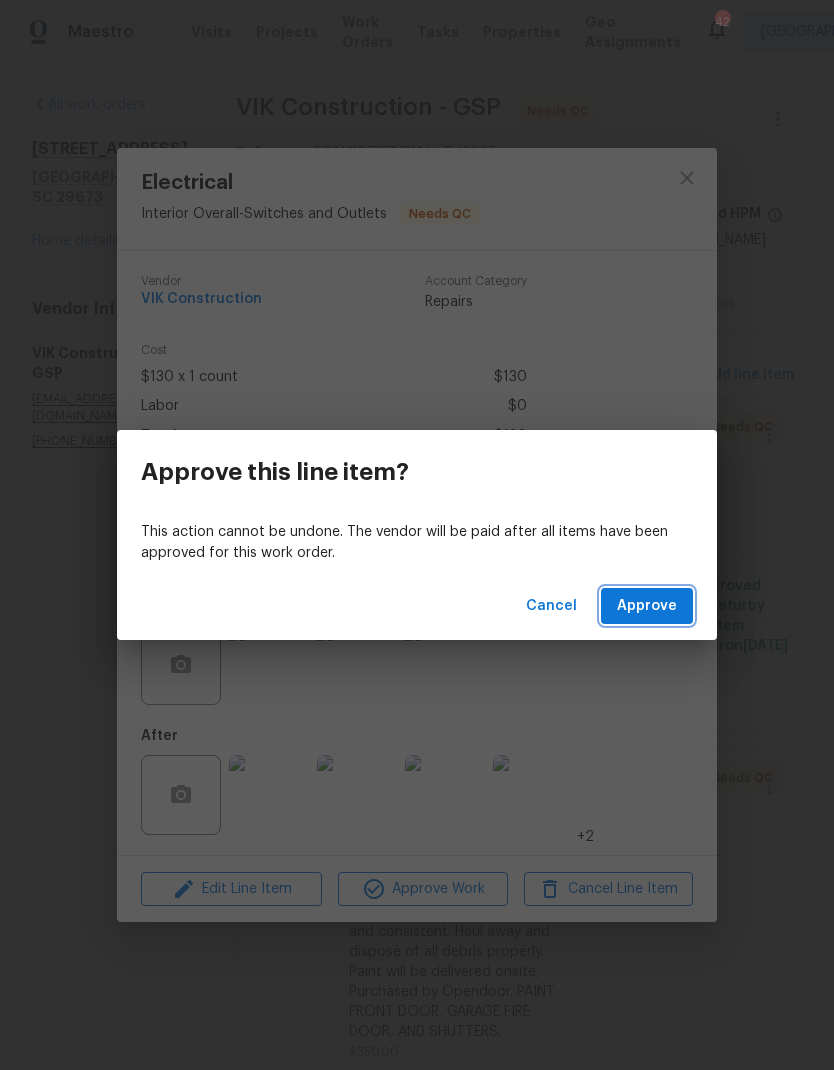 click on "Approve" at bounding box center (647, 606) 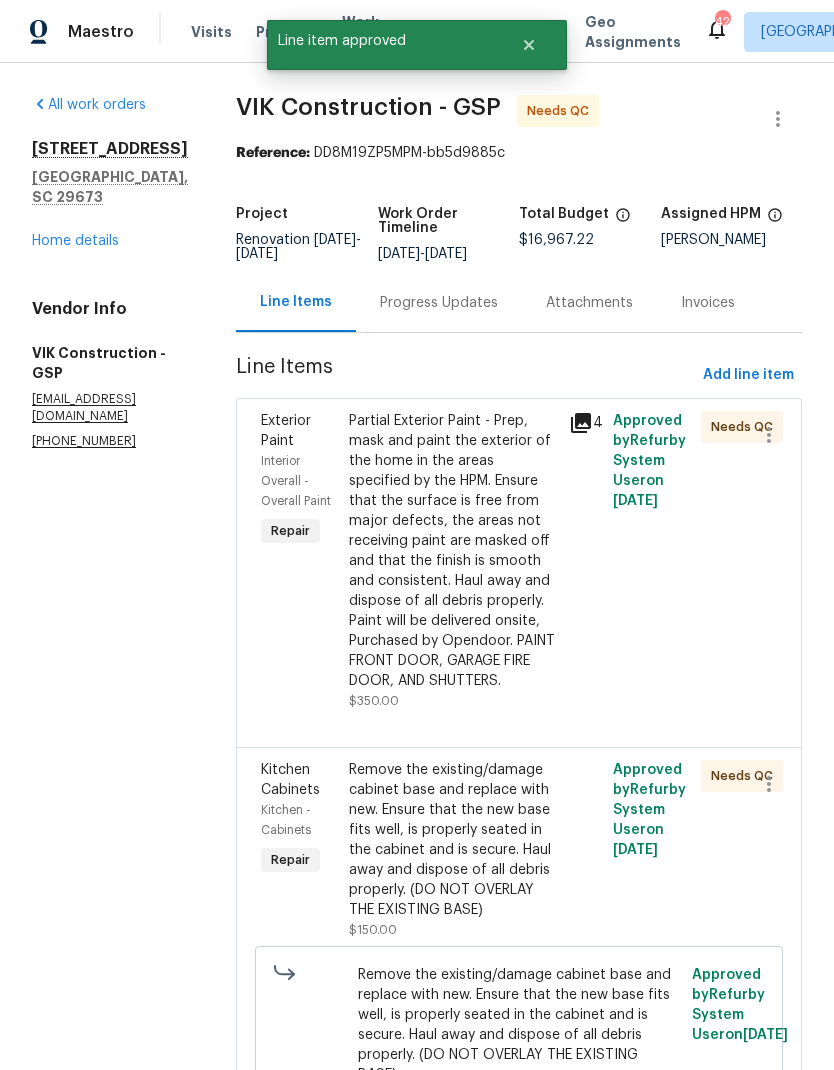 click on "Partial Exterior Paint - Prep, mask and paint the exterior of the home in the areas specified by the HPM. Ensure that the surface is free from major defects, the areas not receiving paint are masked off and that the finish is smooth and consistent. Haul away and dispose of all debris properly. Paint will be delivered onsite, Purchased by Opendoor. PAINT FRONT DOOR, GARAGE FIRE DOOR, AND SHUTTERS." at bounding box center [453, 551] 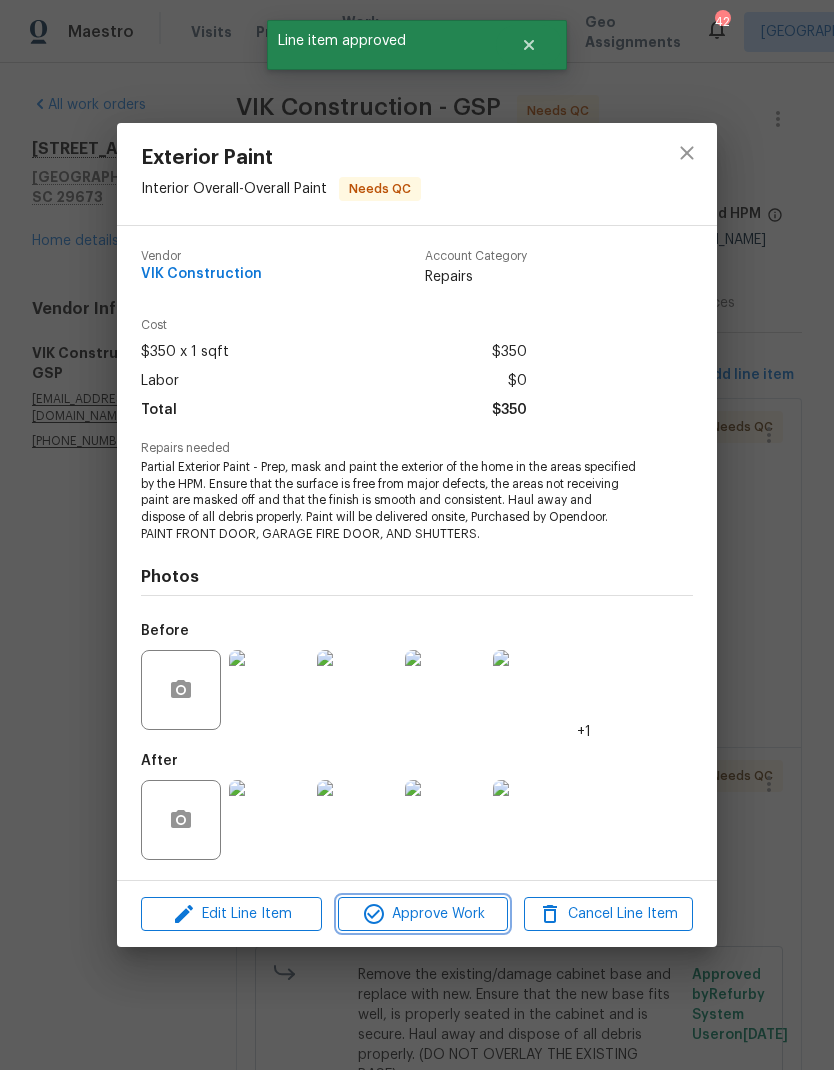 click on "Approve Work" at bounding box center [422, 914] 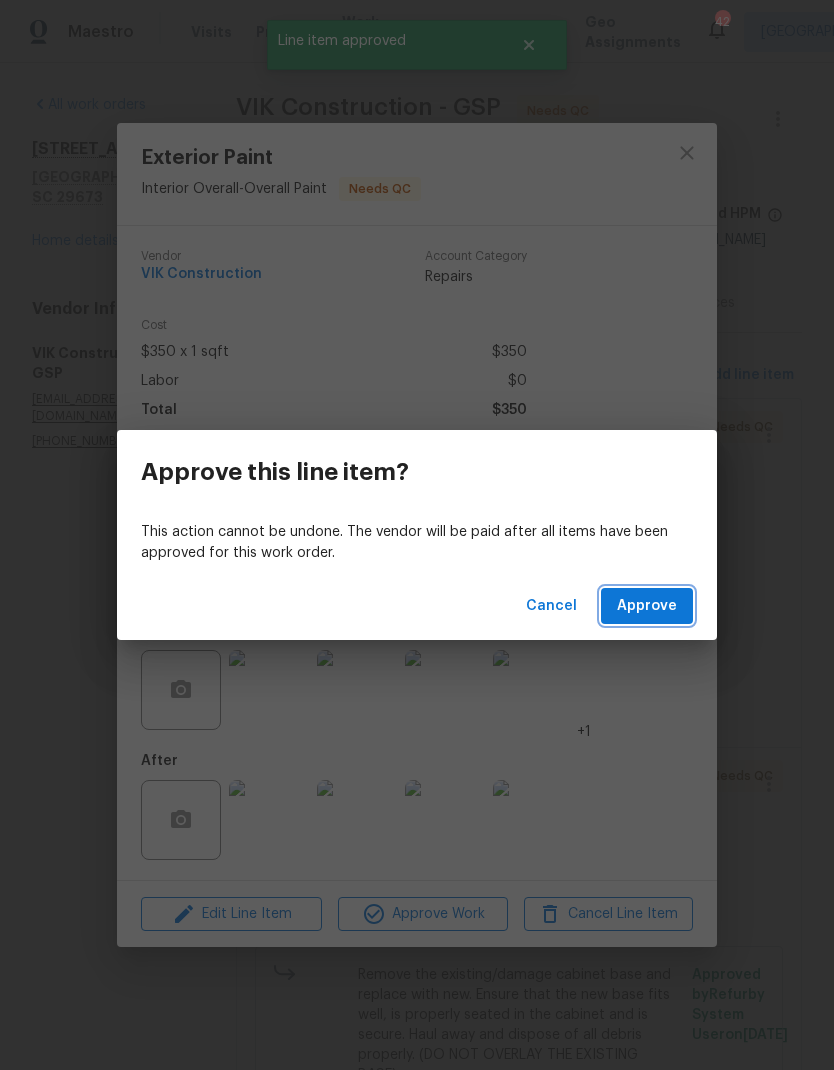 click on "Approve" at bounding box center (647, 606) 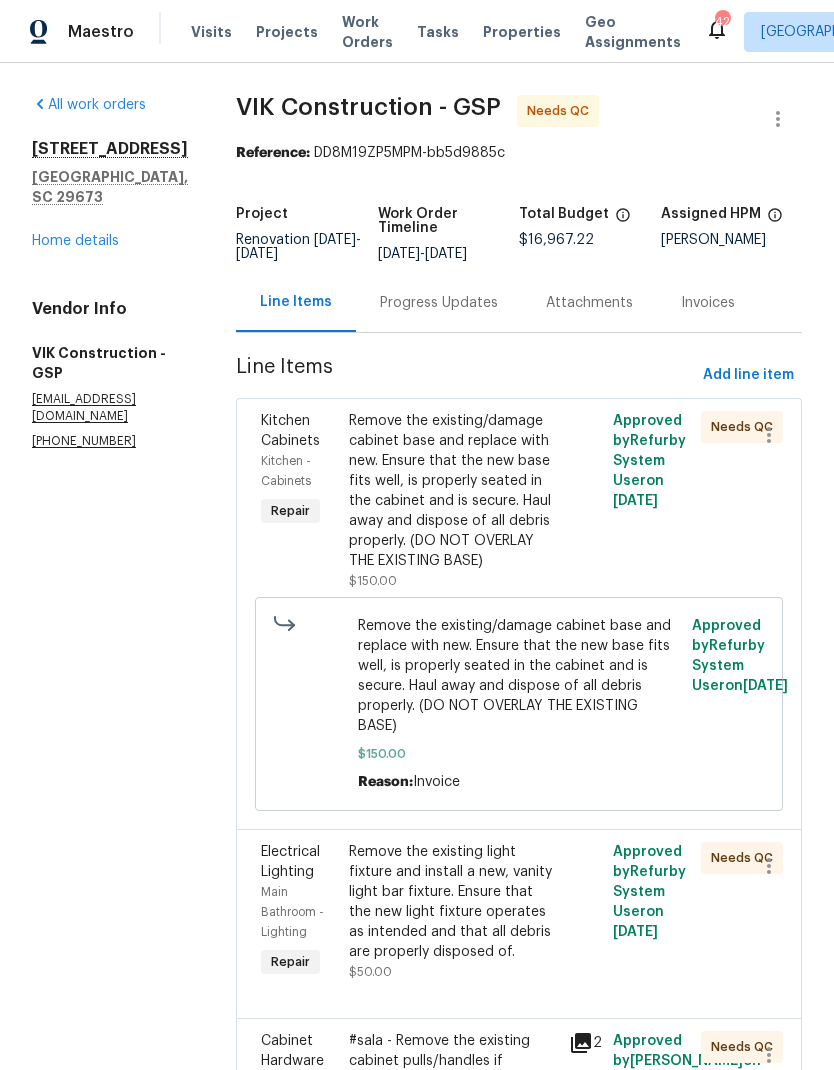 click on "Remove the existing/damage cabinet base and replace with new. Ensure that the new base fits well, is properly seated in the cabinet and is secure. Haul away and dispose of all debris properly. (DO NOT OVERLAY THE EXISTING BASE)" at bounding box center [453, 491] 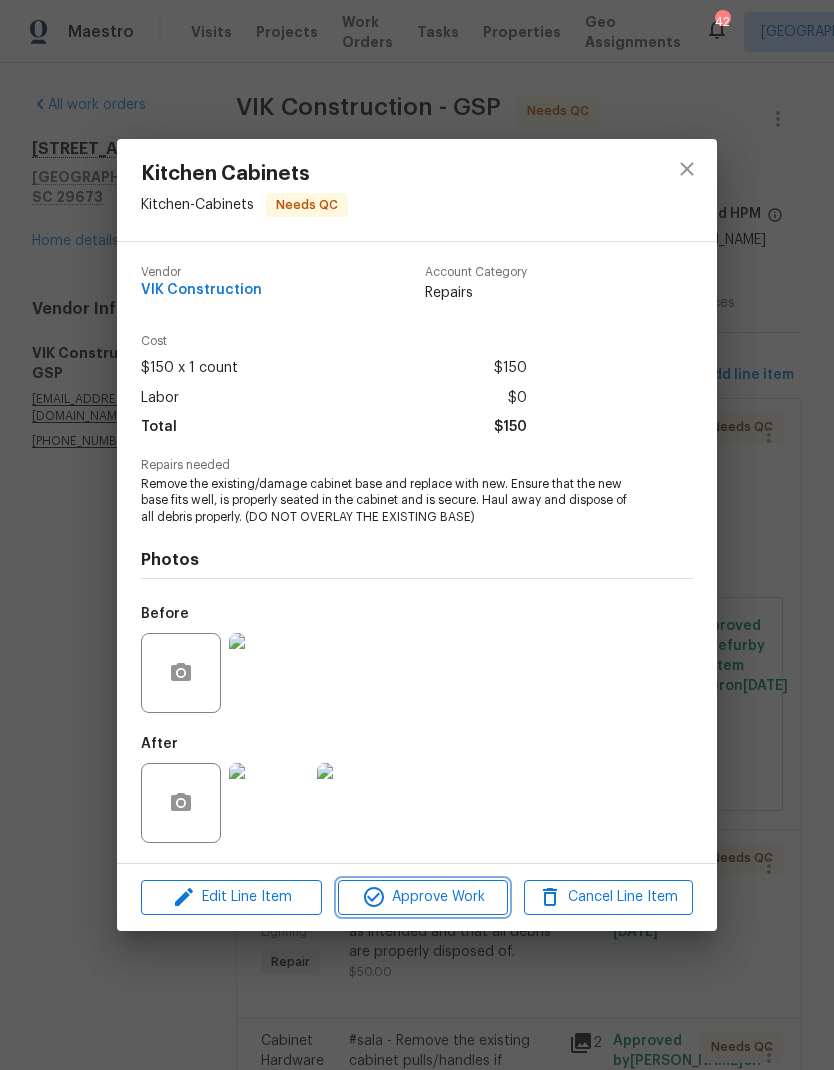 click on "Approve Work" at bounding box center (422, 897) 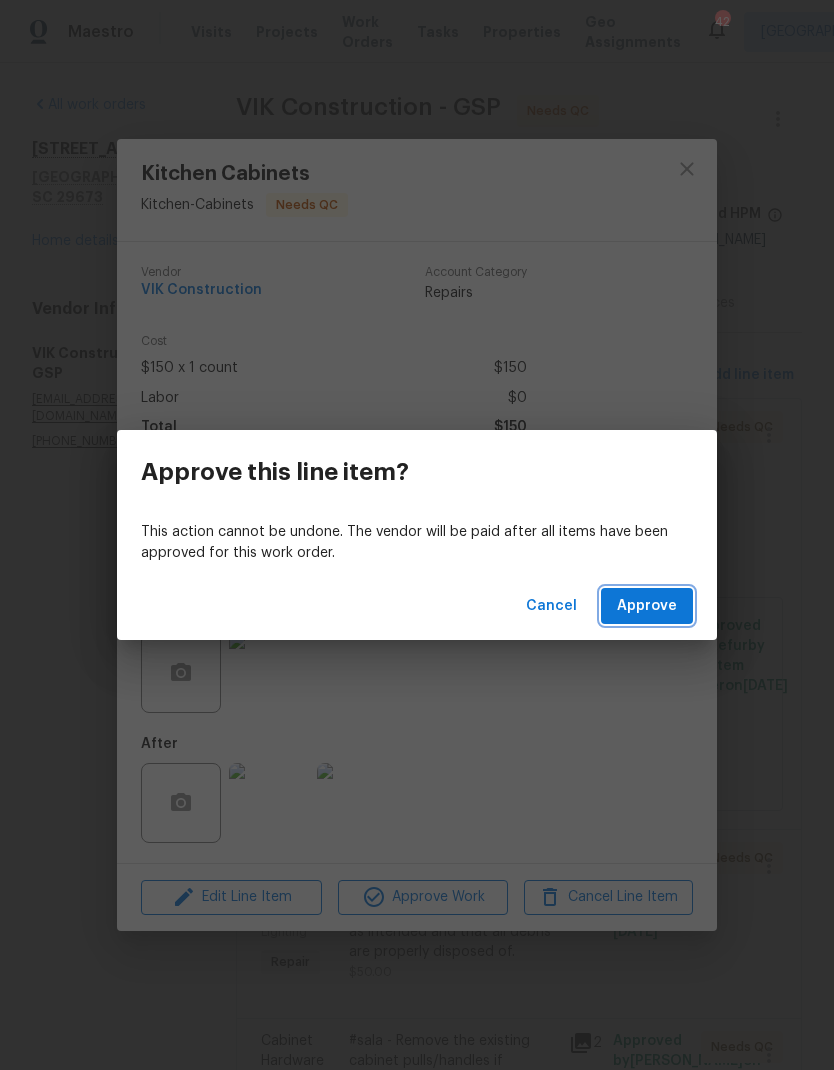 click on "Approve" at bounding box center (647, 606) 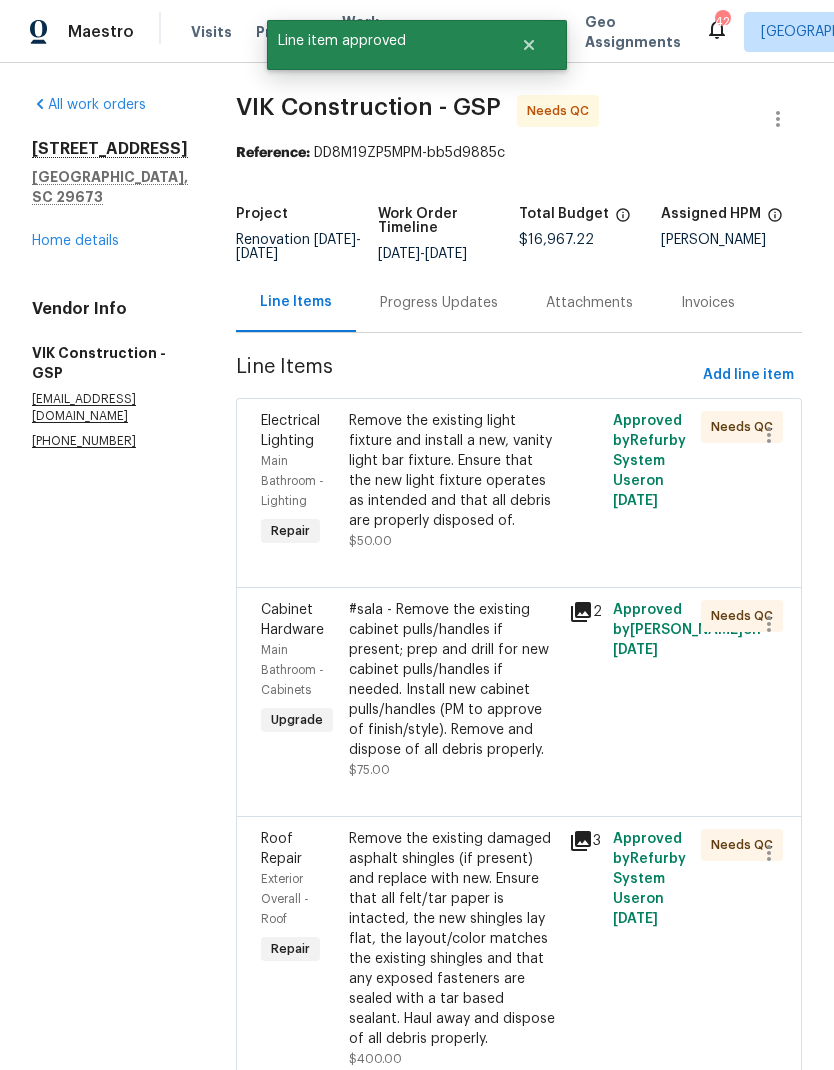 click on "Remove the existing light fixture and install a new, vanity light bar fixture. Ensure that the new light fixture operates as intended and that all debris are properly disposed of." at bounding box center [453, 471] 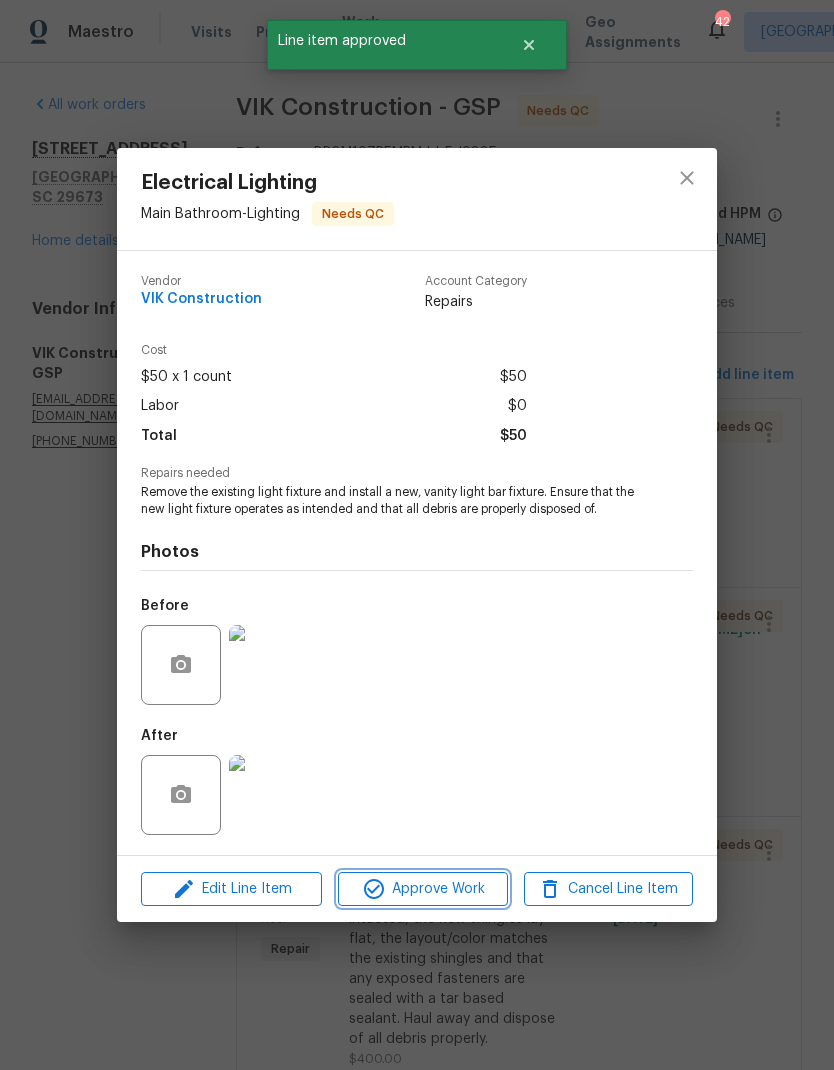 click on "Approve Work" at bounding box center (422, 889) 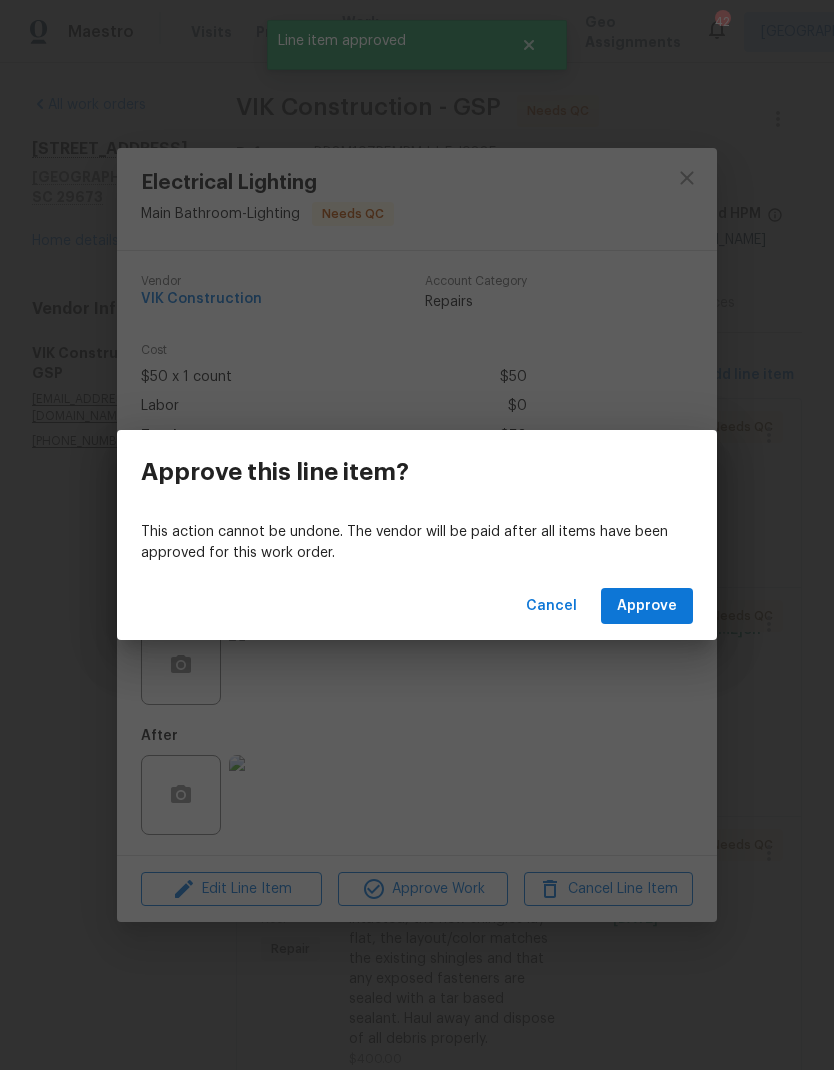 click on "Cancel Approve" at bounding box center [417, 606] 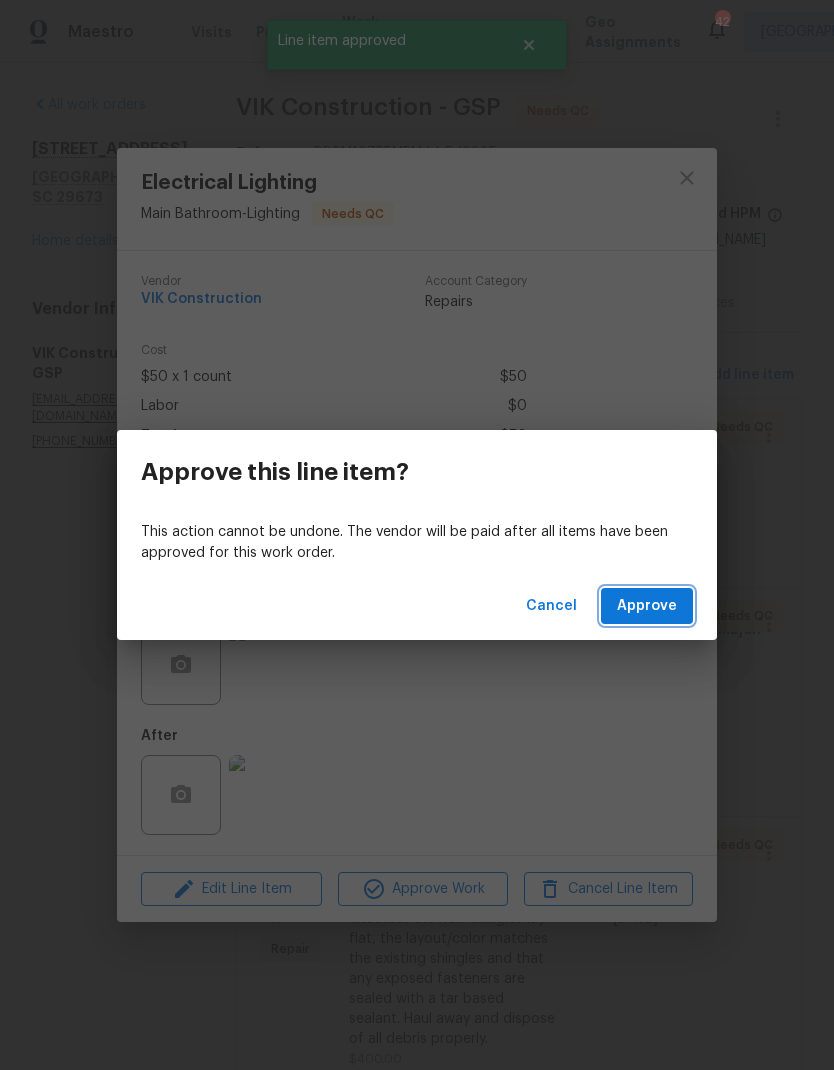 click on "Approve" at bounding box center (647, 606) 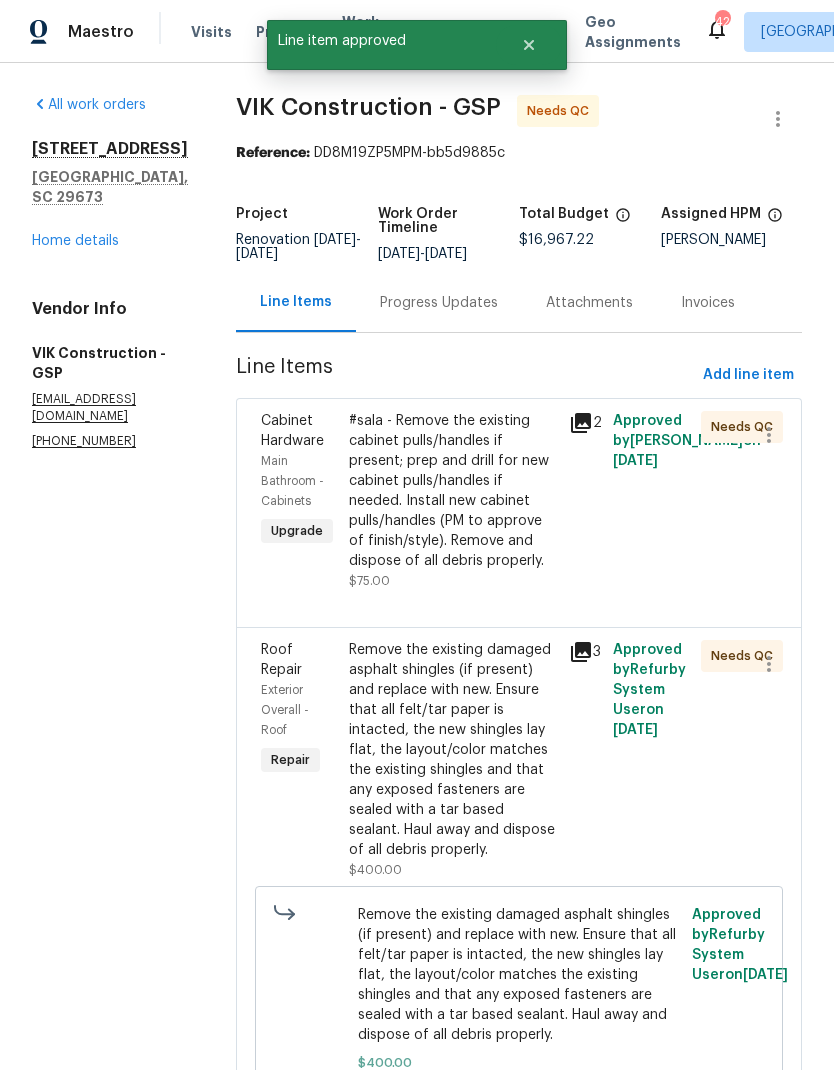 click on "#sala - Remove the existing cabinet pulls/handles if present; prep and drill for new cabinet pulls/handles if needed. Install new cabinet pulls/handles (PM to approve of finish/style). Remove and dispose of all debris properly." at bounding box center [453, 491] 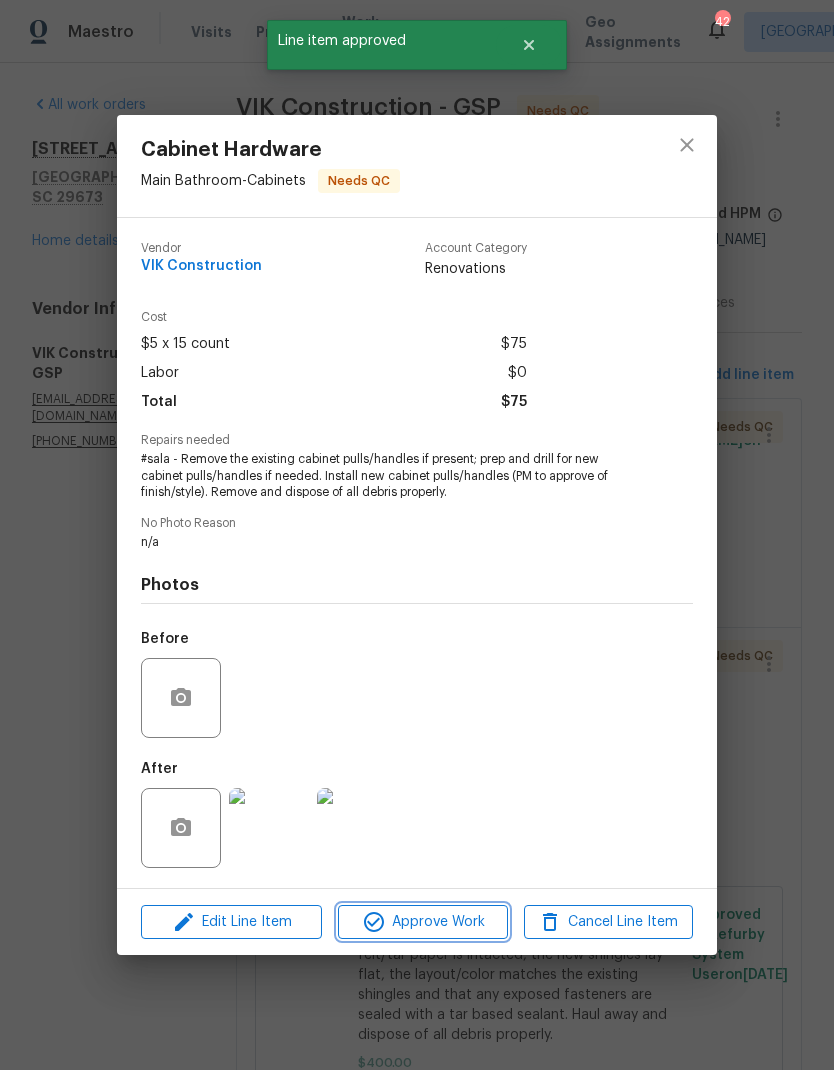 click on "Approve Work" at bounding box center [422, 922] 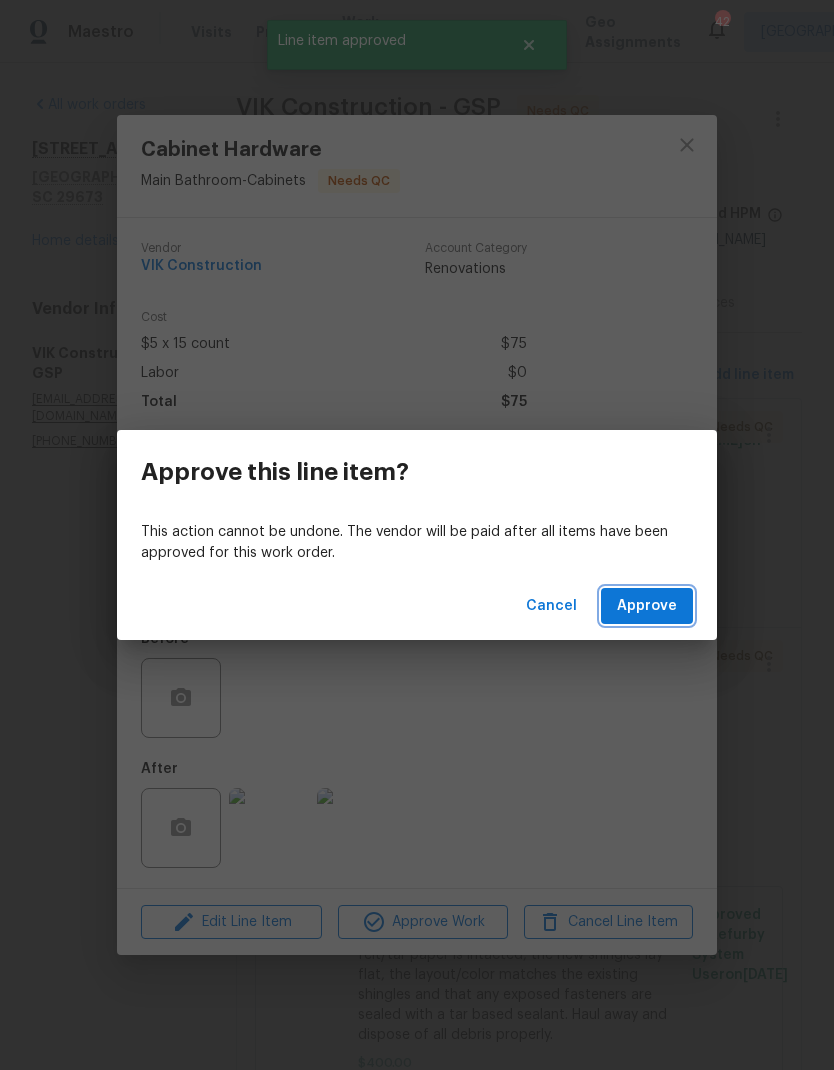 click on "Approve" at bounding box center [647, 606] 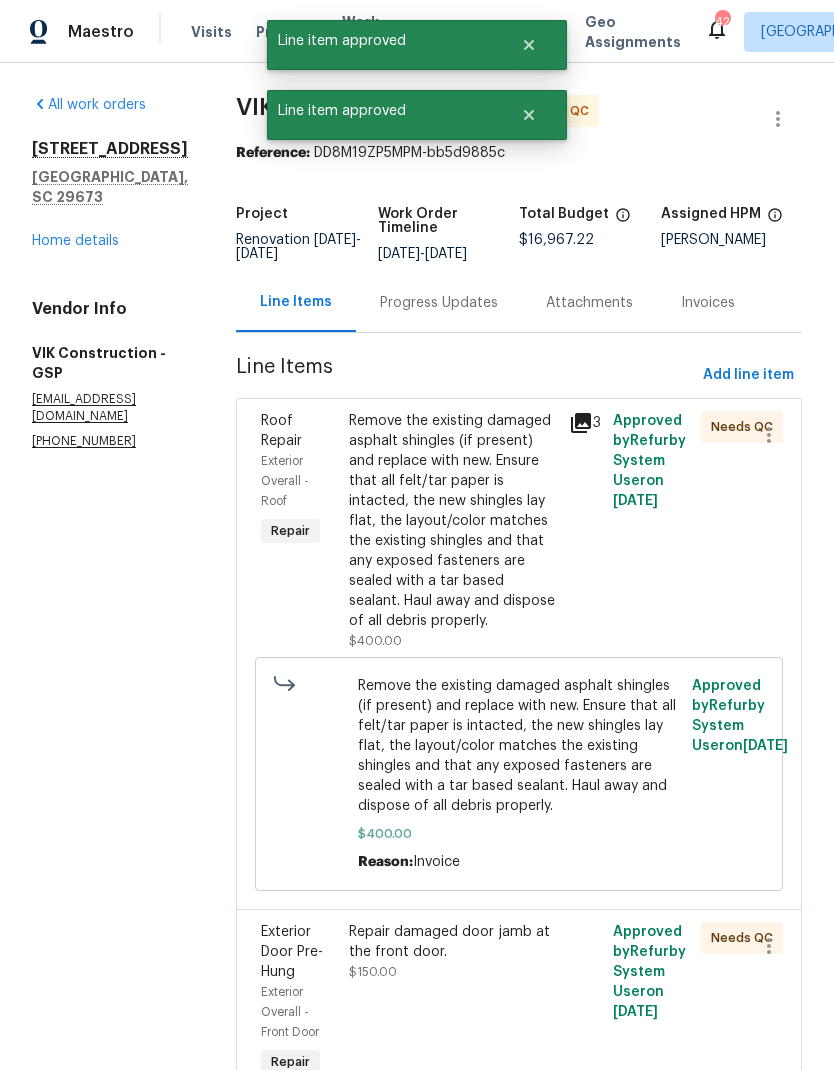 click on "Remove the existing damaged asphalt shingles (if present) and replace with new. Ensure that all felt/tar paper is intacted, the new shingles lay flat, the layout/color matches the existing shingles and that any exposed fasteners are sealed with a tar based sealant. Haul away and dispose of all debris properly." at bounding box center [453, 521] 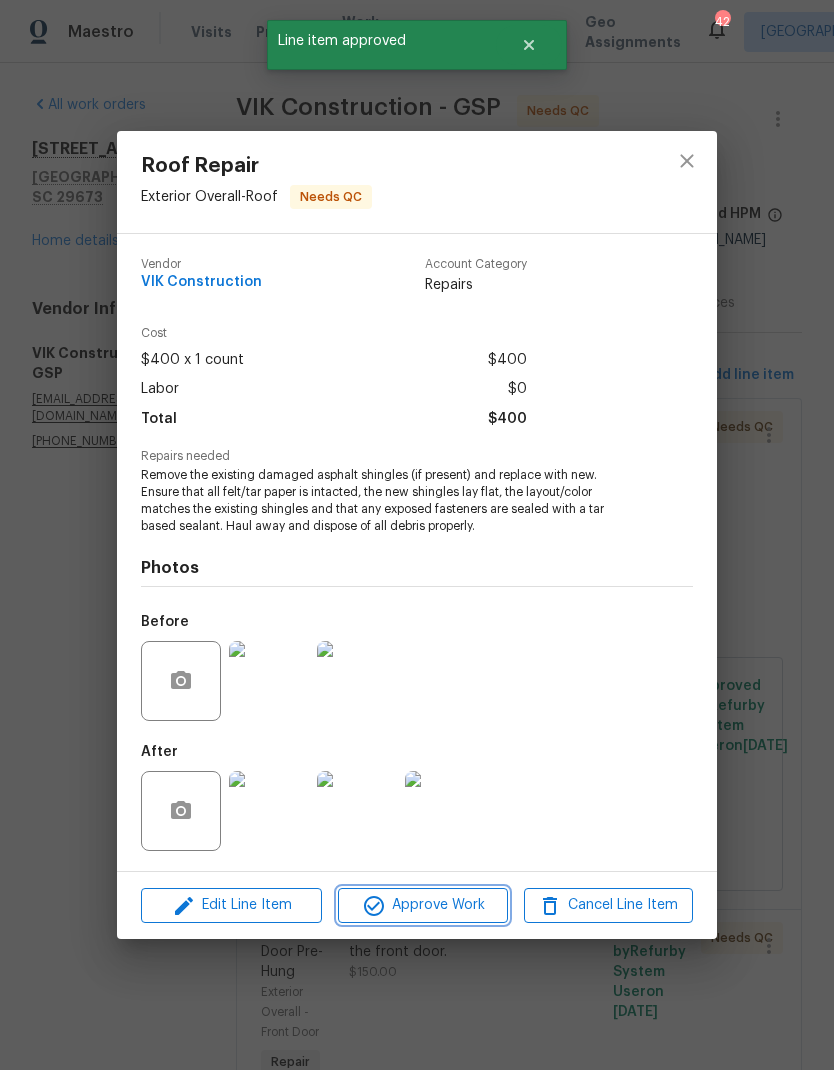 click on "Approve Work" at bounding box center [422, 905] 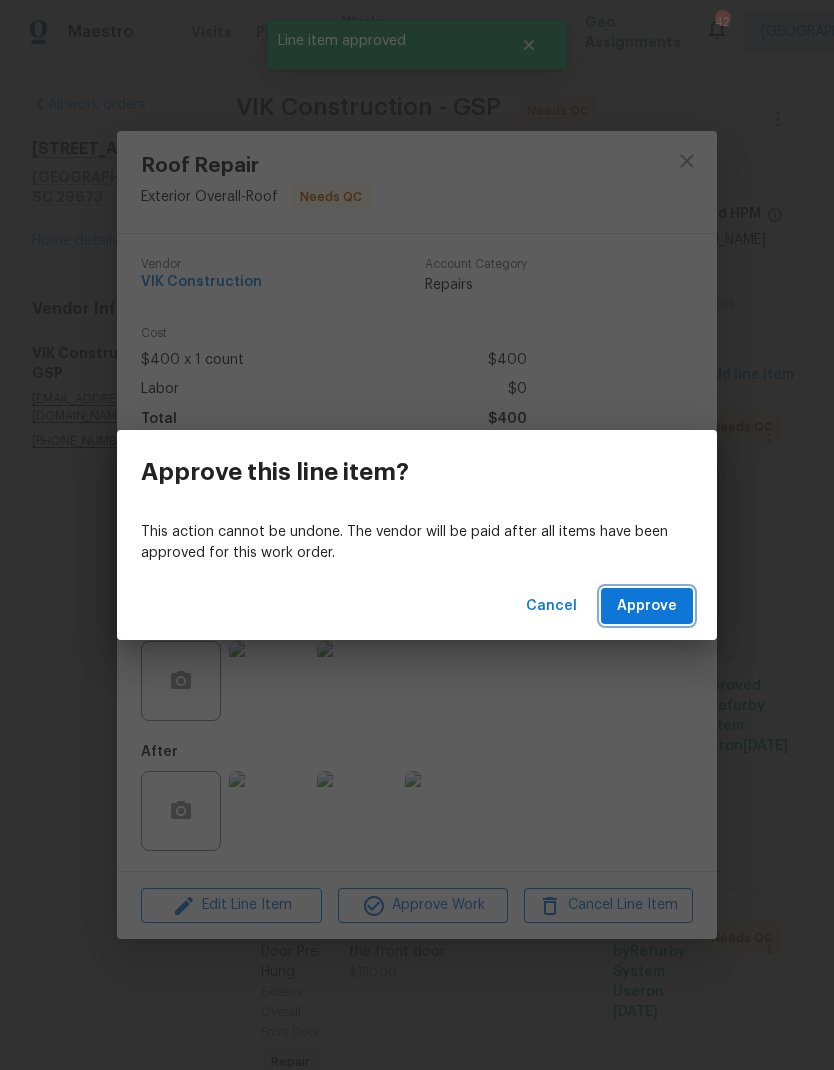 click on "Approve" at bounding box center (647, 606) 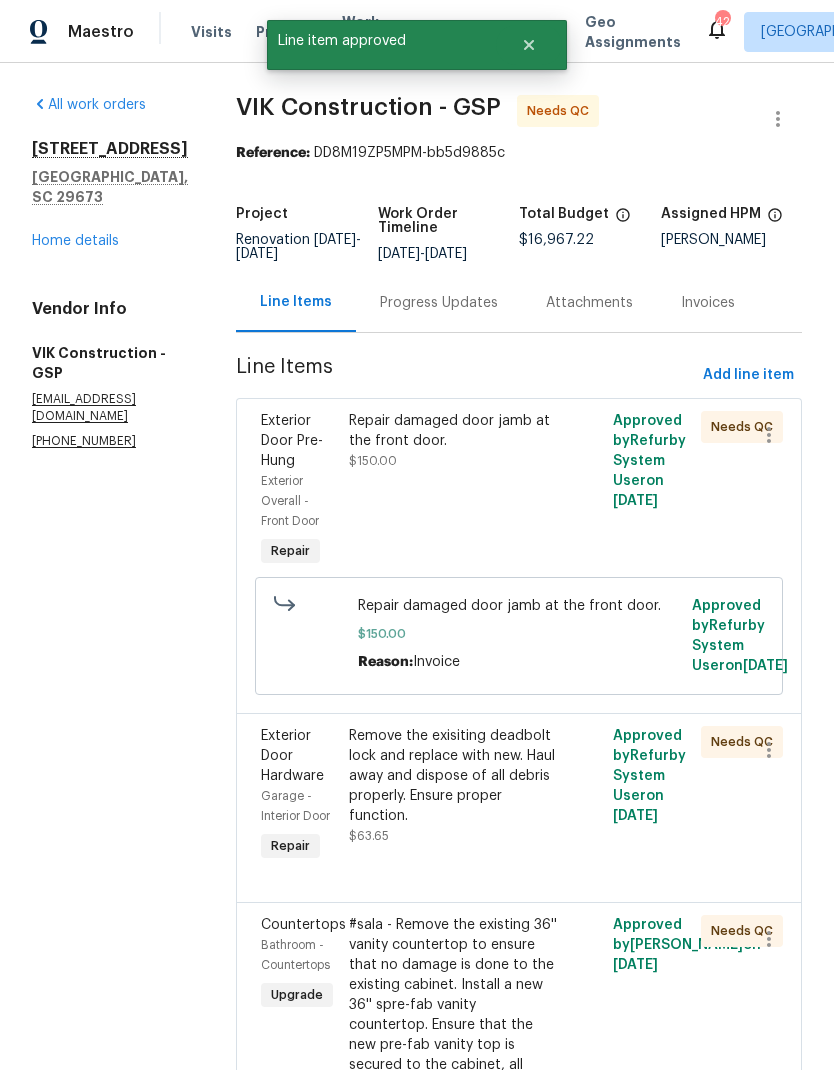 click on "Repair damaged door jamb at the front door. $150.00" at bounding box center [453, 491] 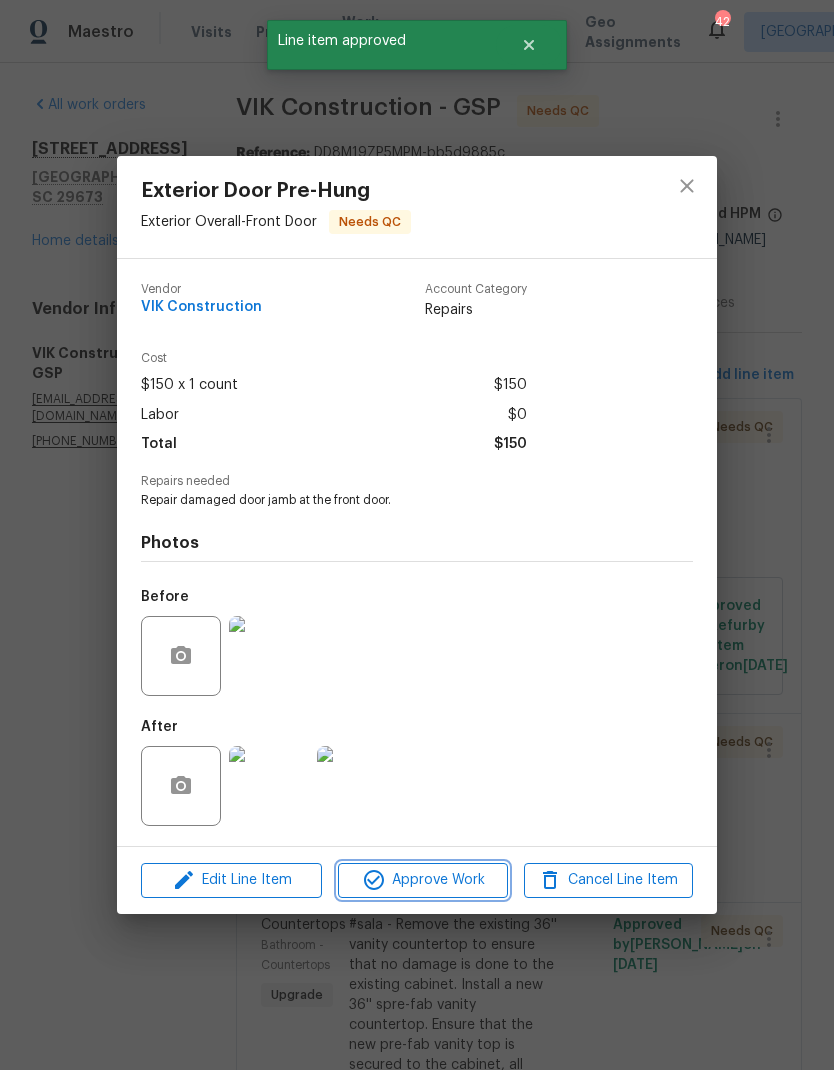 click on "Approve Work" at bounding box center (422, 880) 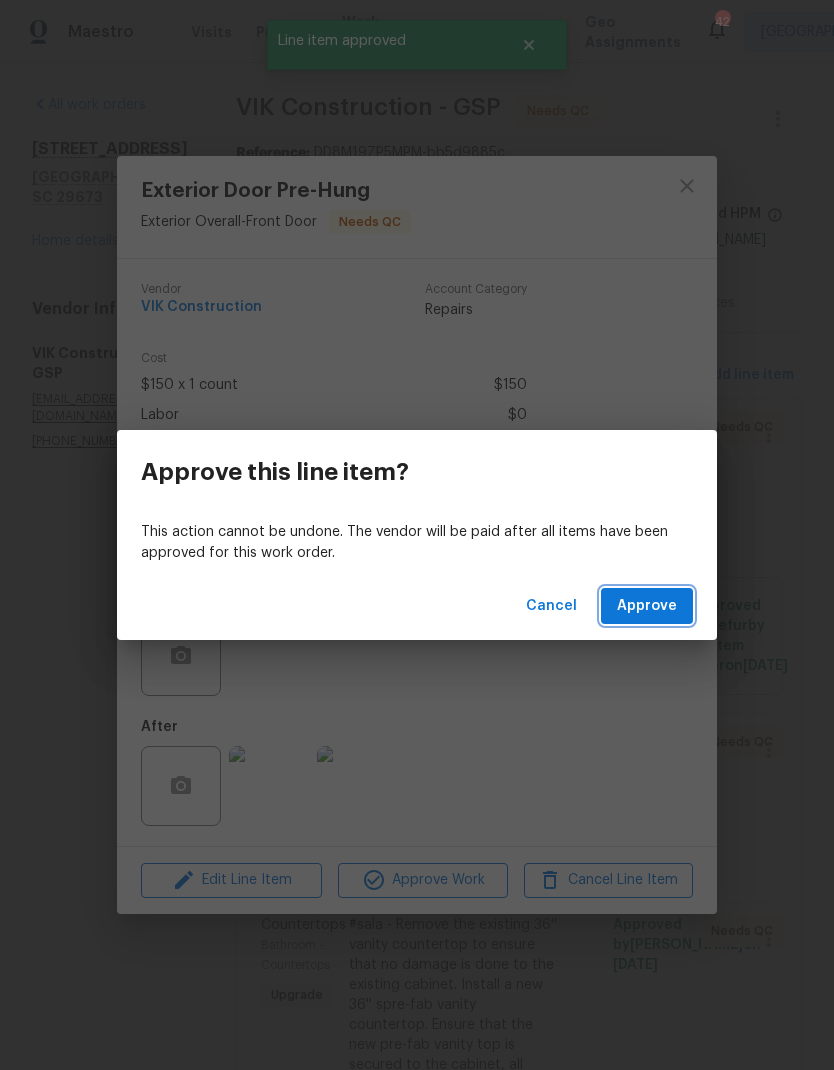 click on "Approve" at bounding box center (647, 606) 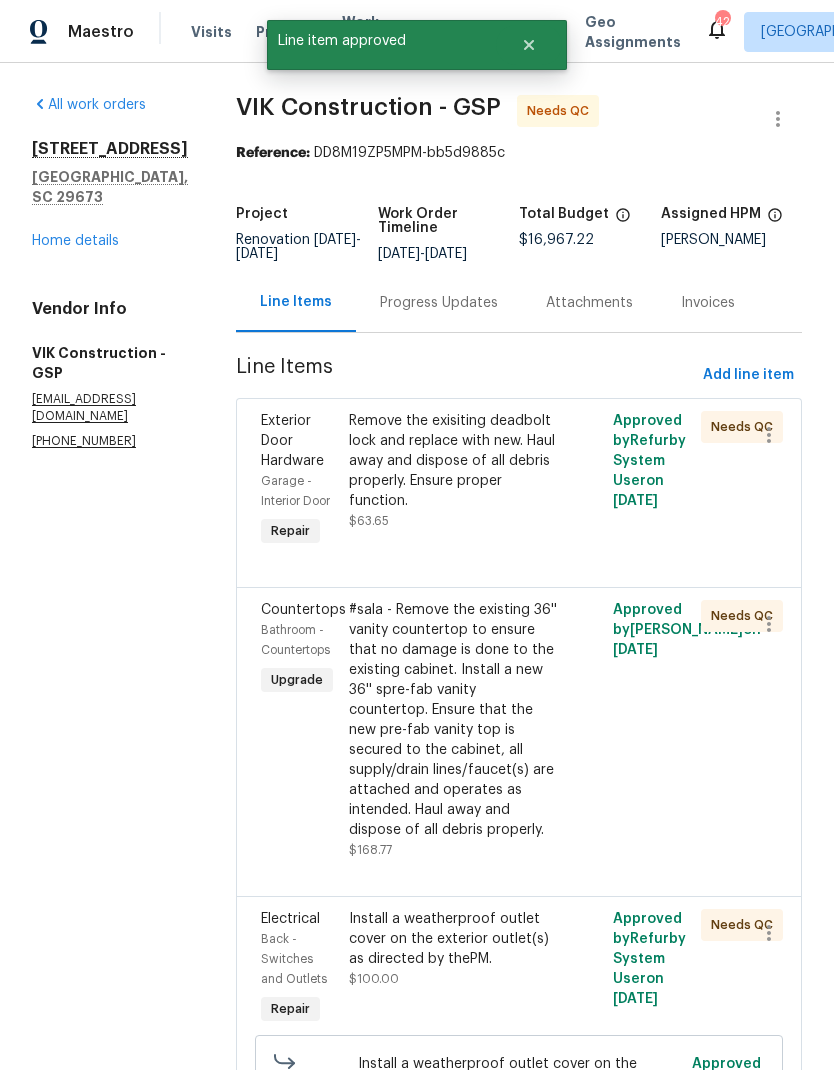 click on "Remove the exisiting deadbolt lock and replace with new. Haul away and dispose of all debris properly. Ensure proper function. $63.65" at bounding box center [453, 471] 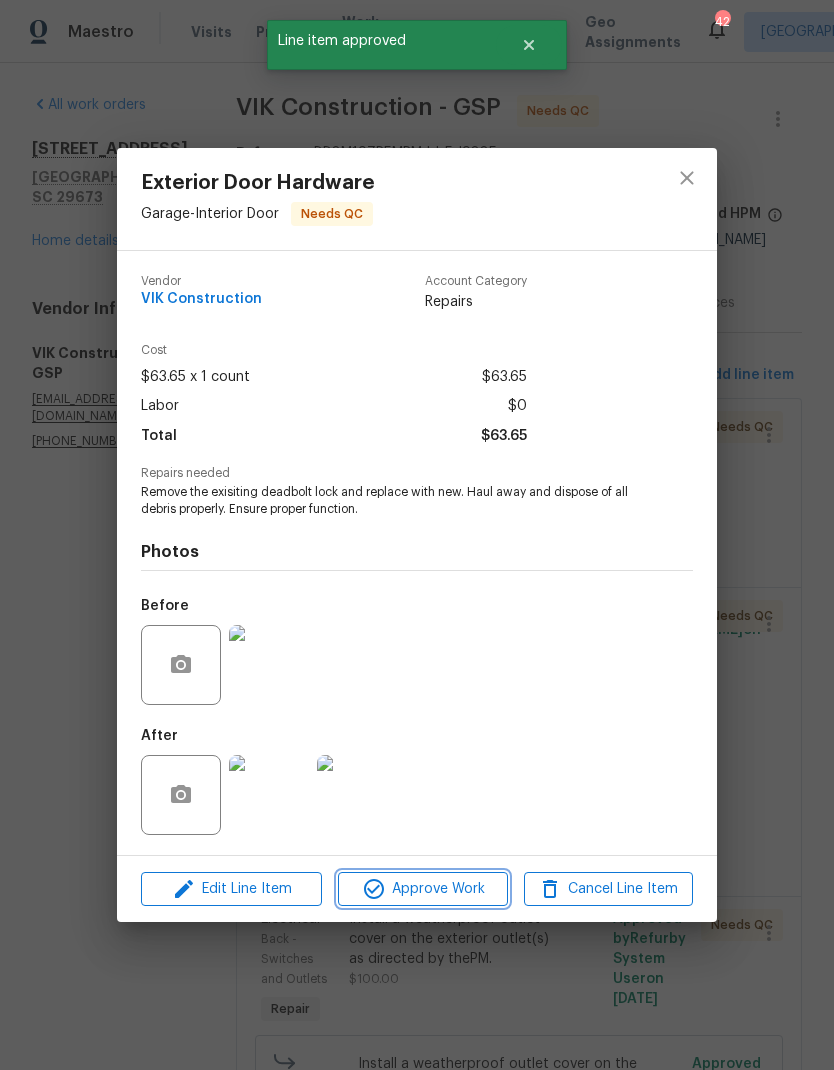 click on "Approve Work" at bounding box center [422, 889] 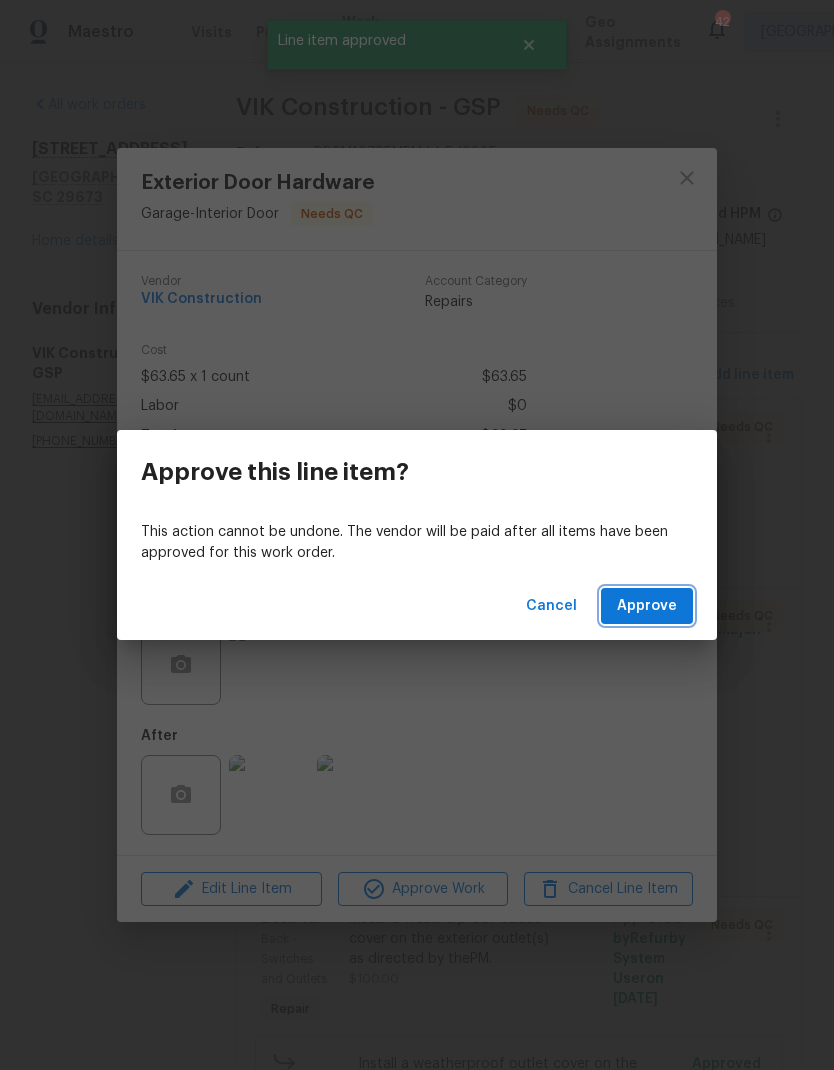 click on "Approve" at bounding box center (647, 606) 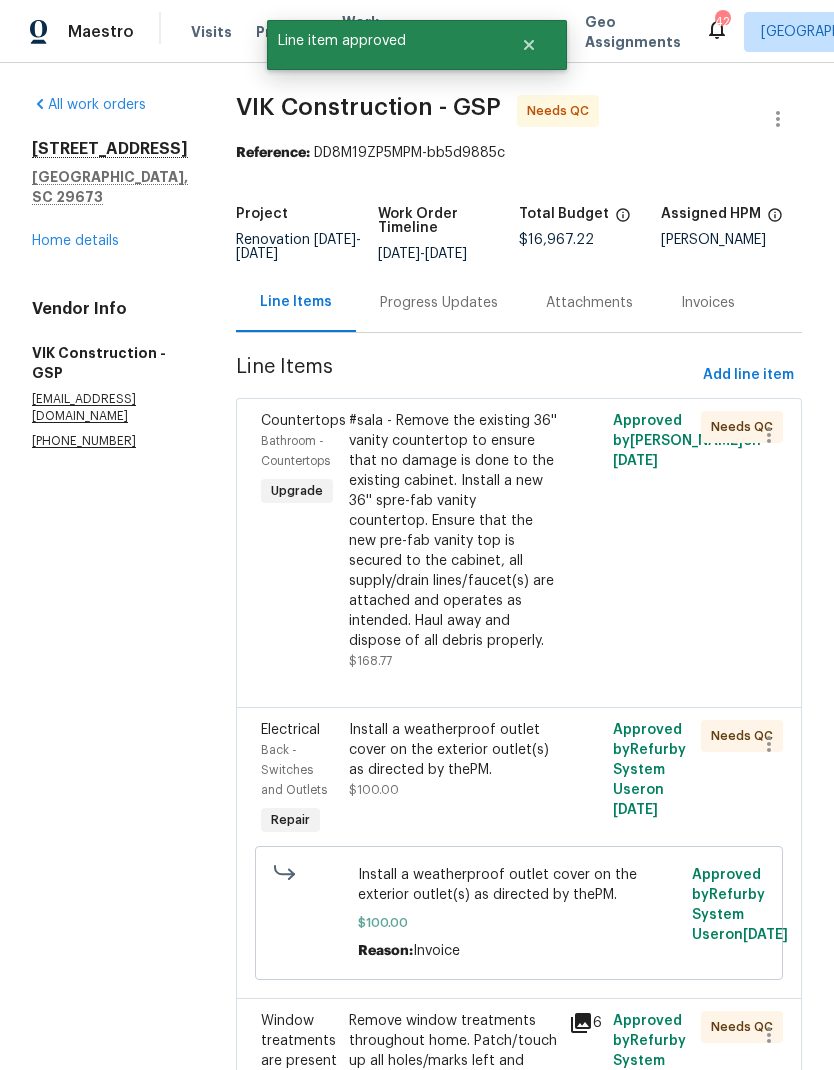 click on "#sala - Remove the existing 36'' vanity countertop to ensure that no damage is done to the existing cabinet. Install a new 36'' spre-fab vanity countertop. Ensure that the new pre-fab vanity top is secured to the cabinet, all supply/drain lines/faucet(s) are attached and operates as intended. Haul away and dispose of all debris properly." at bounding box center (453, 531) 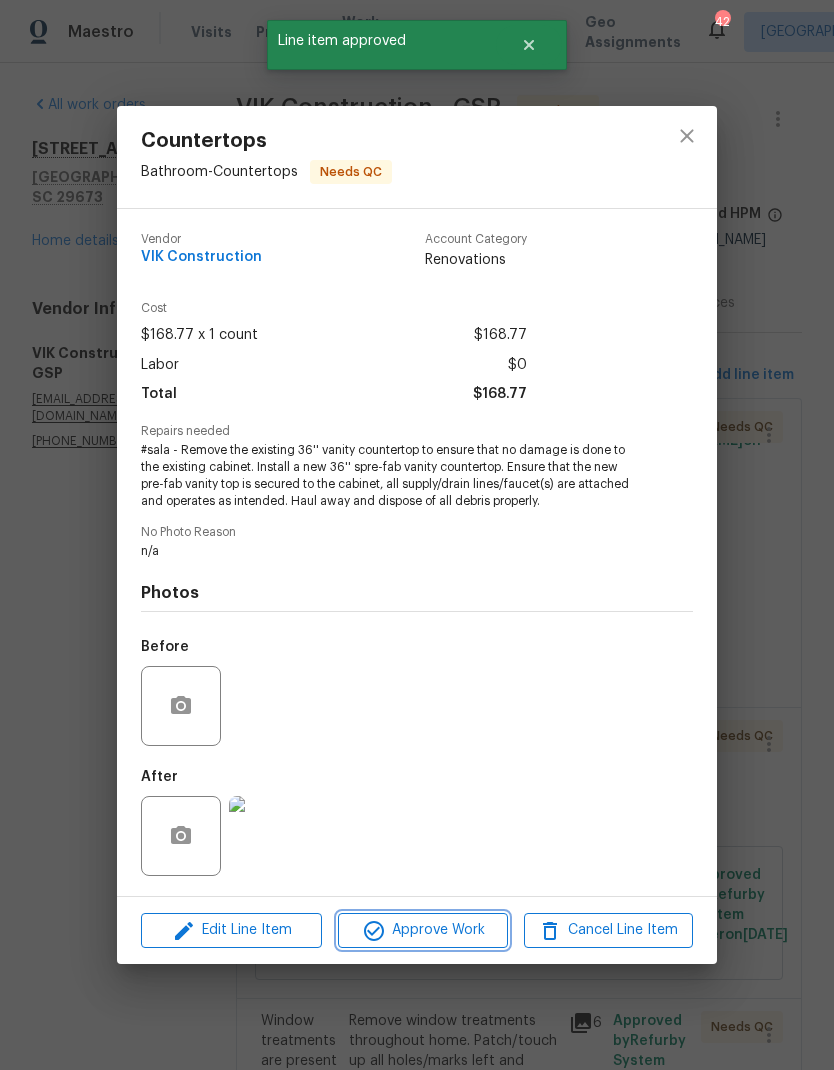 click on "Approve Work" at bounding box center (422, 930) 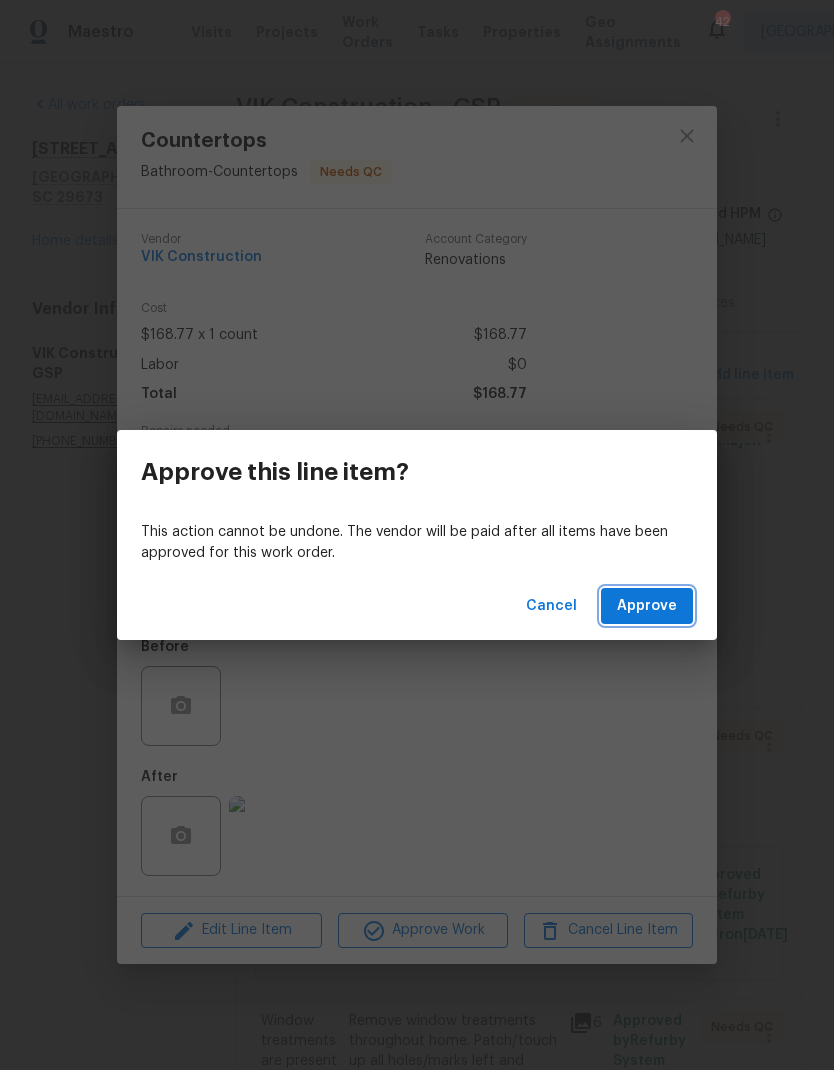 click on "Approve" at bounding box center (647, 606) 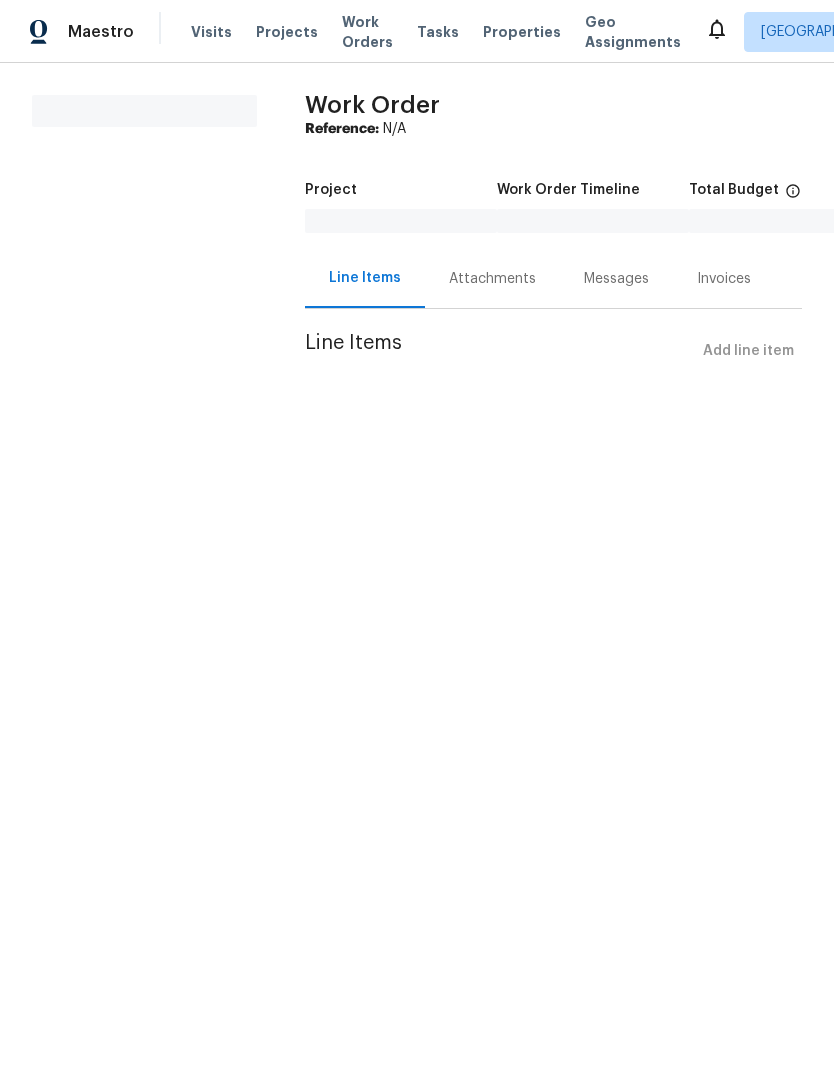 scroll, scrollTop: 0, scrollLeft: 0, axis: both 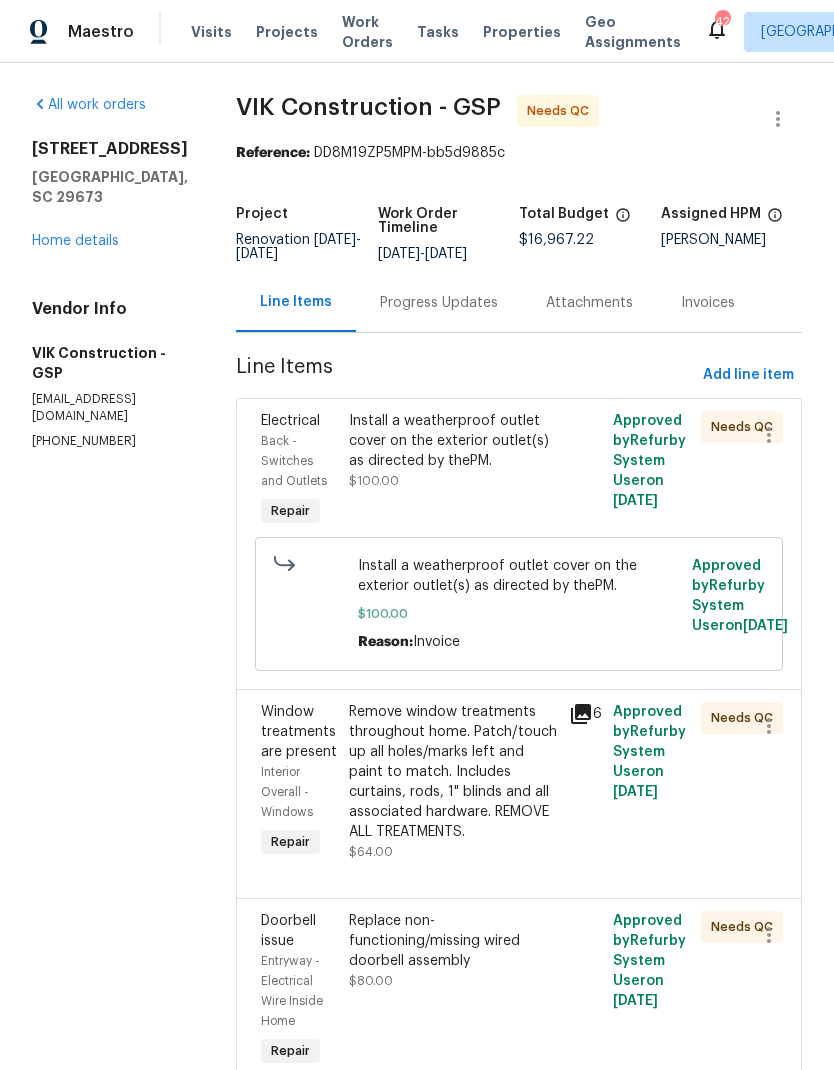 click on "Install a weatherproof outlet cover on the exterior outlet(s) as directed by thePM." at bounding box center (453, 441) 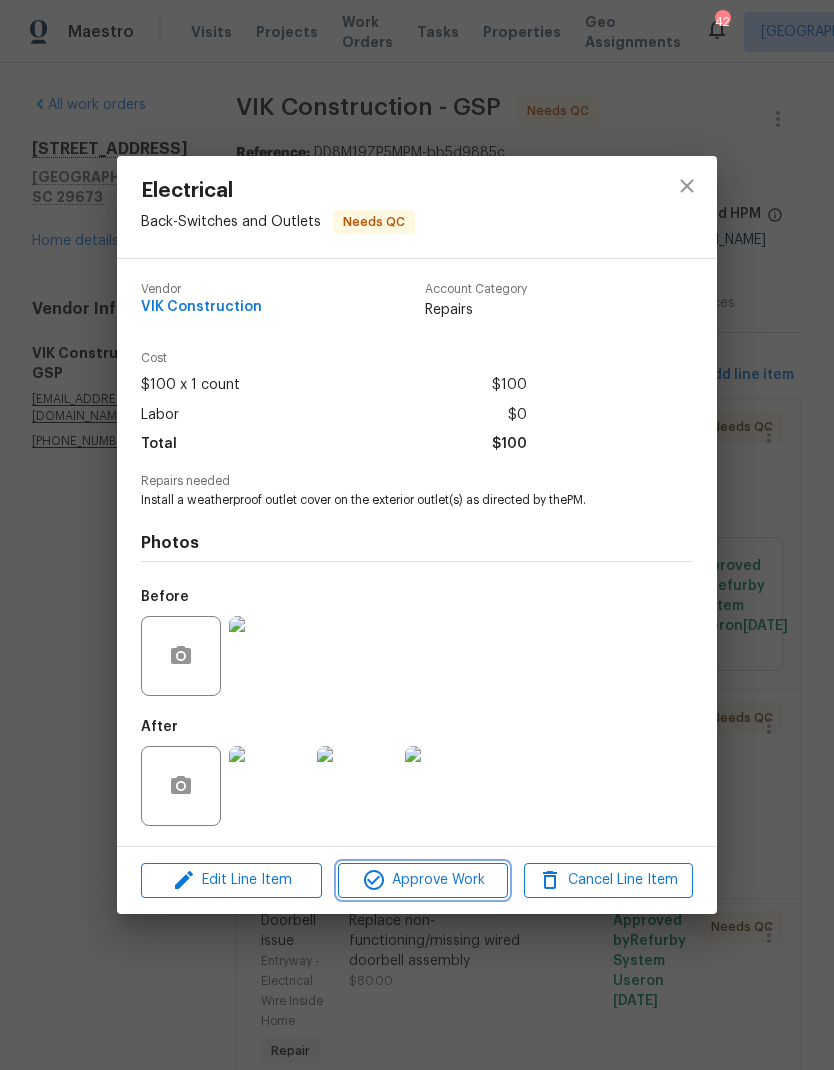 click on "Approve Work" at bounding box center [422, 880] 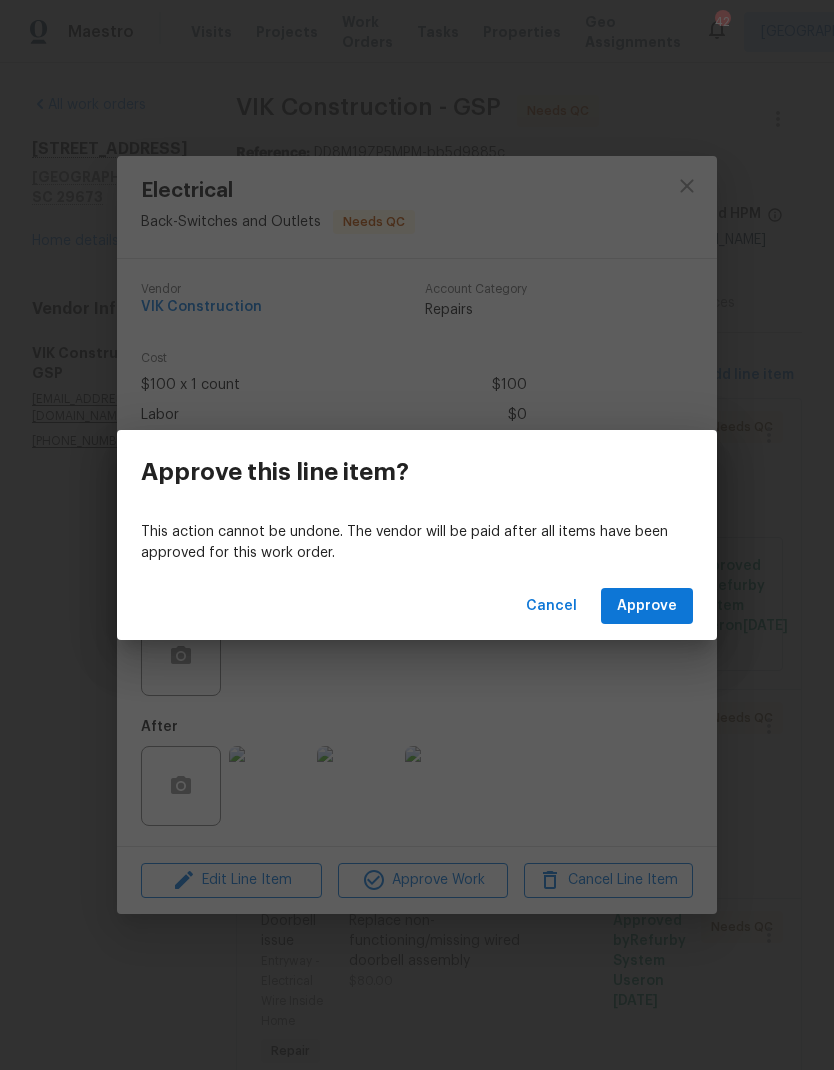 click on "Approve" at bounding box center [647, 606] 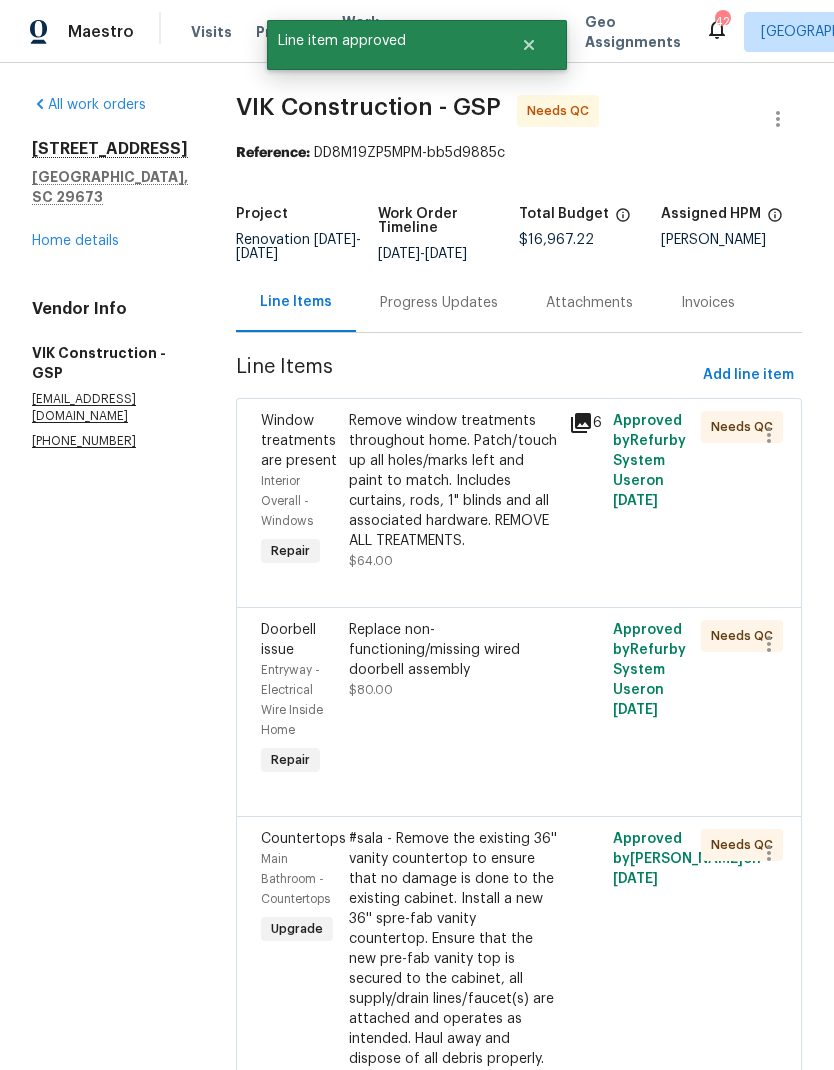 click on "Remove window treatments throughout home. Patch/touch up all holes/marks left and paint to match. Includes curtains, rods,  1" blinds and all associated hardware. REMOVE ALL TREATMENTS." at bounding box center [453, 481] 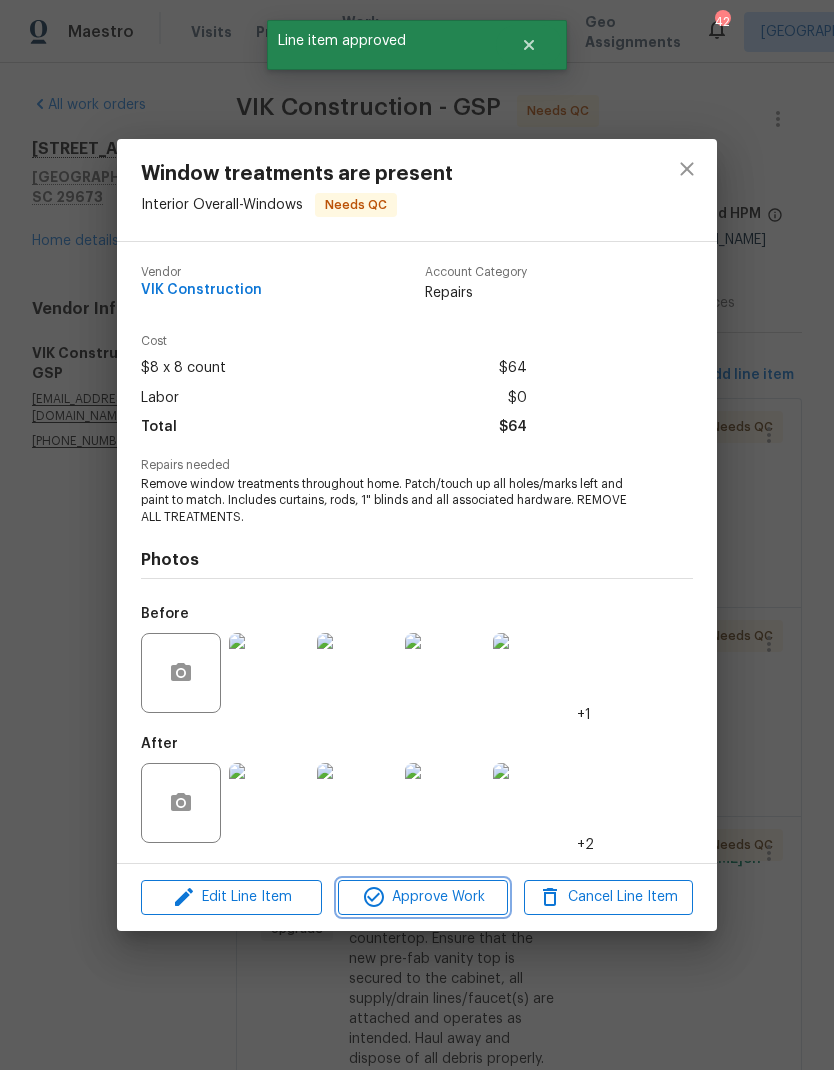 click on "Approve Work" at bounding box center [422, 897] 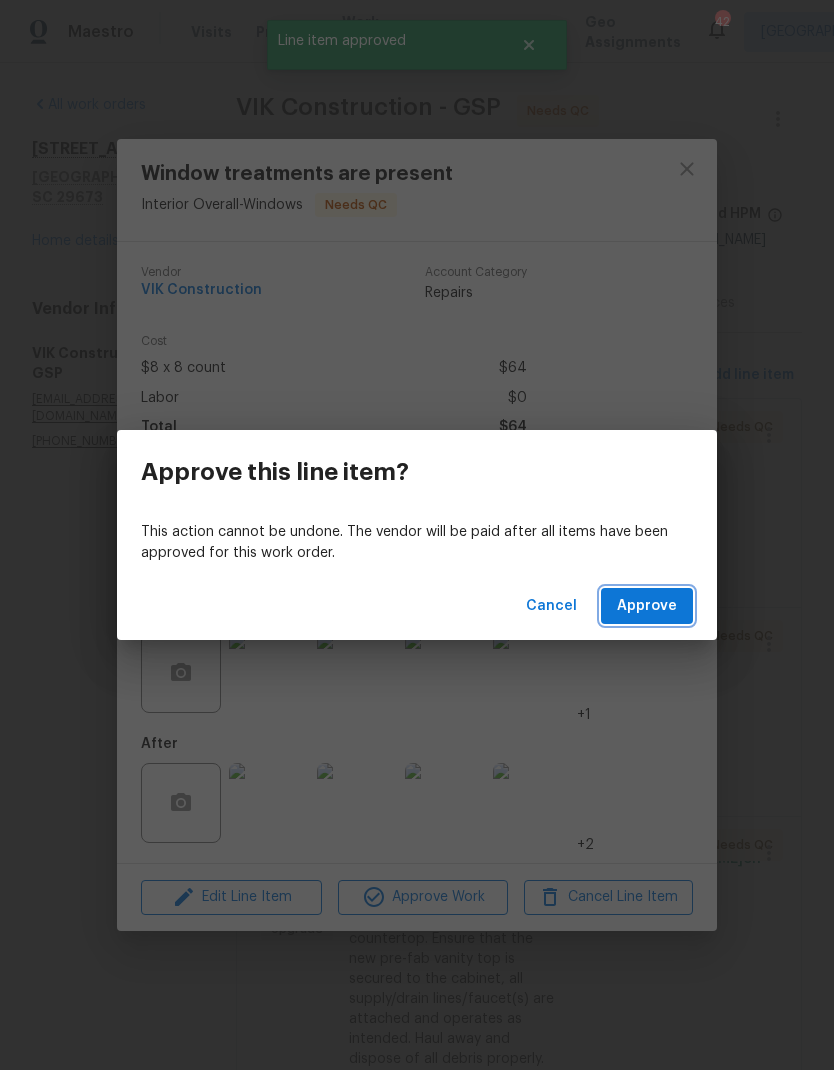 click on "Approve" at bounding box center (647, 606) 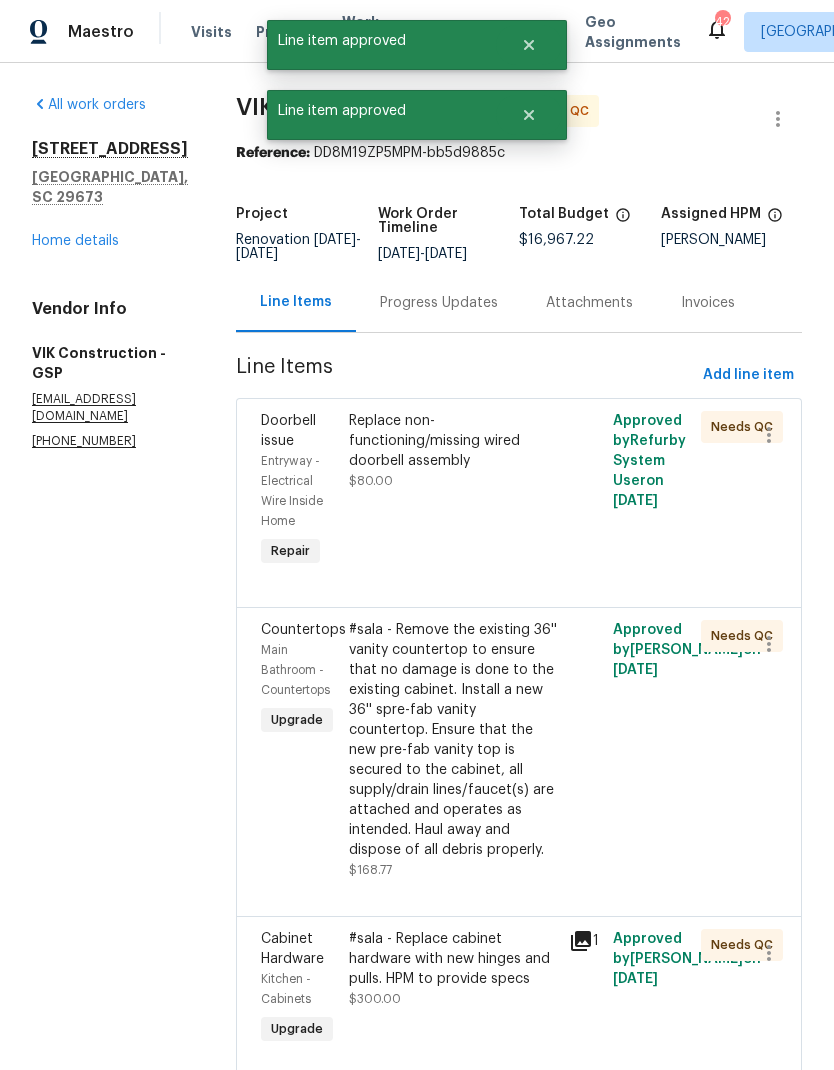 click on "Replace non-functioning/missing wired doorbell assembly $80.00" at bounding box center [453, 491] 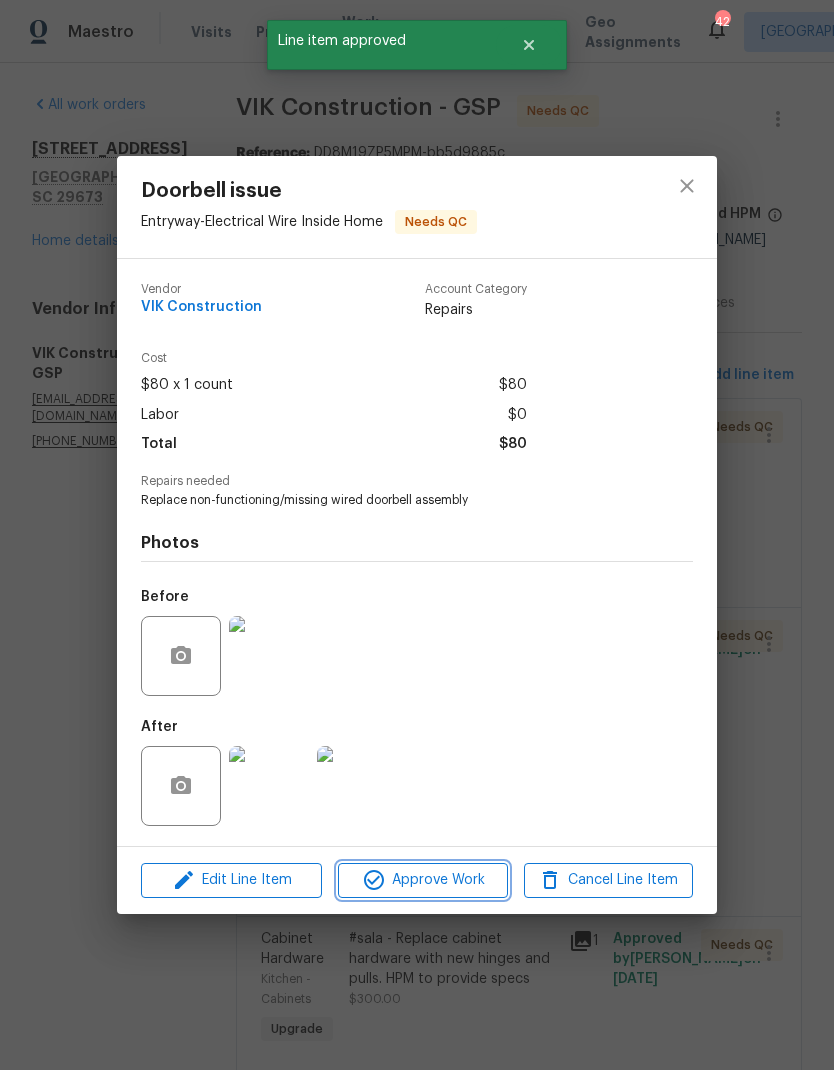 click on "Approve Work" at bounding box center [422, 880] 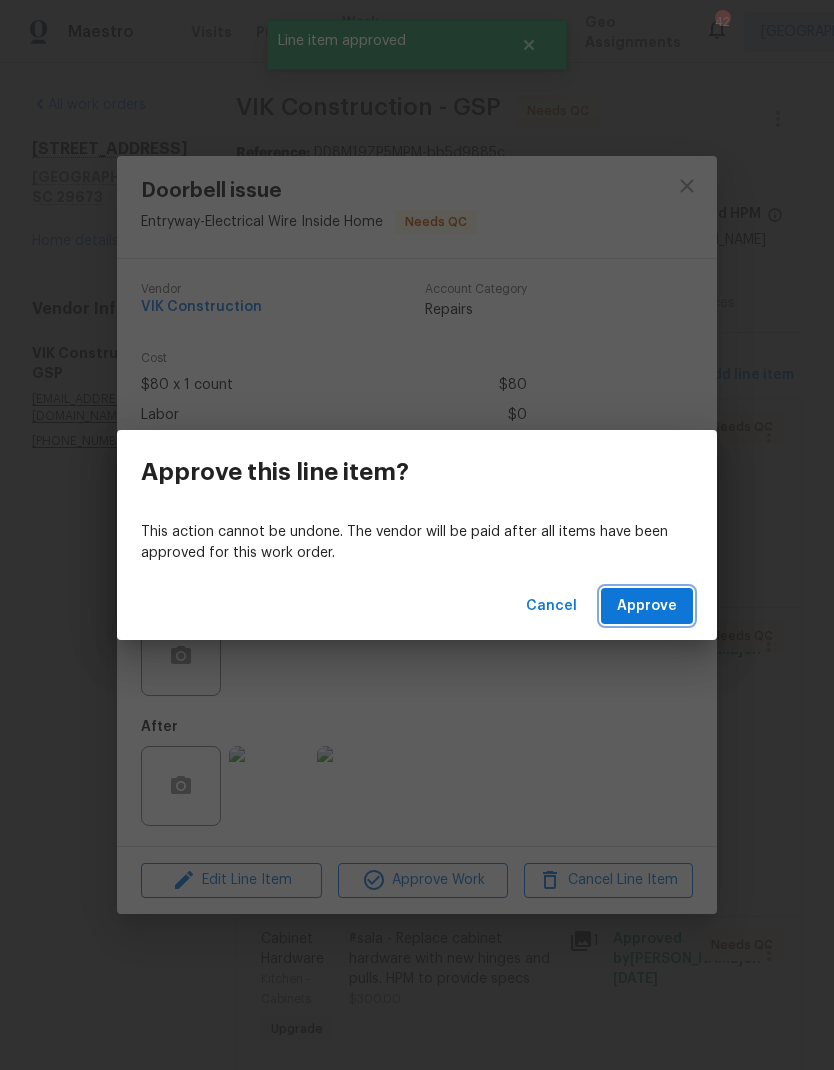 click on "Approve" at bounding box center (647, 606) 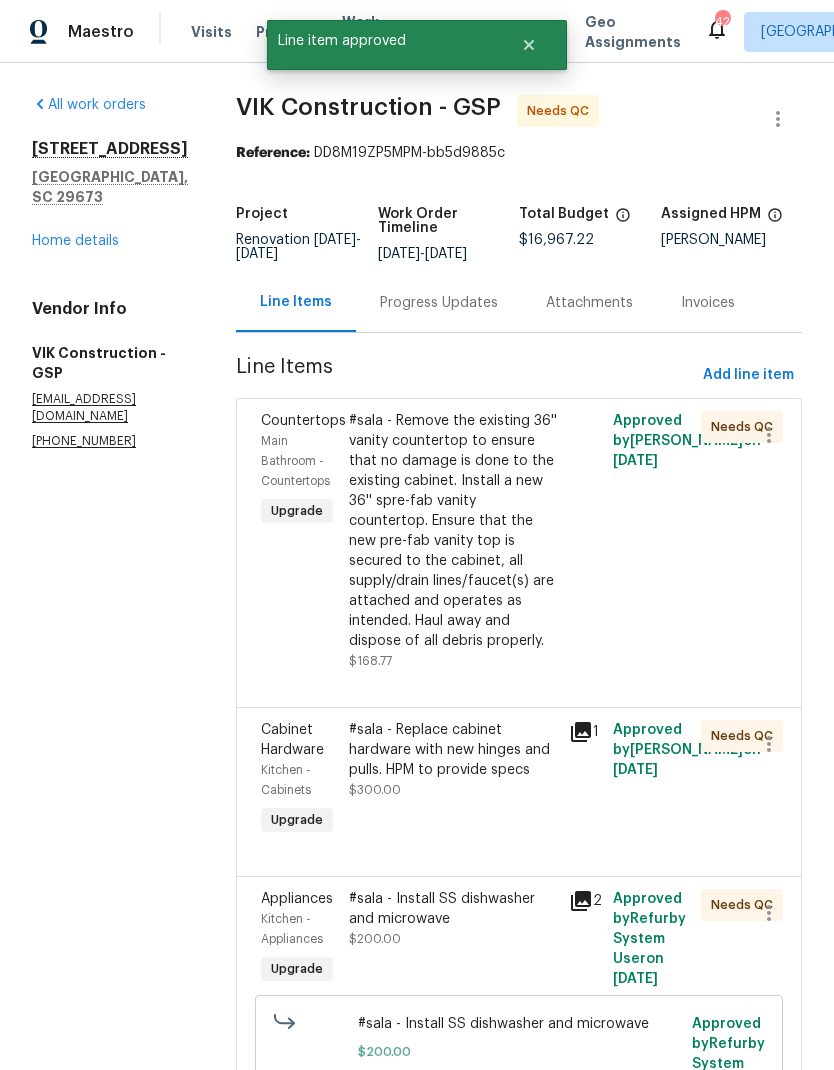click on "#sala - Remove the existing 36'' vanity countertop to ensure that no damage is done to the existing cabinet. Install a new 36'' spre-fab vanity countertop. Ensure that the new pre-fab vanity top is secured to the cabinet, all supply/drain lines/faucet(s) are attached and operates as intended. Haul away and dispose of all debris properly." at bounding box center [453, 531] 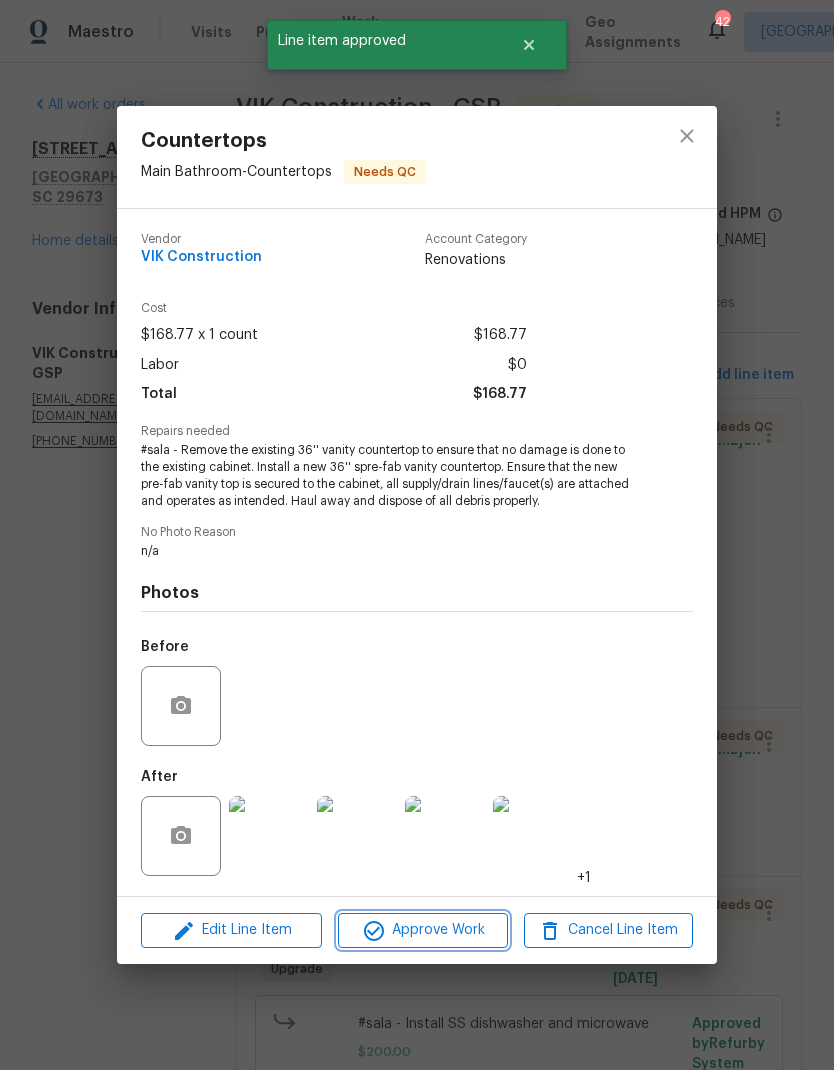 click on "Approve Work" at bounding box center (422, 930) 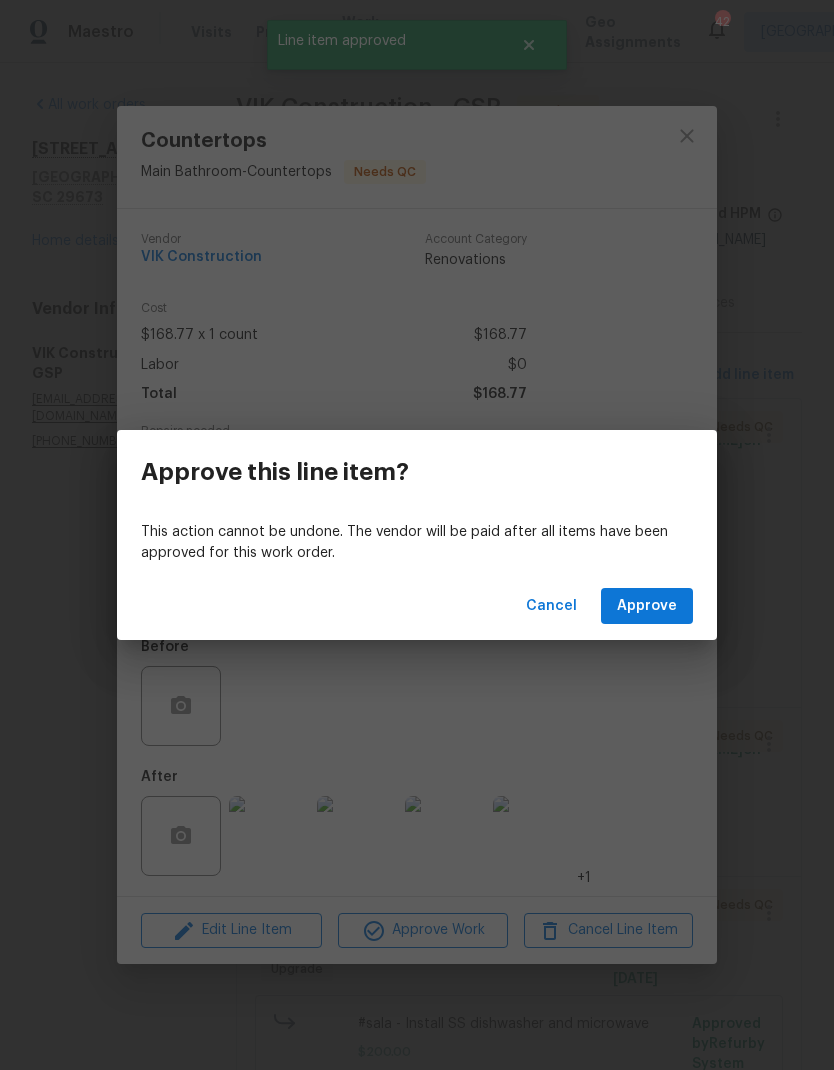 click on "Approve" at bounding box center [647, 606] 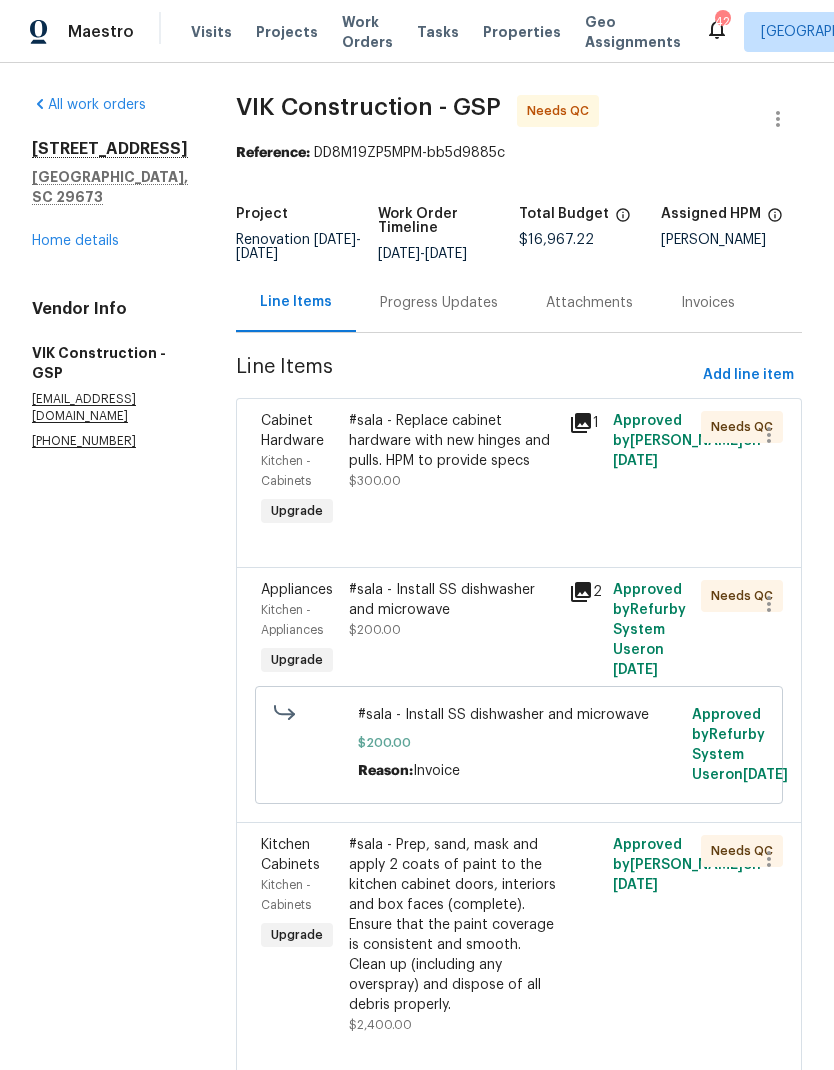 click on "#sala - Replace cabinet hardware with new hinges and pulls. HPM to provide specs" at bounding box center (453, 441) 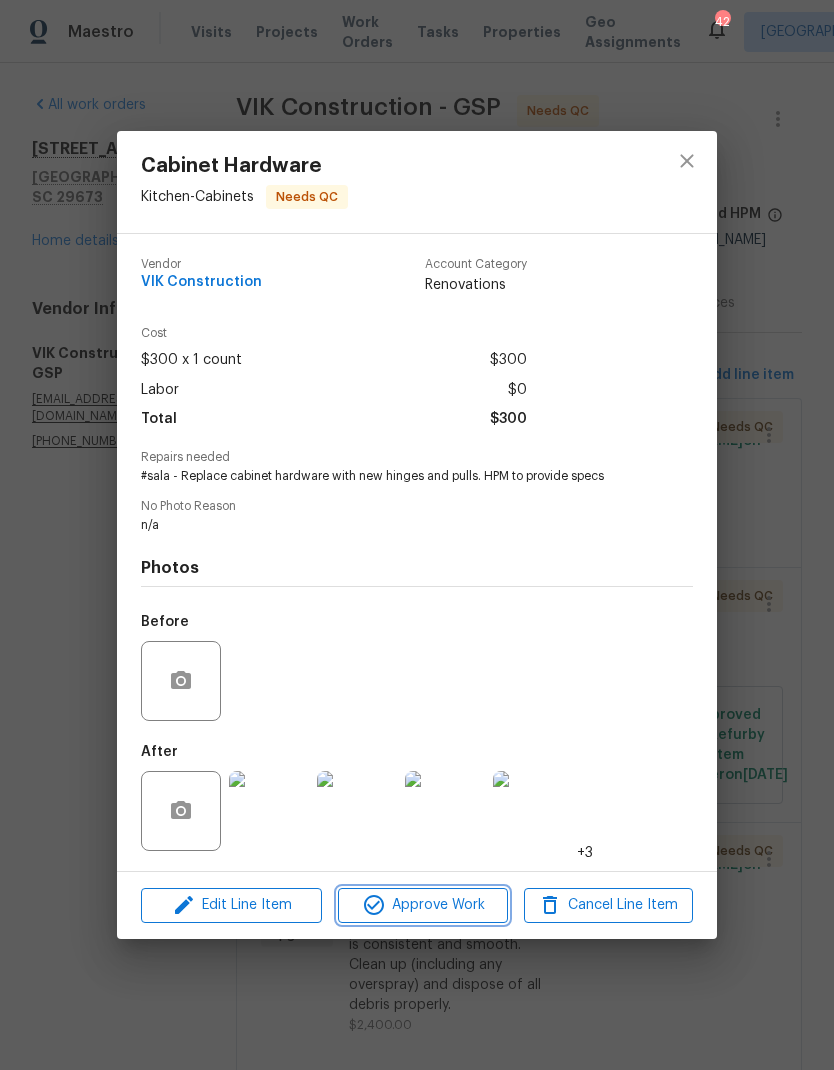 click on "Approve Work" at bounding box center (422, 905) 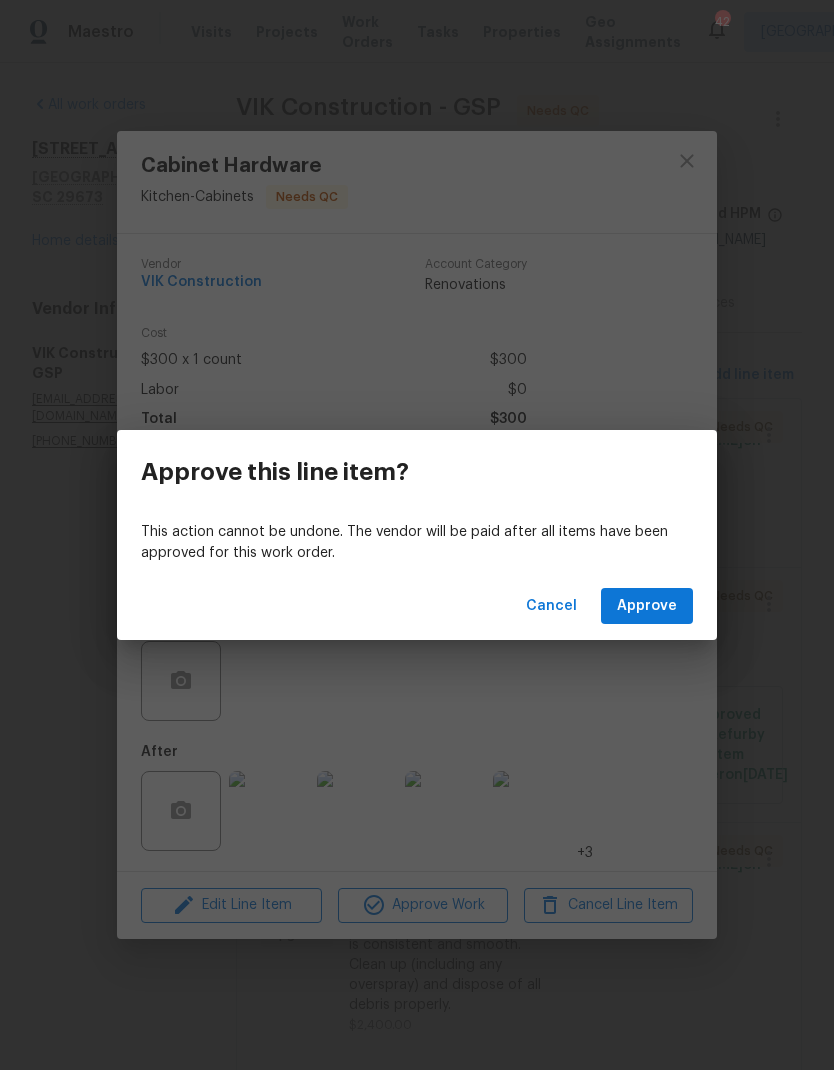click on "Approve" at bounding box center [647, 606] 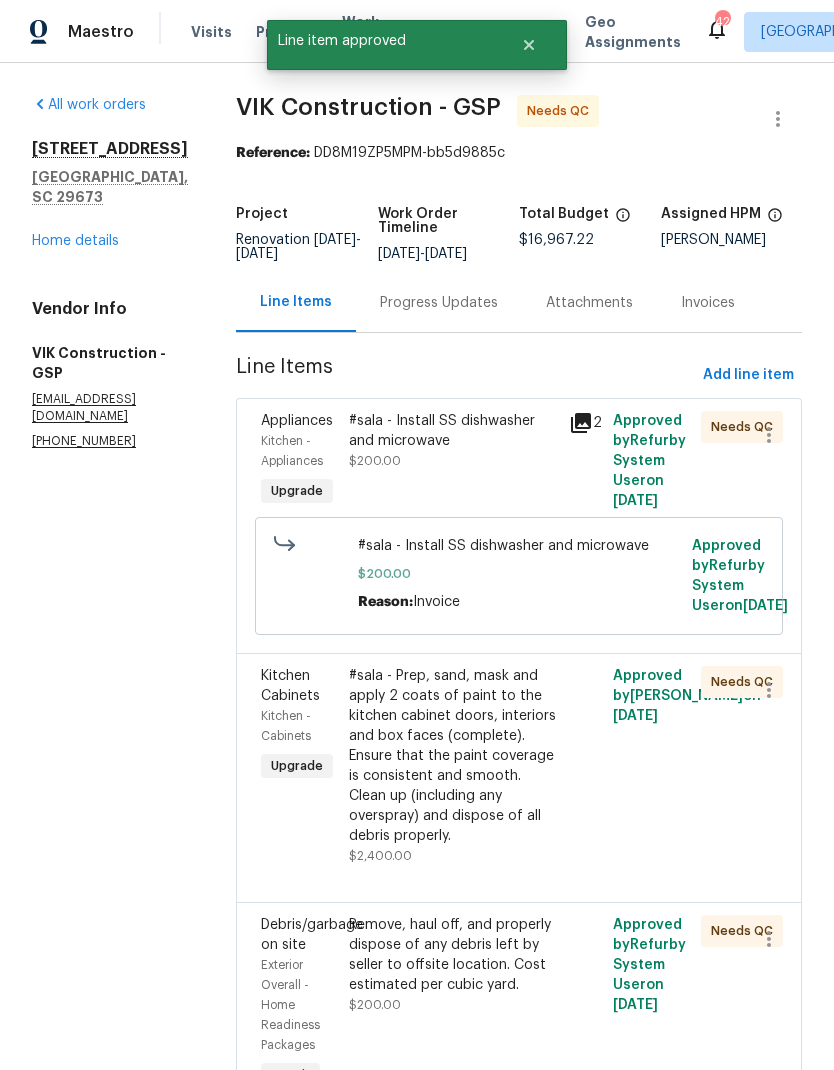 click on "#sala - Install SS dishwasher and microwave $200.00" at bounding box center [453, 461] 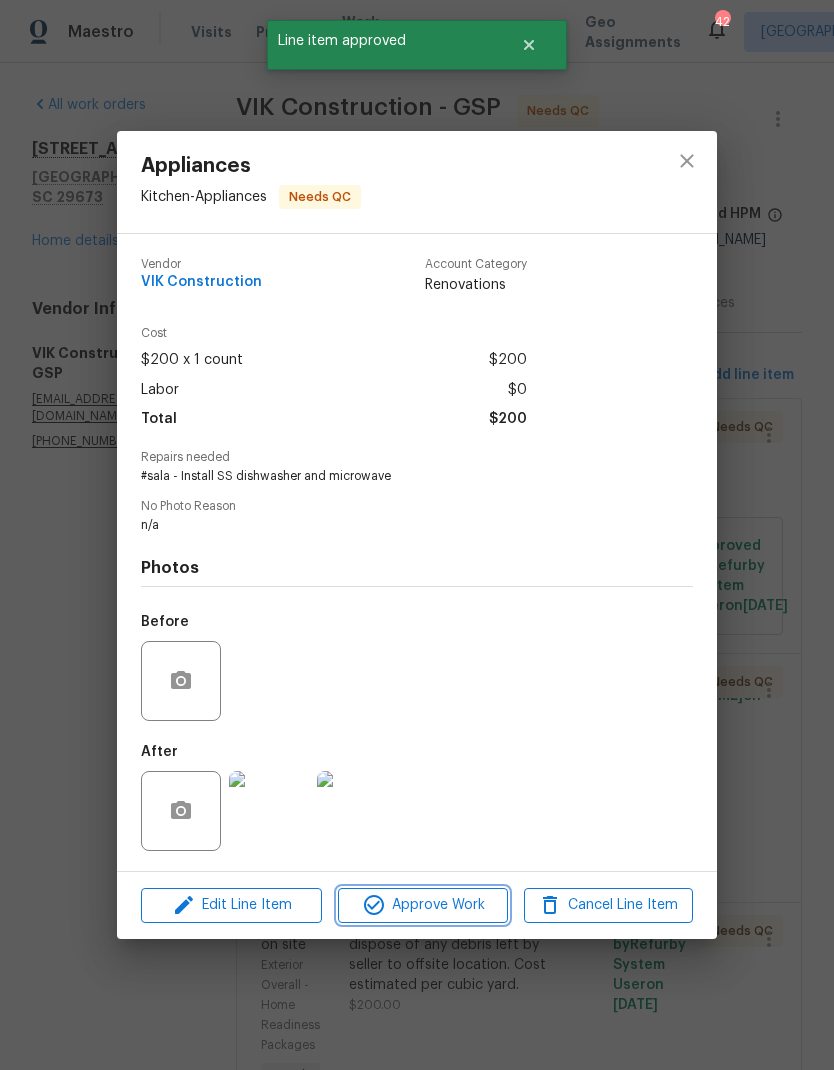 click on "Approve Work" at bounding box center [422, 905] 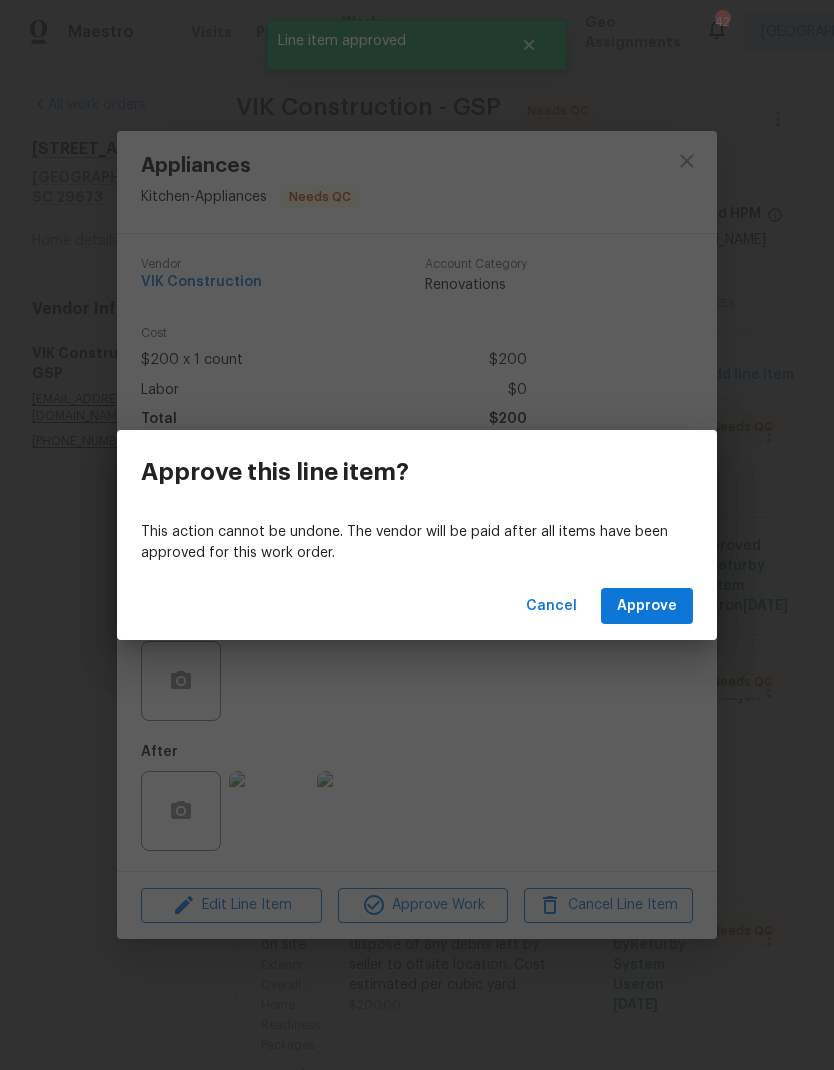 click on "Approve" at bounding box center (647, 606) 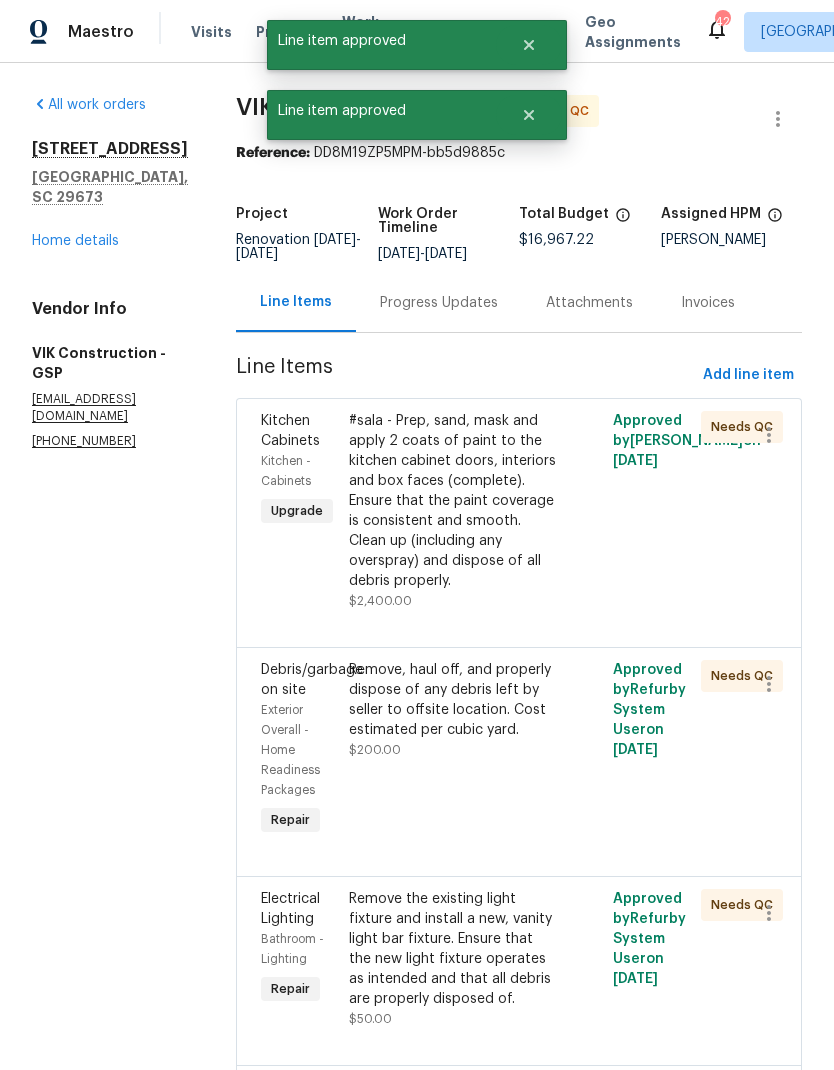 click on "#sala - Prep, sand, mask and apply 2 coats of paint to the kitchen cabinet doors, interiors and box faces (complete). Ensure that the paint coverage is consistent and smooth. Clean up (including any overspray) and dispose of all debris properly." at bounding box center (453, 501) 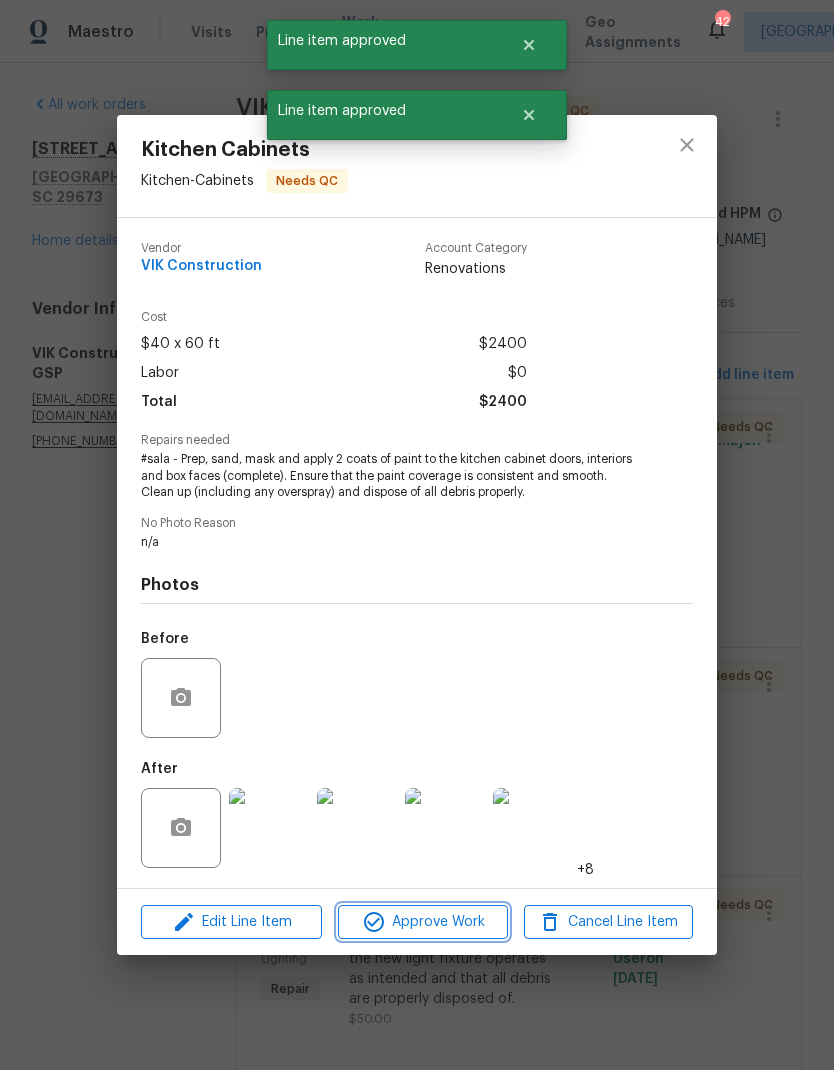 click on "Approve Work" at bounding box center (422, 922) 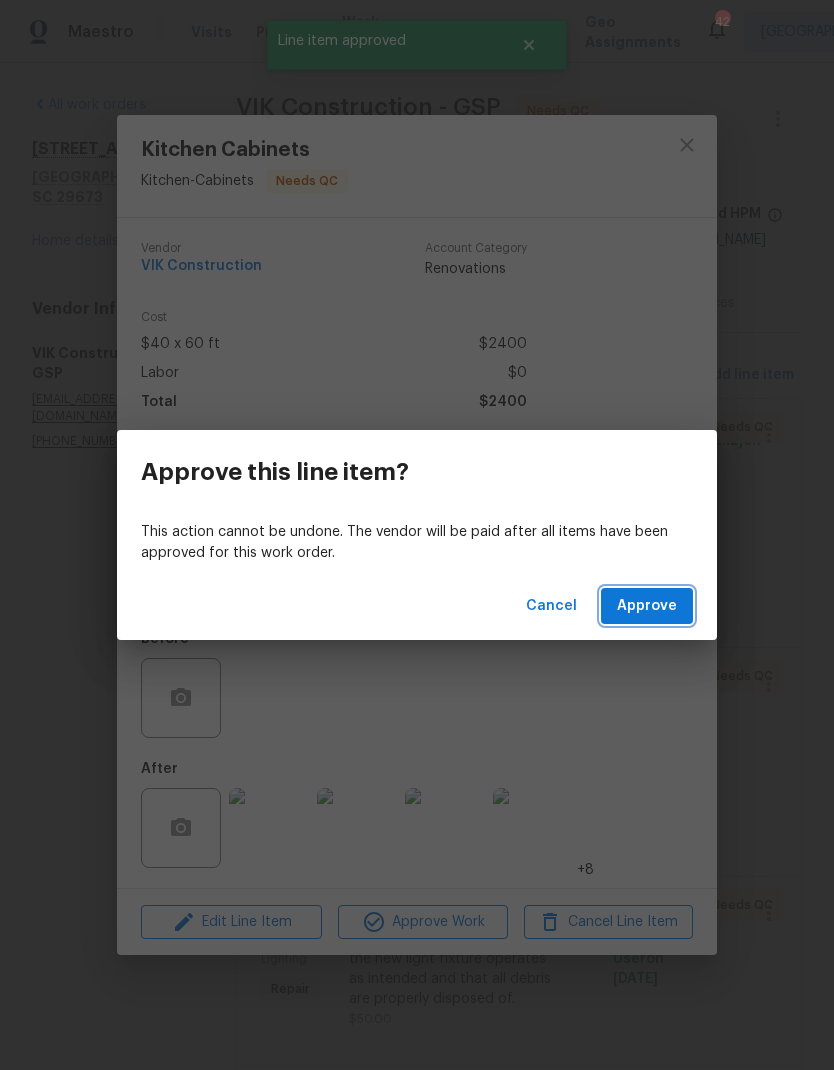 click on "Approve" at bounding box center [647, 606] 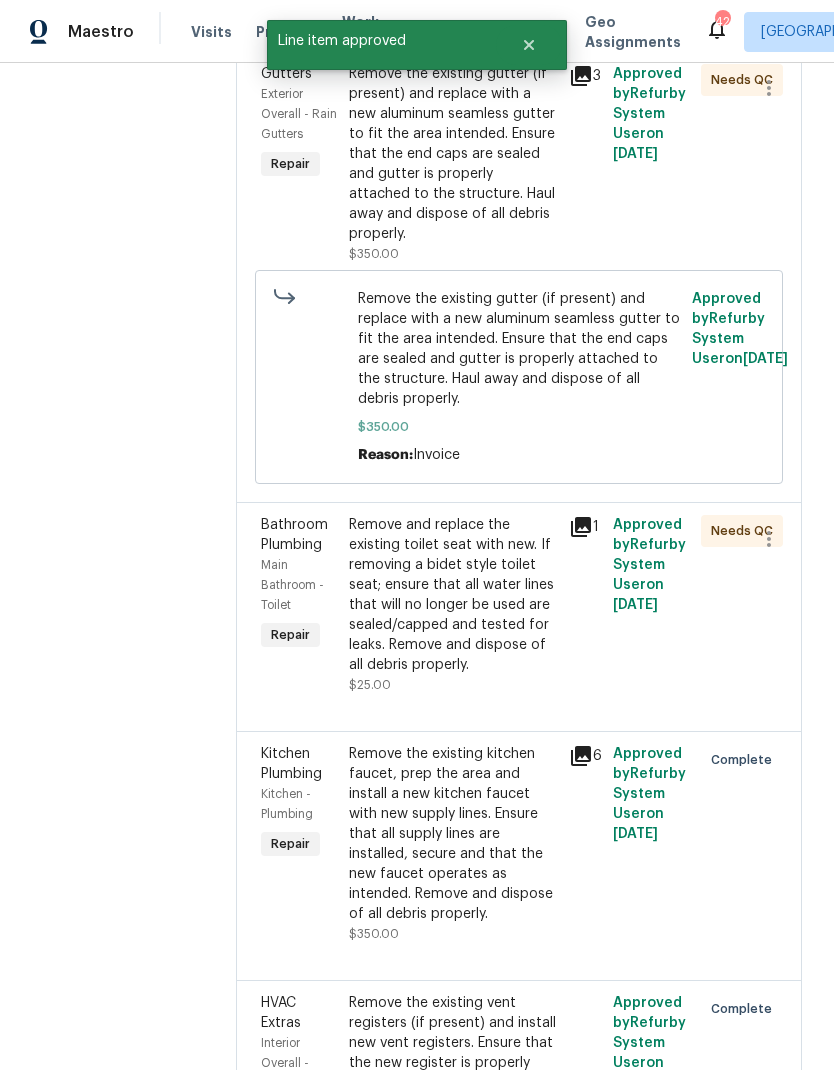 scroll, scrollTop: 3493, scrollLeft: 0, axis: vertical 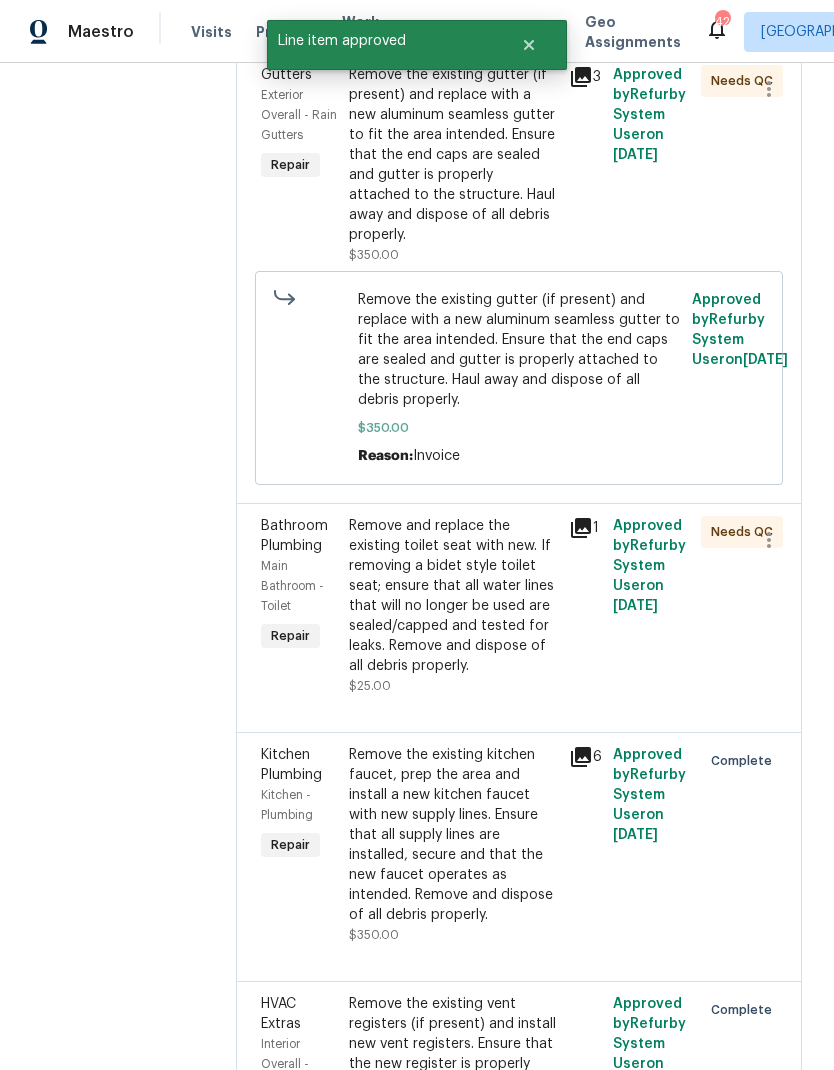 click on "Remove and replace the existing toilet seat with new. If removing a bidet style toilet seat; ensure that all water lines that will no longer be used are sealed/capped and tested for leaks. Remove and dispose of all debris properly." at bounding box center [453, 596] 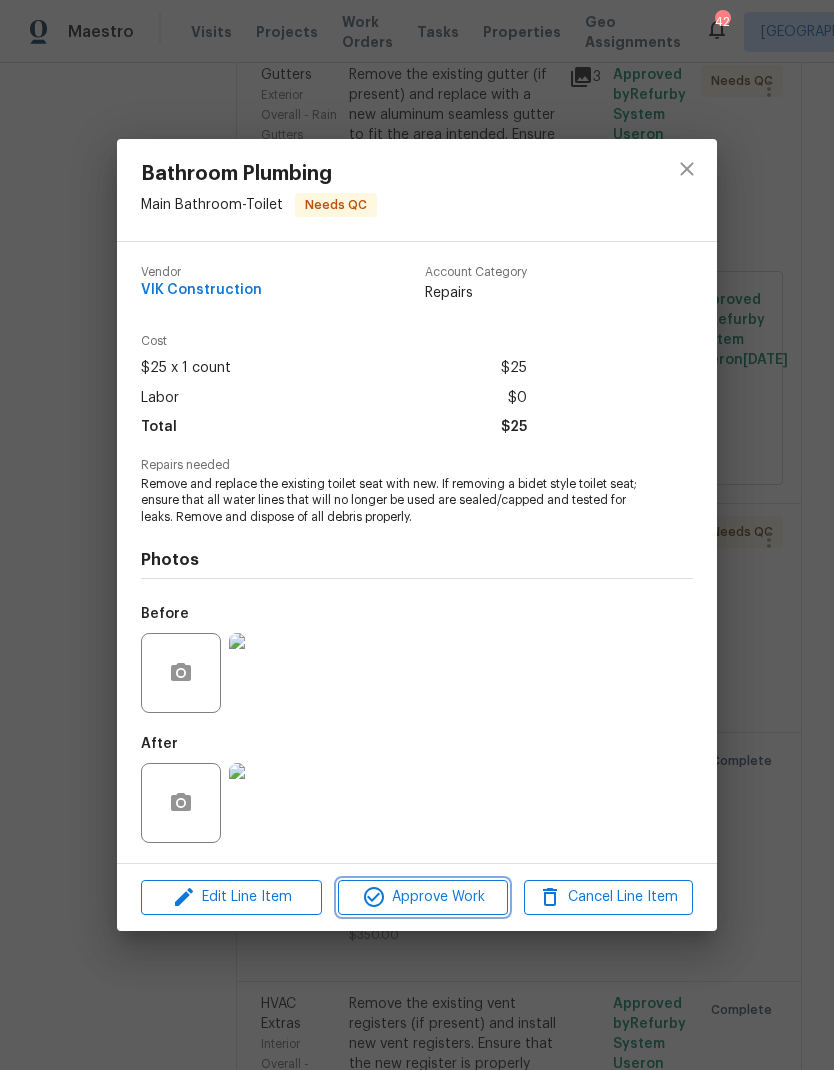 click on "Approve Work" at bounding box center (422, 897) 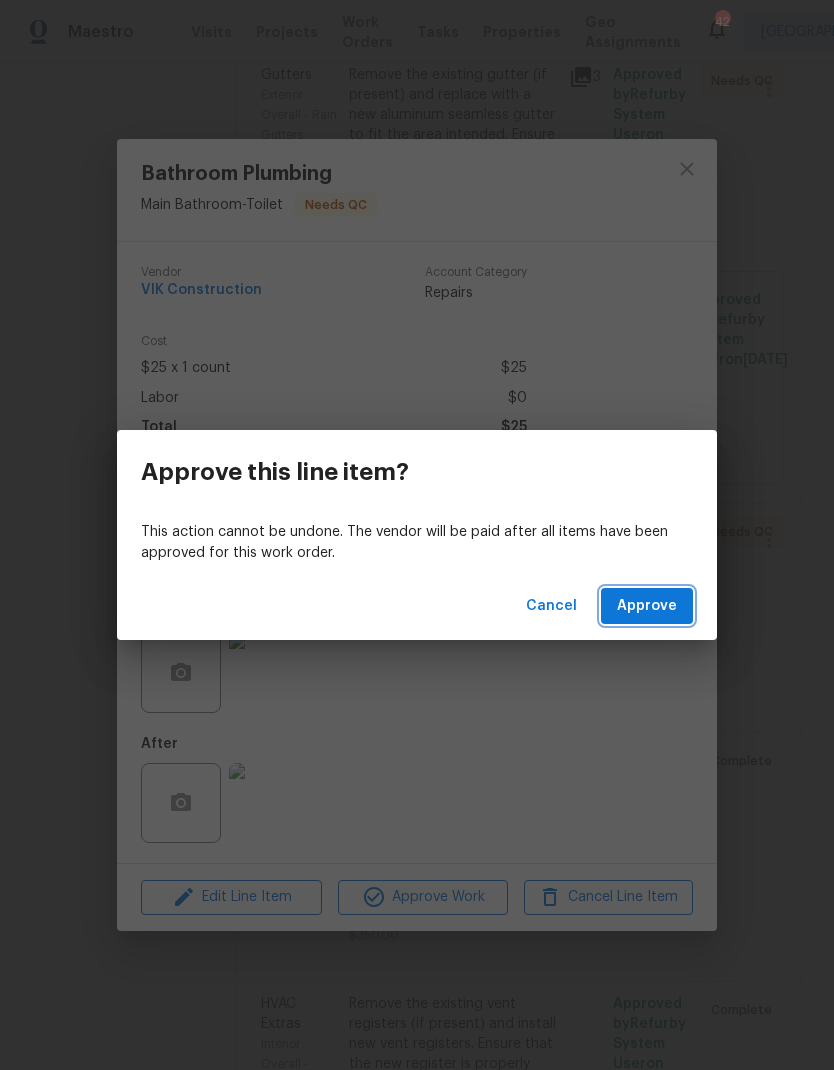click on "Approve" at bounding box center [647, 606] 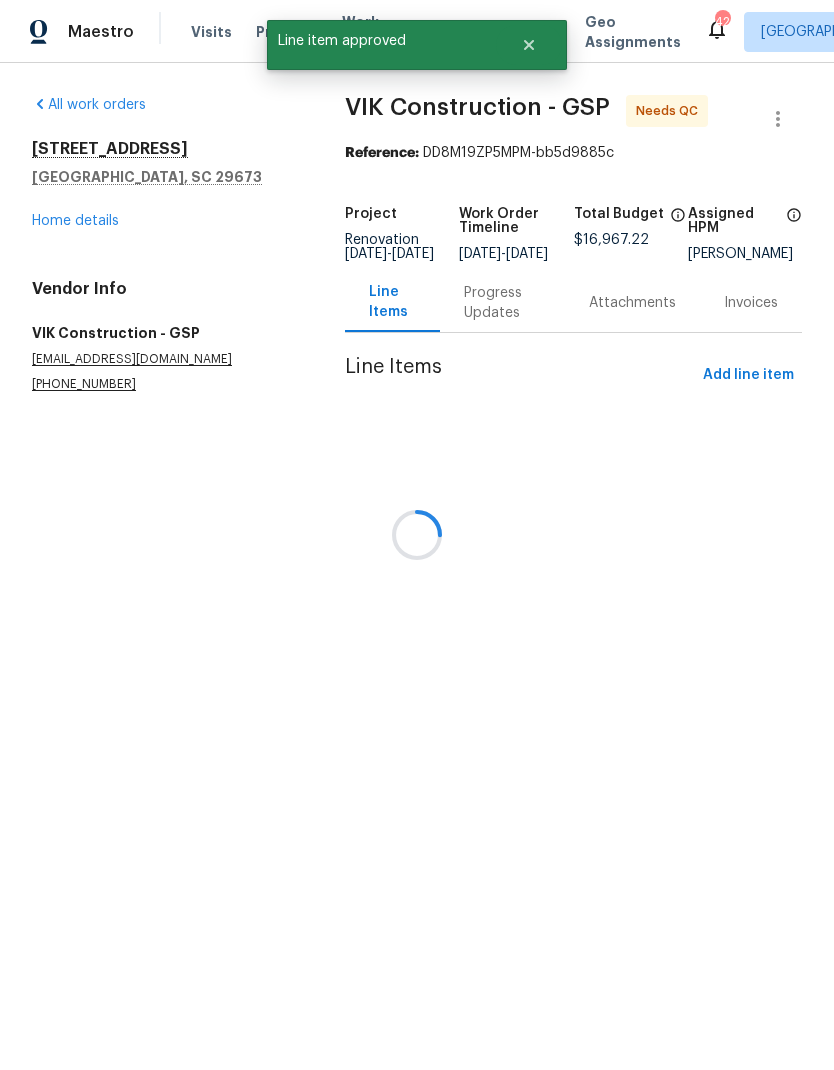 scroll, scrollTop: 0, scrollLeft: 0, axis: both 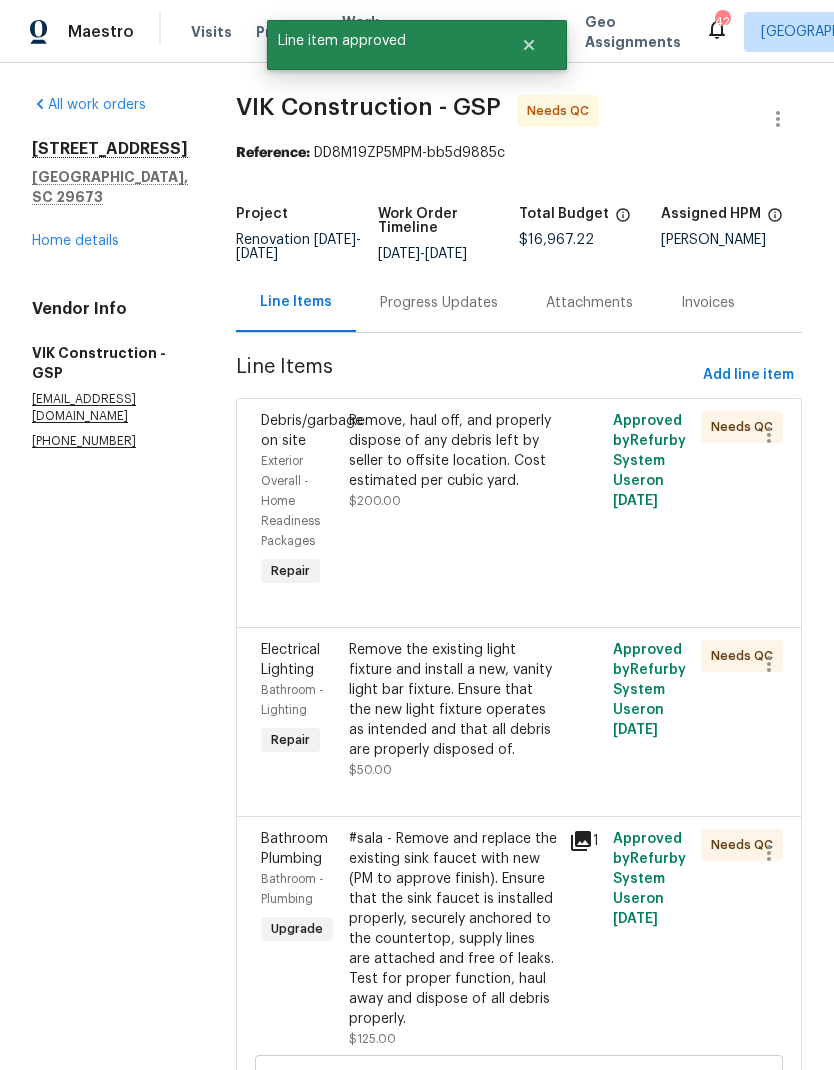 click on "Remove, haul off, and properly dispose of any debris left by seller to offsite location. Cost estimated per cubic yard. $200.00" at bounding box center (453, 461) 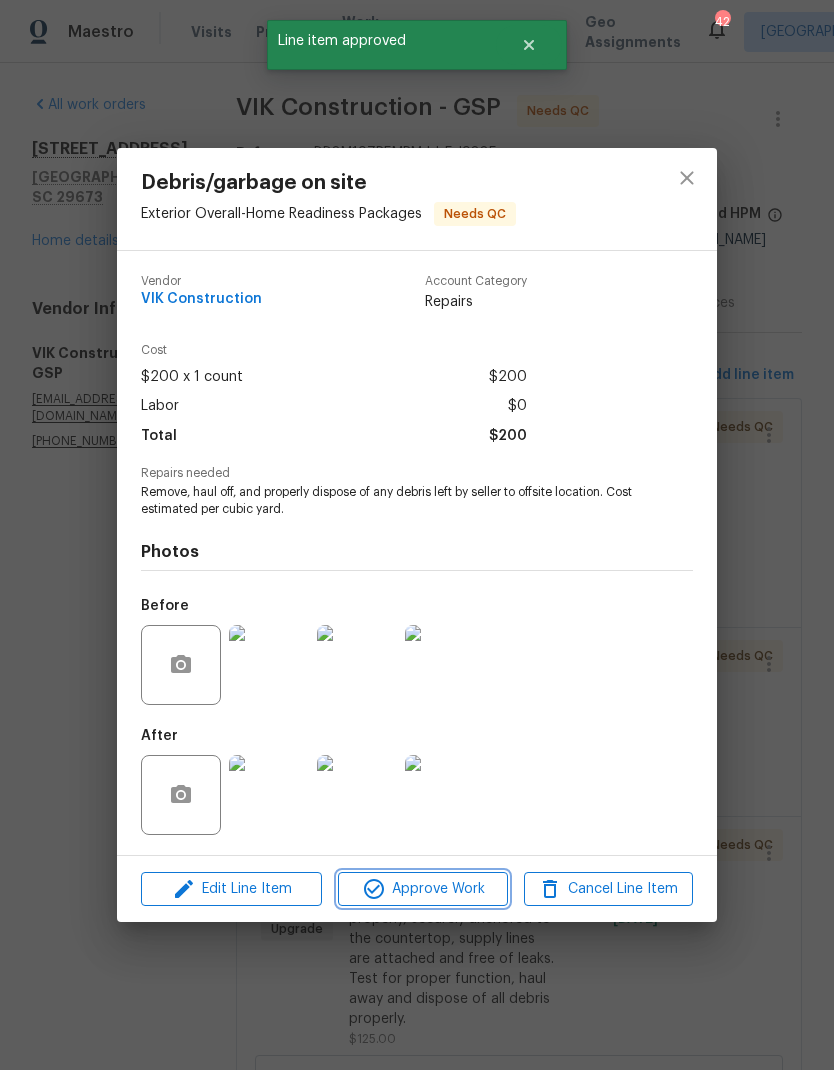 click on "Approve Work" at bounding box center [422, 889] 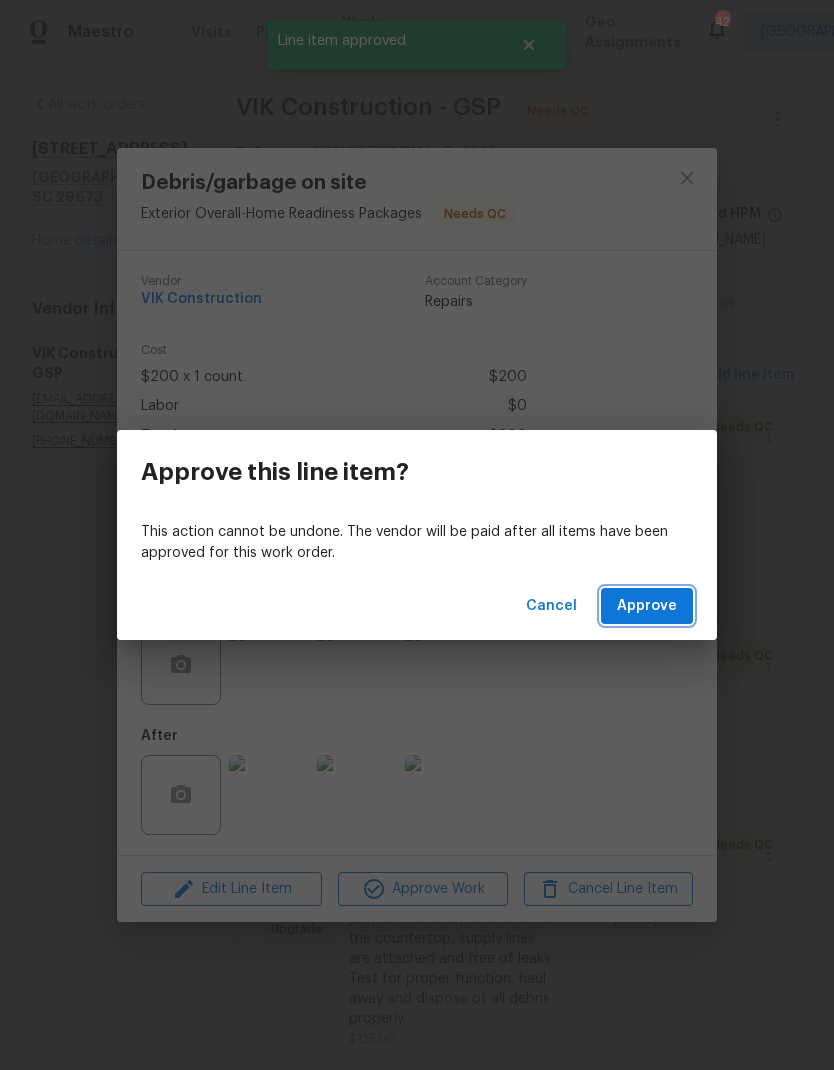 click on "Approve" at bounding box center [647, 606] 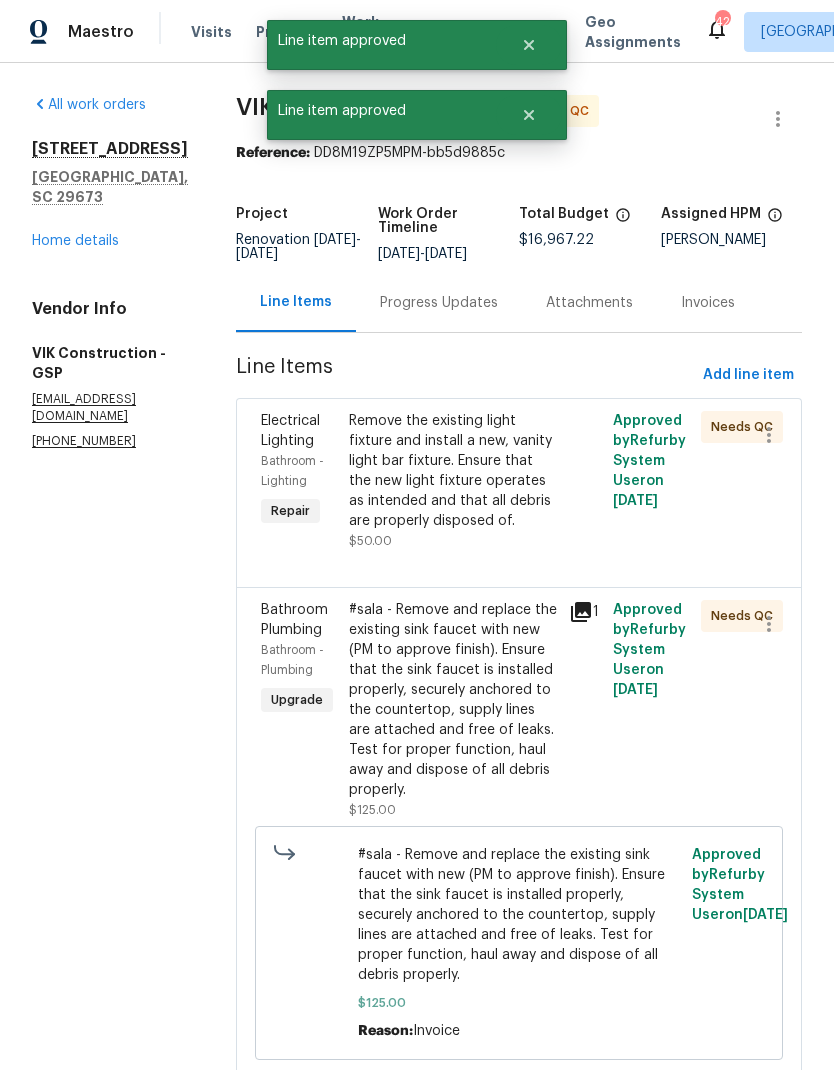 click on "Remove the existing light fixture and install a new, vanity light bar fixture. Ensure that the new light fixture operates as intended and that all debris are properly disposed of." at bounding box center [453, 471] 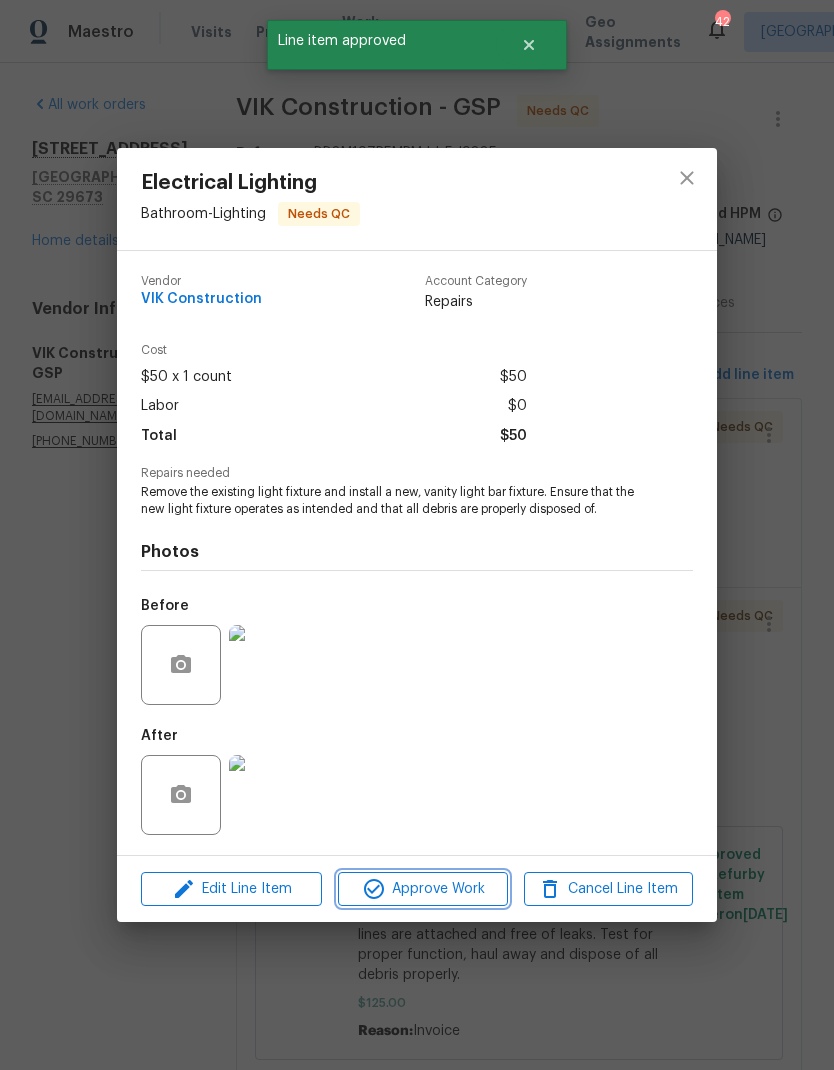 click on "Approve Work" at bounding box center [422, 889] 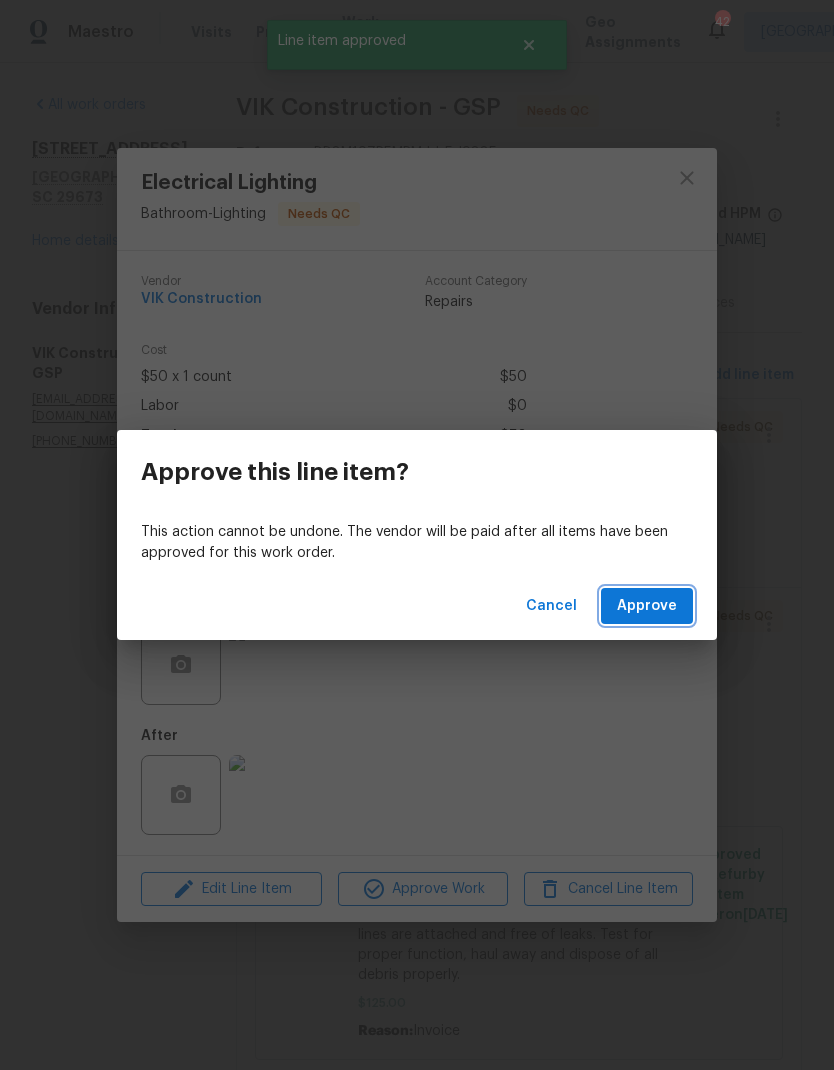 click on "Approve" at bounding box center [647, 606] 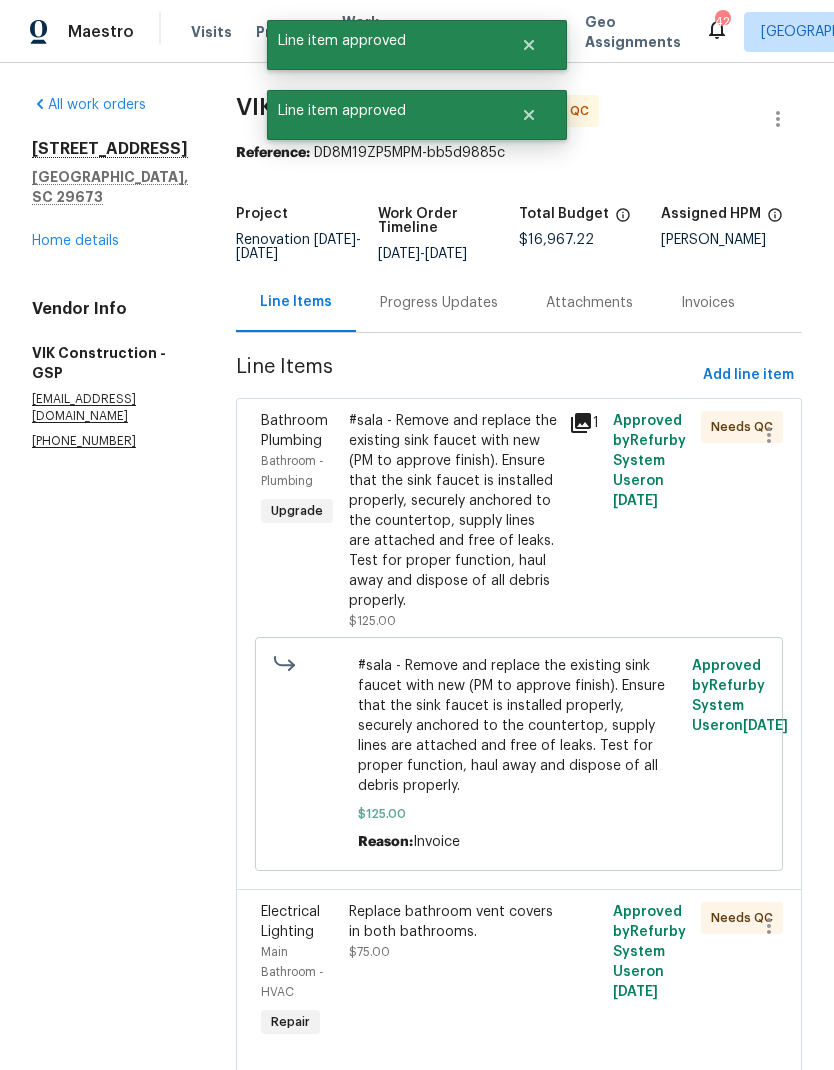 click on "#sala - Remove and replace the existing sink faucet with new (PM to approve finish). Ensure that the sink faucet is installed properly, securely anchored to the countertop, supply lines are attached and free of leaks. Test for proper function, haul away and dispose of all debris properly." at bounding box center (453, 511) 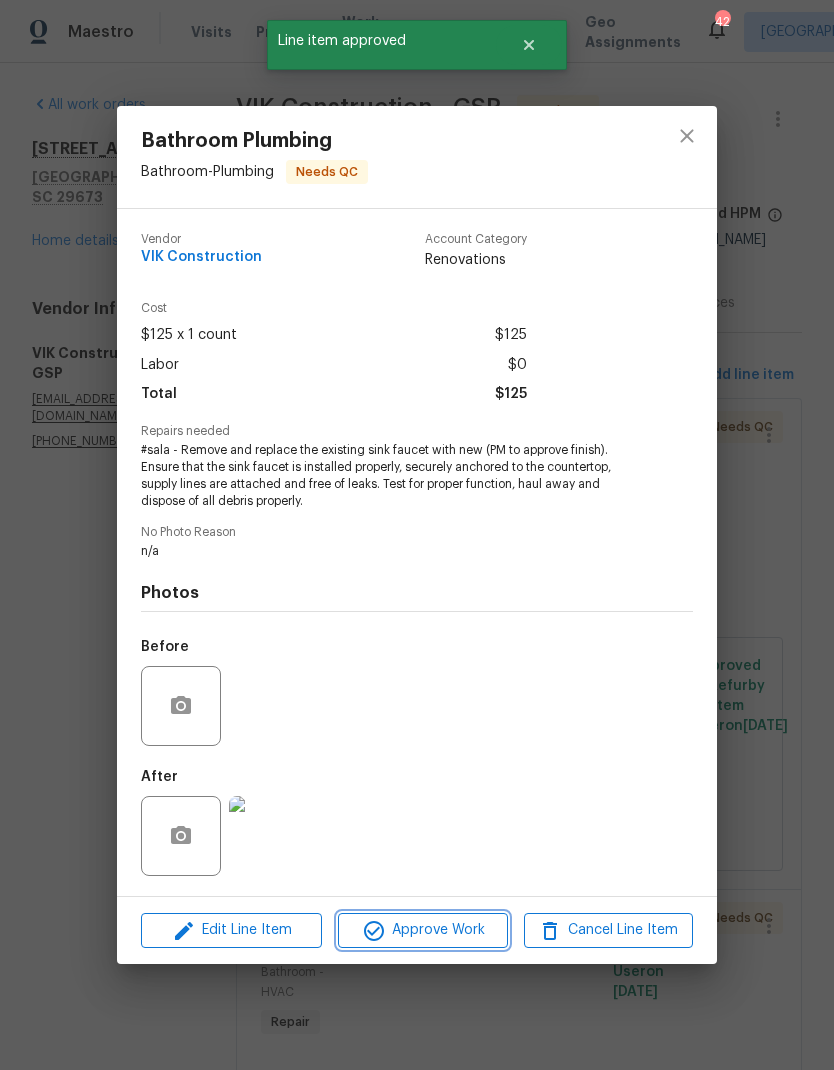 click on "Approve Work" at bounding box center [422, 930] 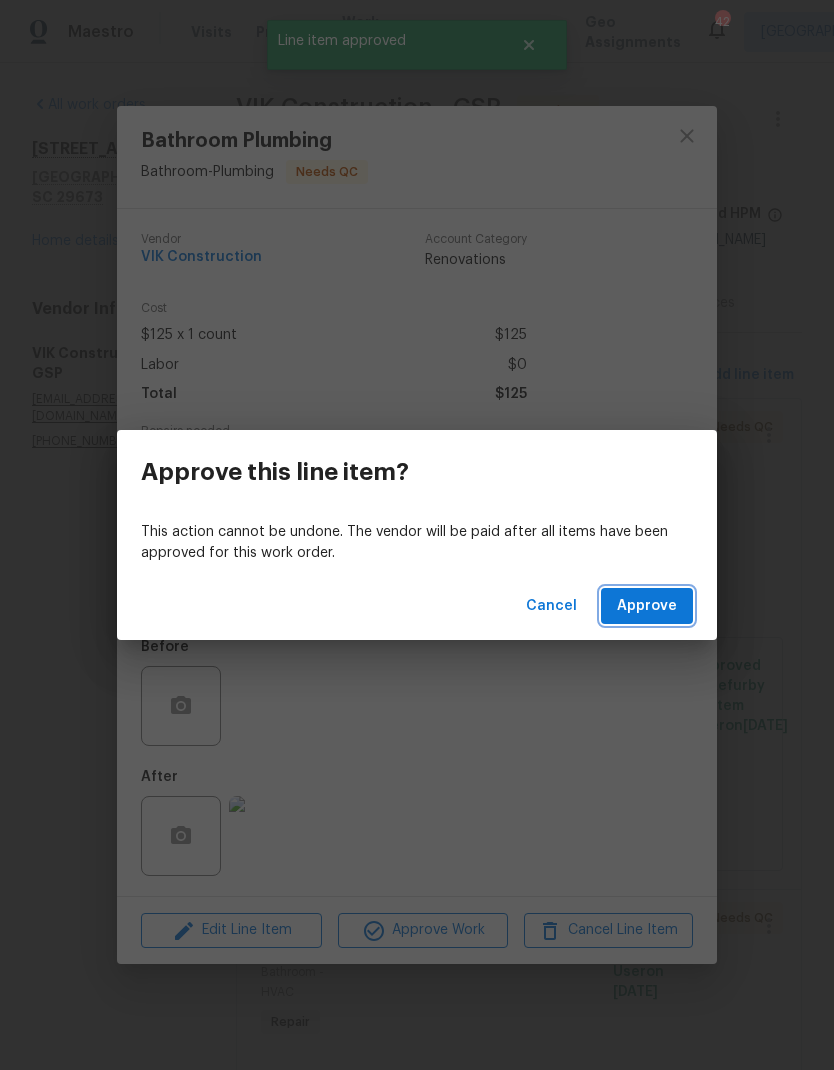 click on "Approve" at bounding box center (647, 606) 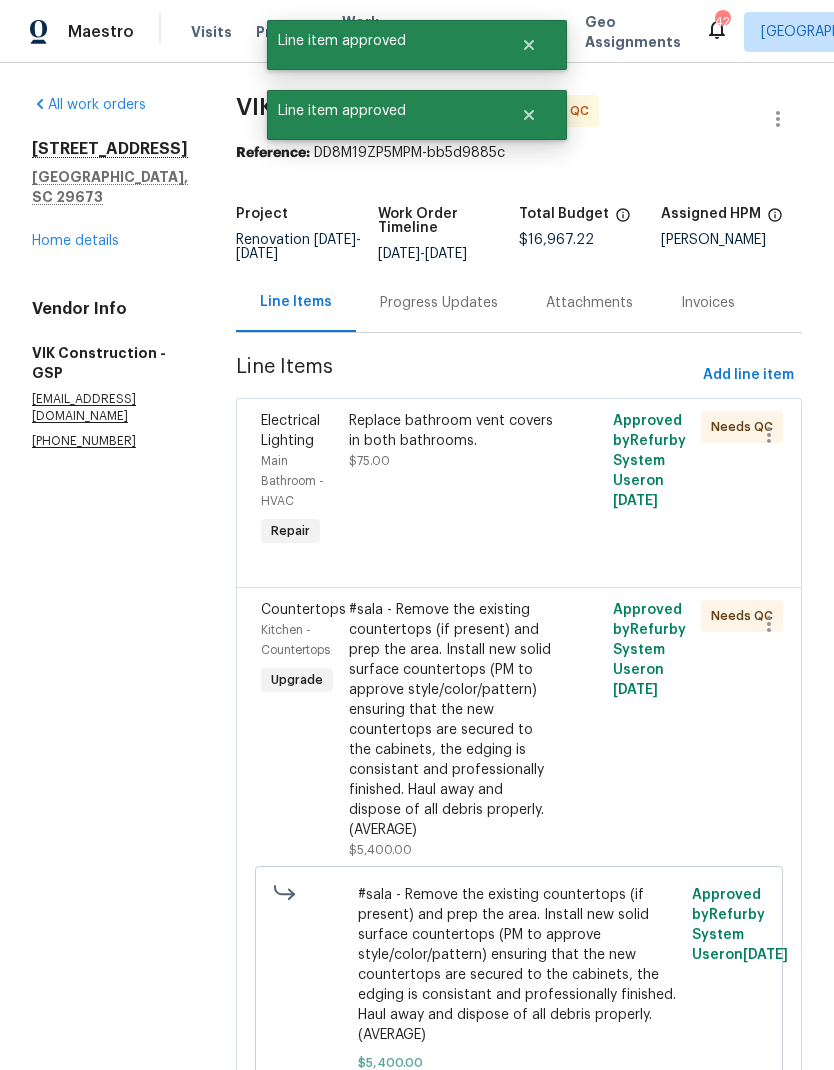 click on "Replace bathroom vent covers in both bathrooms. $75.00" at bounding box center [453, 481] 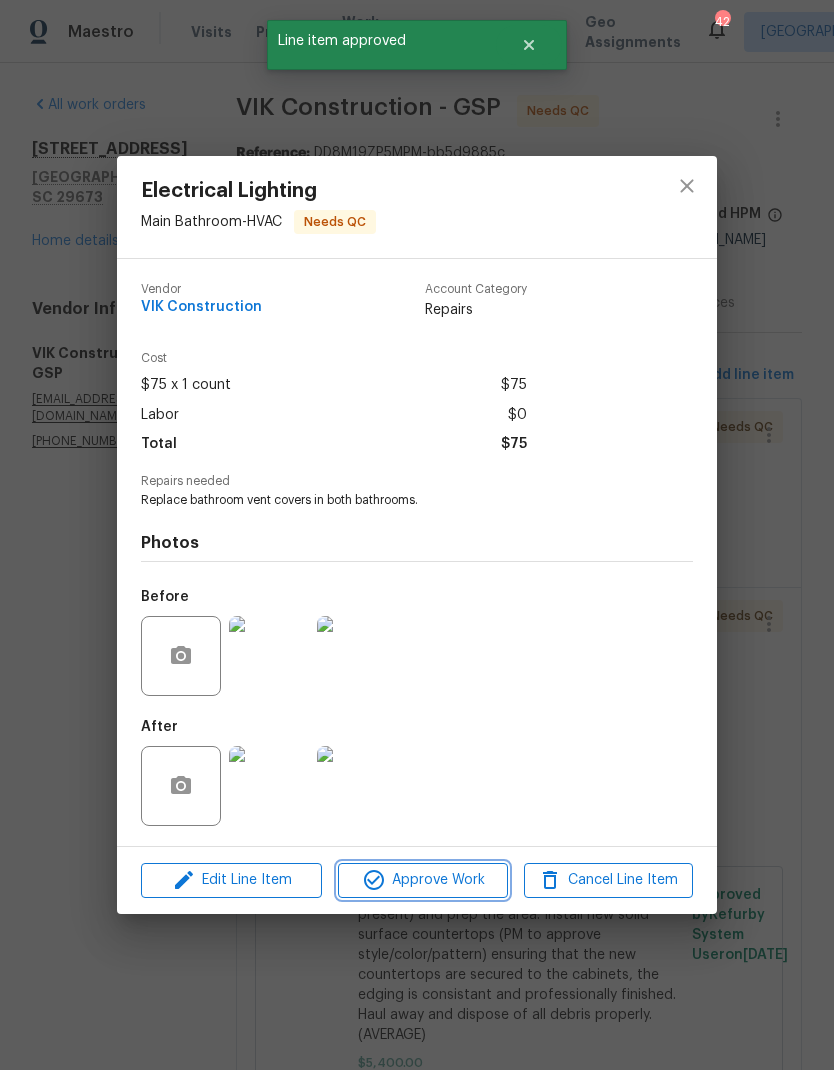 click on "Approve Work" at bounding box center (422, 880) 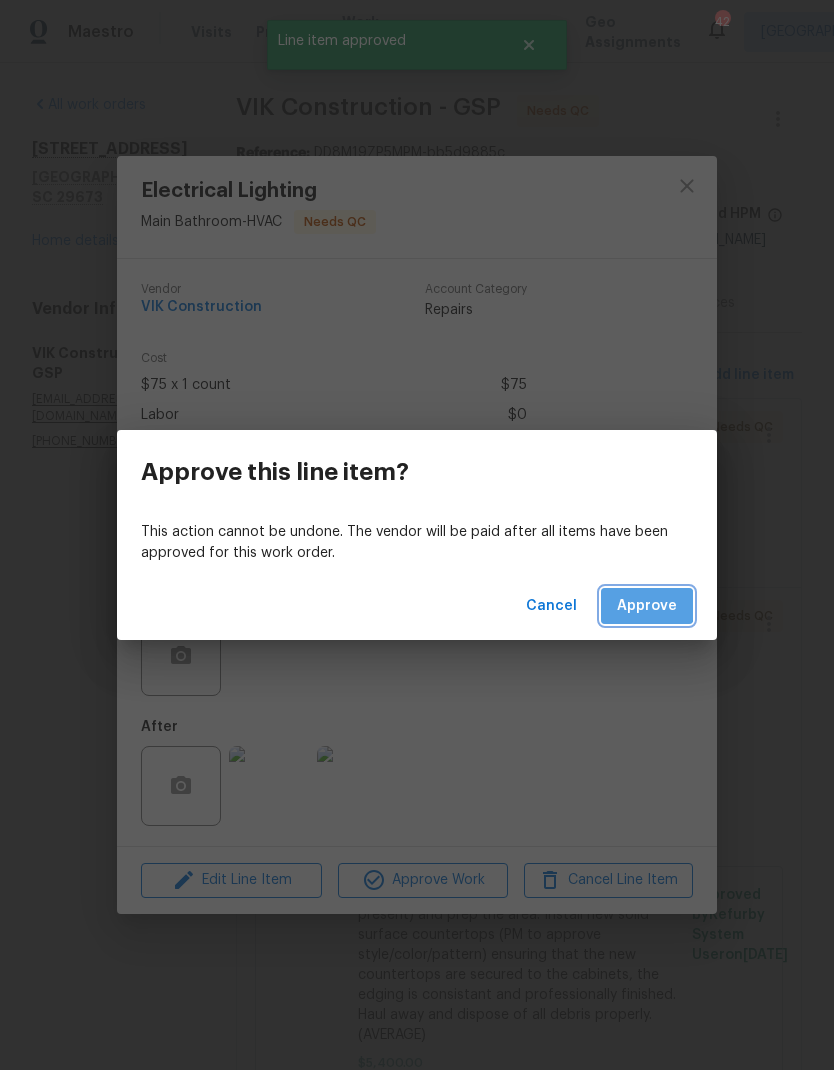 click on "Approve" at bounding box center (647, 606) 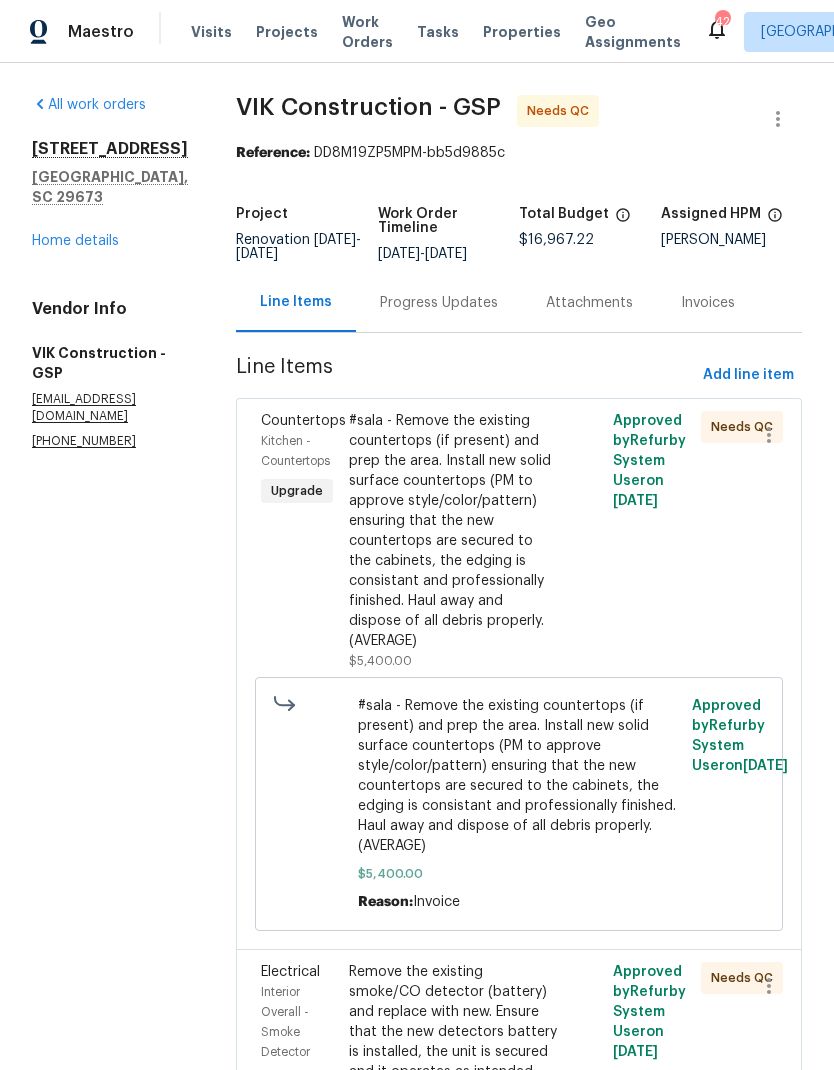click on "#sala - Remove the existing countertops (if present) and prep the area. Install new solid surface countertops (PM to approve style/color/pattern) ensuring that the new countertops are secured to the cabinets, the edging is consistant and professionally finished. Haul away and dispose of all debris properly. (AVERAGE)" at bounding box center (453, 531) 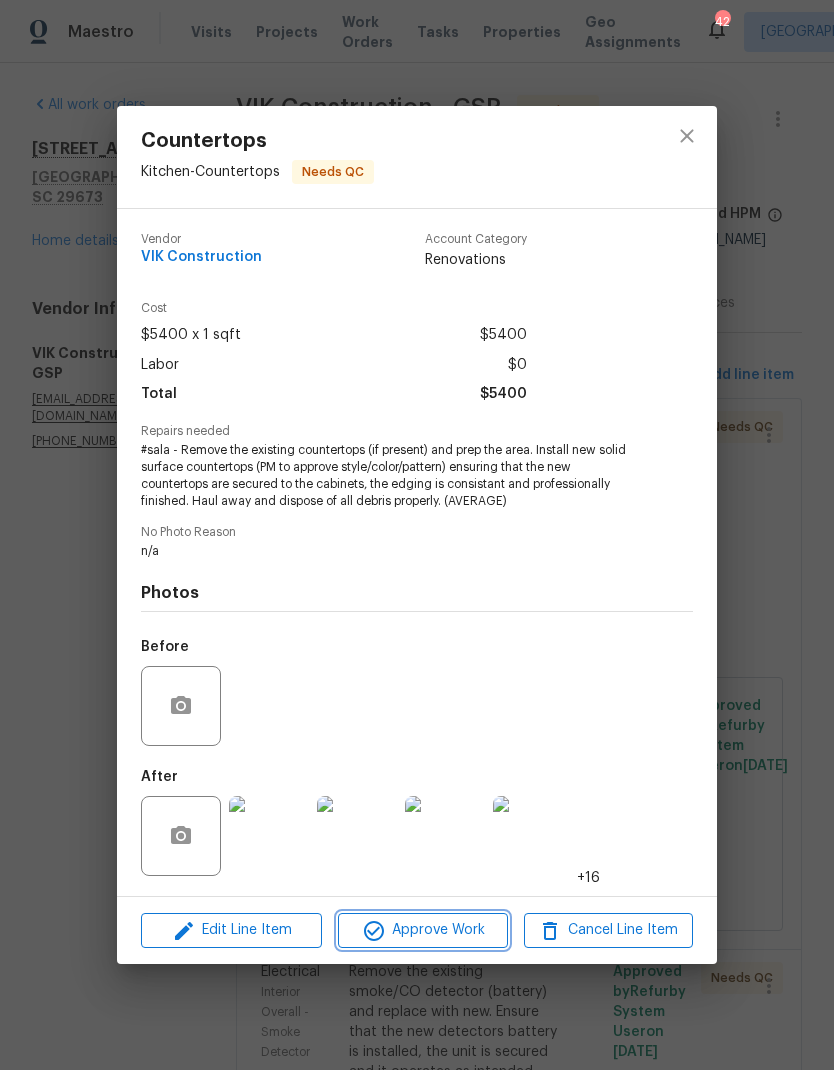 click on "Approve Work" at bounding box center (422, 930) 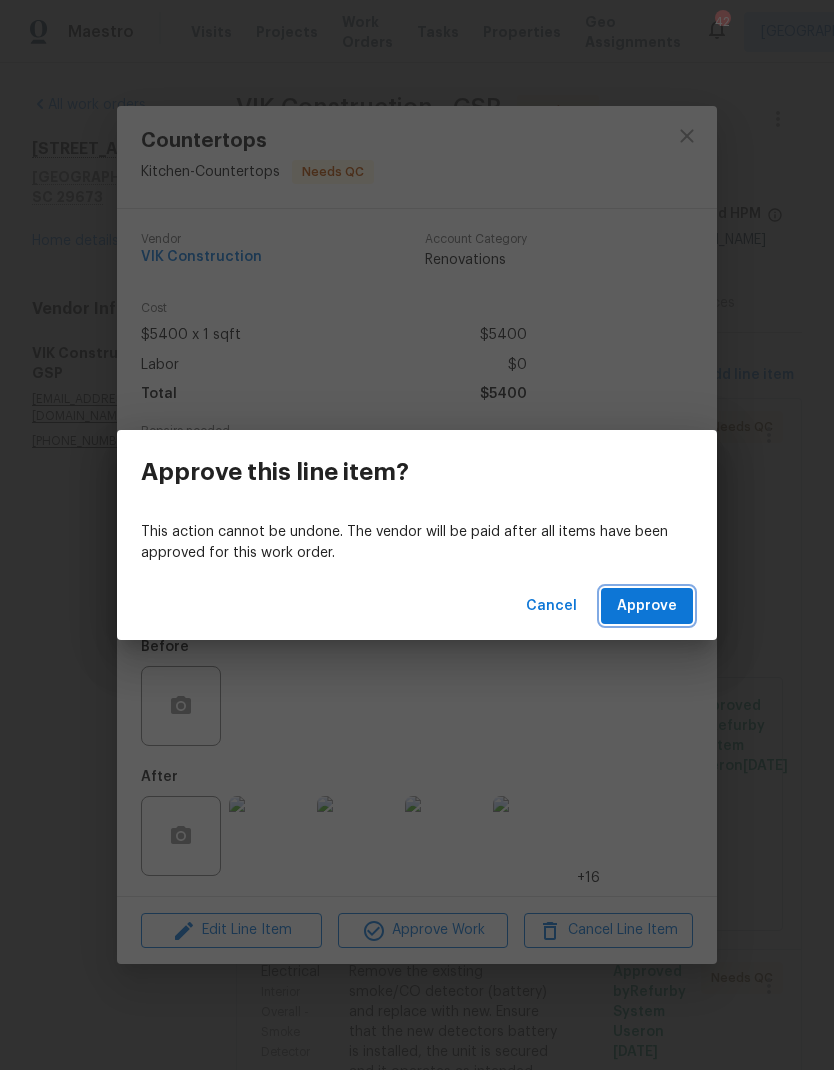 click on "Approve" at bounding box center [647, 606] 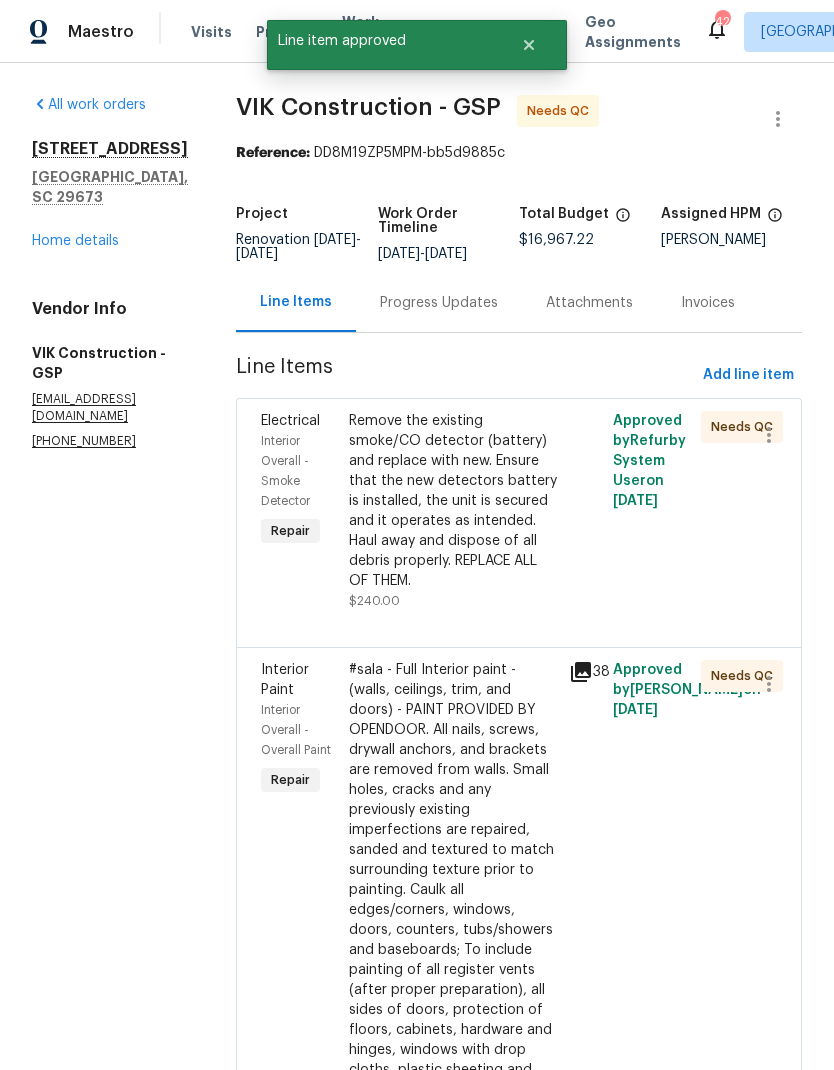 click on "Remove the existing smoke/CO detector (battery) and replace with new. Ensure that the new detectors battery is installed, the unit is secured and it operates as intended. Haul away and dispose of all debris properly. REPLACE ALL OF THEM." at bounding box center [453, 501] 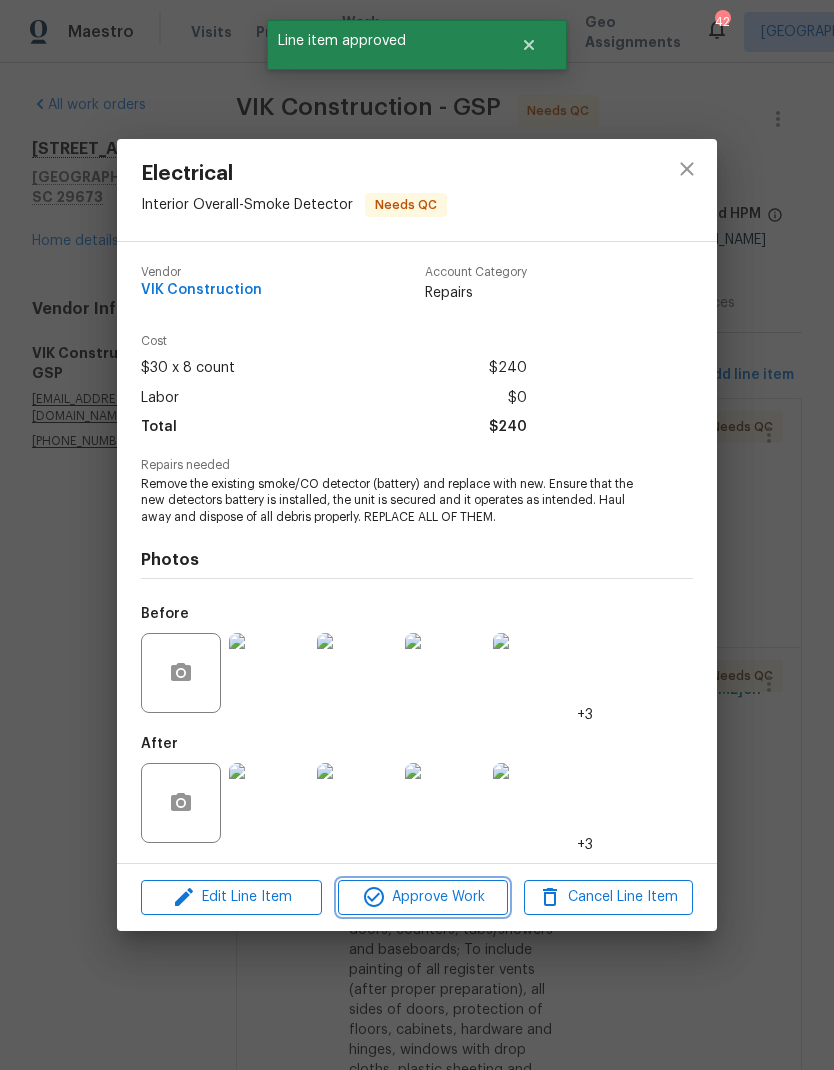 click on "Approve Work" at bounding box center [422, 897] 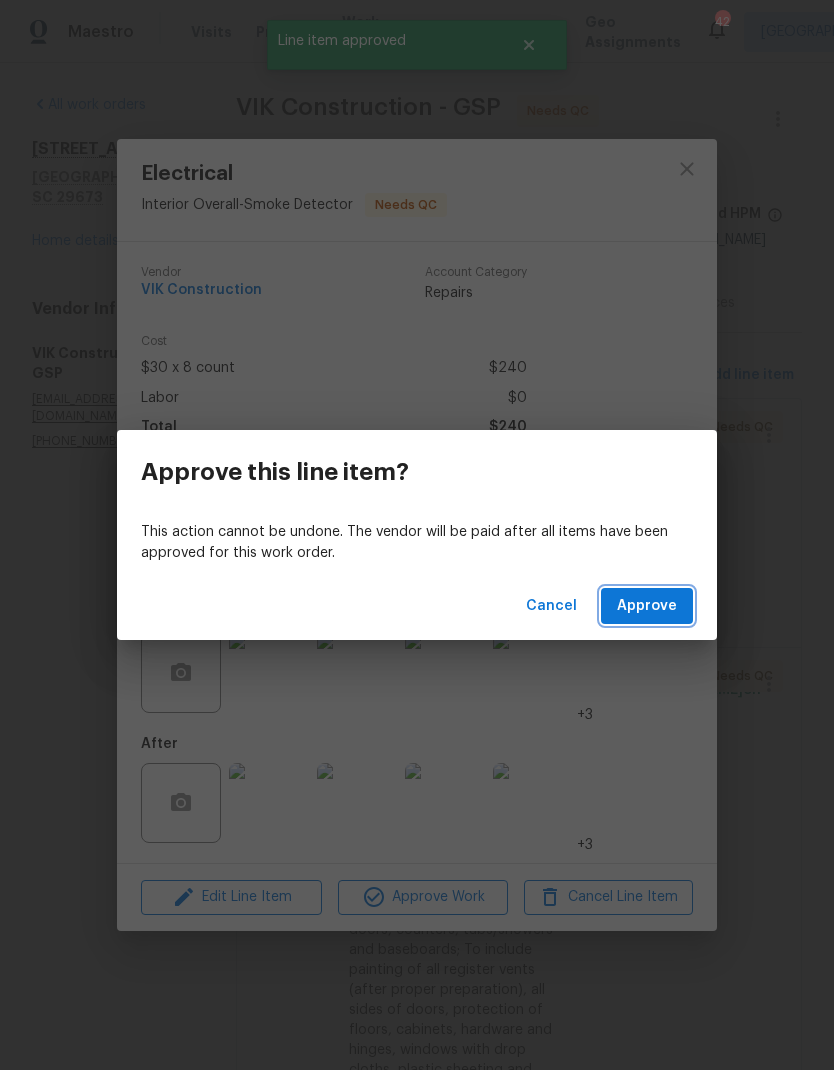click on "Approve" at bounding box center (647, 606) 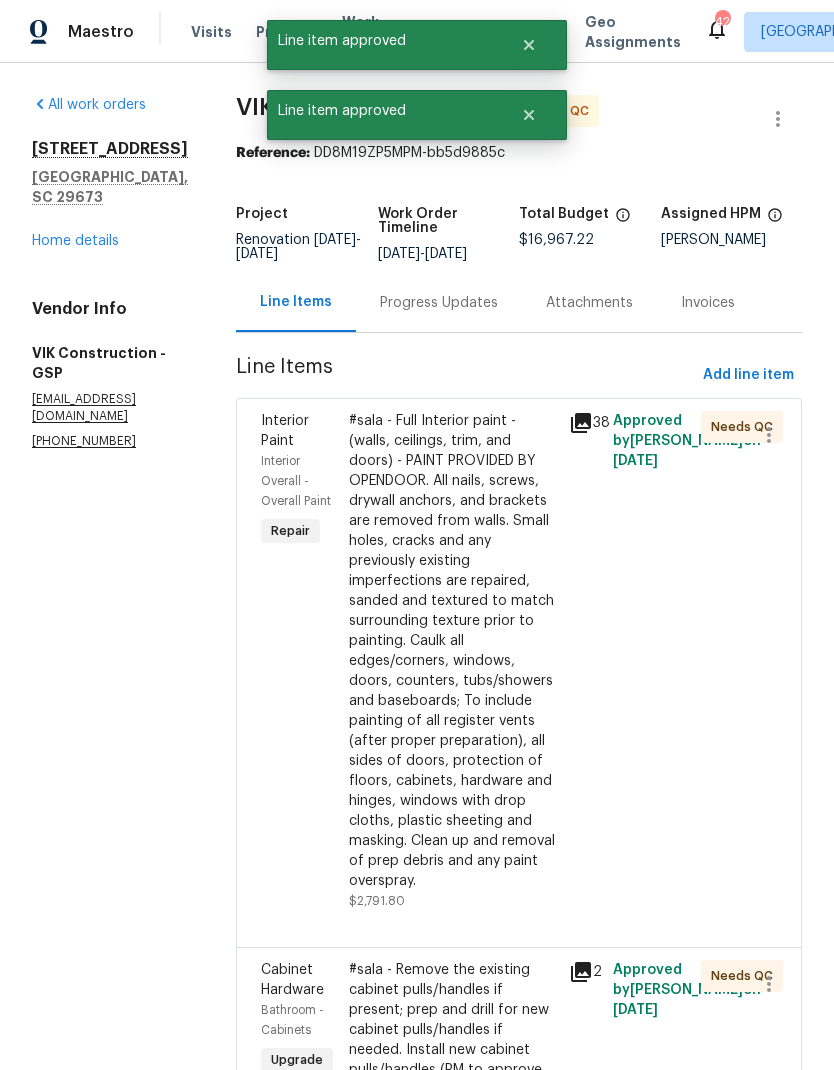 click on "#sala - Full Interior paint - (walls, ceilings, trim, and doors) - PAINT PROVIDED BY OPENDOOR. All nails, screws, drywall anchors, and brackets are removed from walls. Small holes, cracks and any previously existing imperfections are repaired, sanded and textured to match surrounding texture prior to painting. Caulk all edges/corners, windows, doors, counters, tubs/showers and baseboards; To include painting of all register vents (after proper preparation), all sides of doors, protection of floors, cabinets, hardware and hinges, windows with drop cloths, plastic sheeting and masking. Clean up and removal of prep debris and any paint overspray." at bounding box center [453, 651] 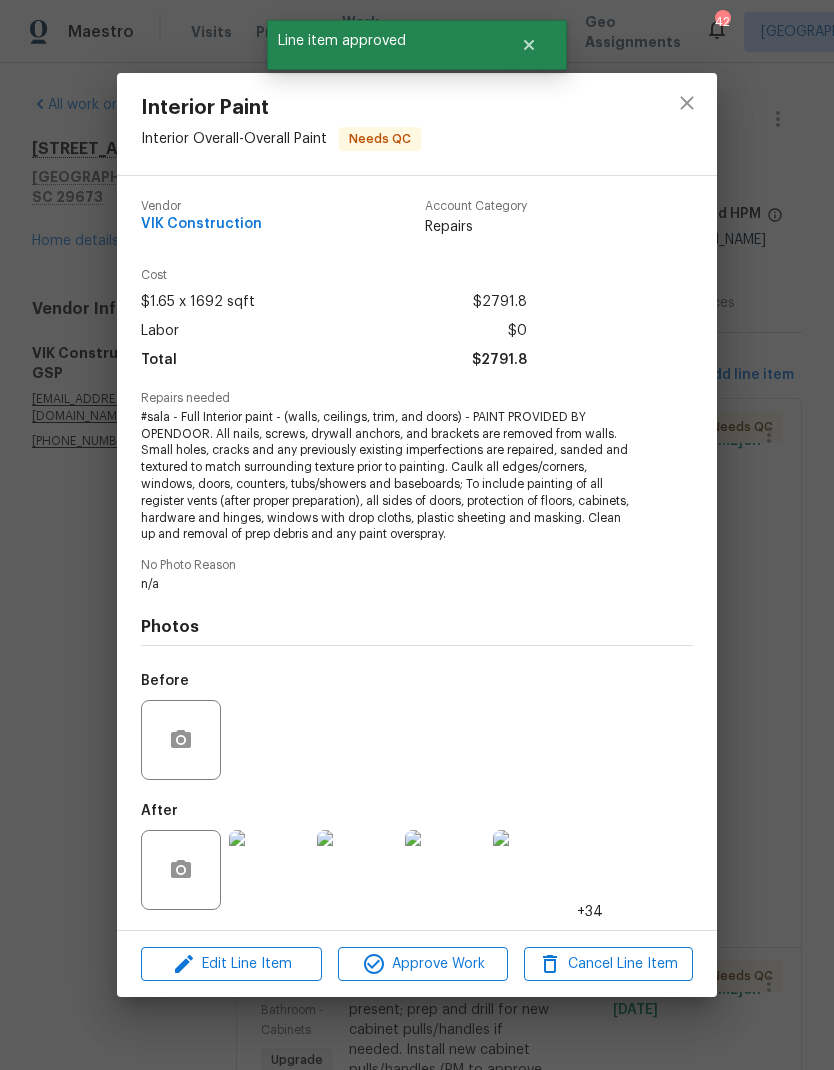 click on "Approve Work" at bounding box center [422, 964] 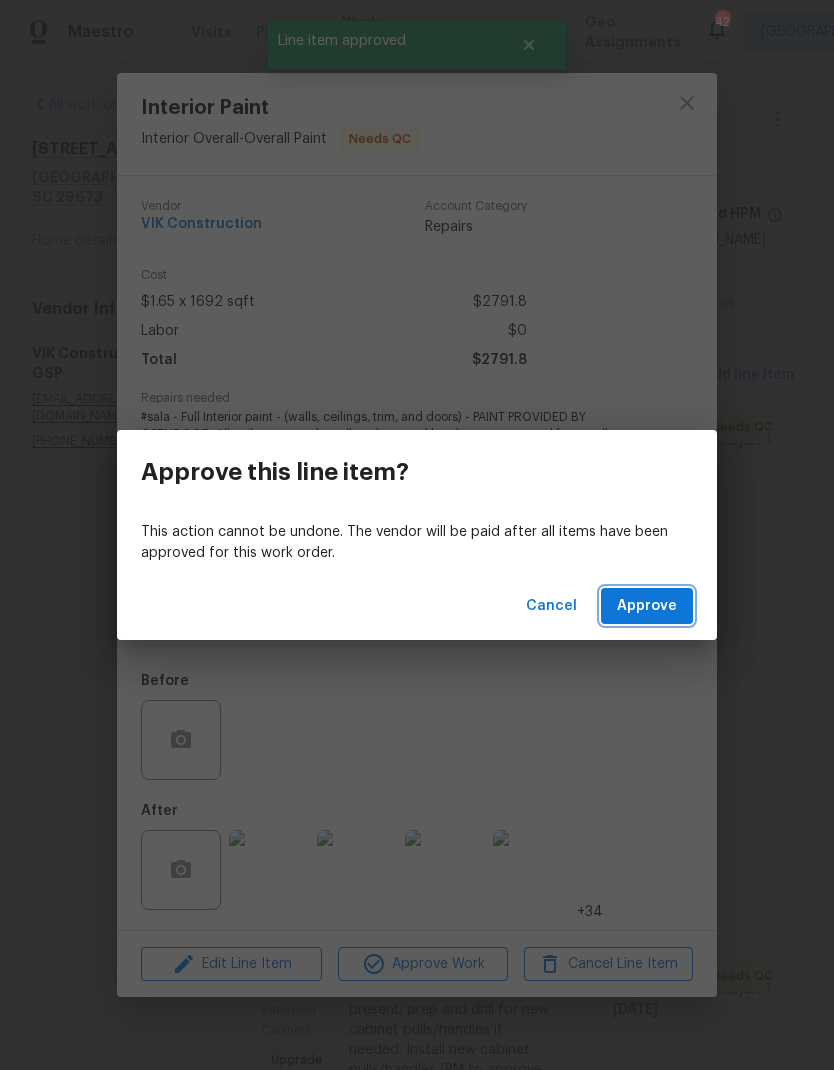 click on "Approve" at bounding box center (647, 606) 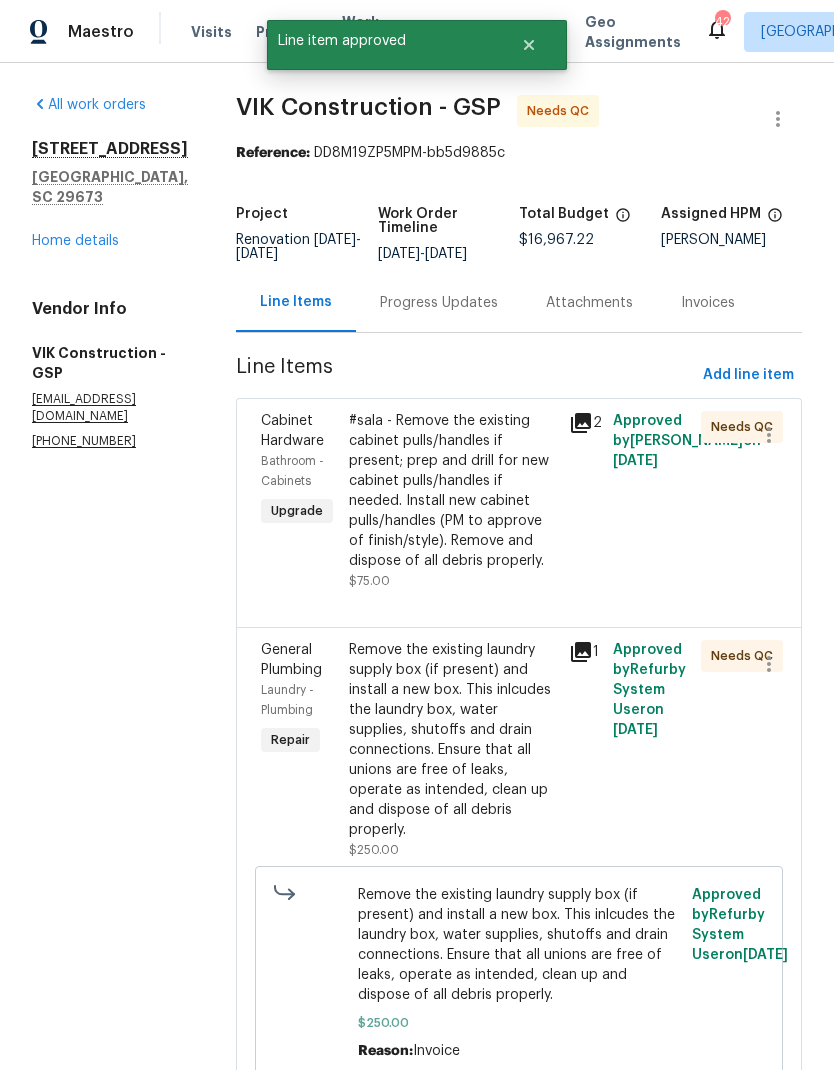 click on "#sala - Remove the existing cabinet pulls/handles if present; prep and drill for new cabinet pulls/handles if needed. Install new cabinet pulls/handles (PM to approve of finish/style). Remove and dispose of all debris properly." at bounding box center [453, 491] 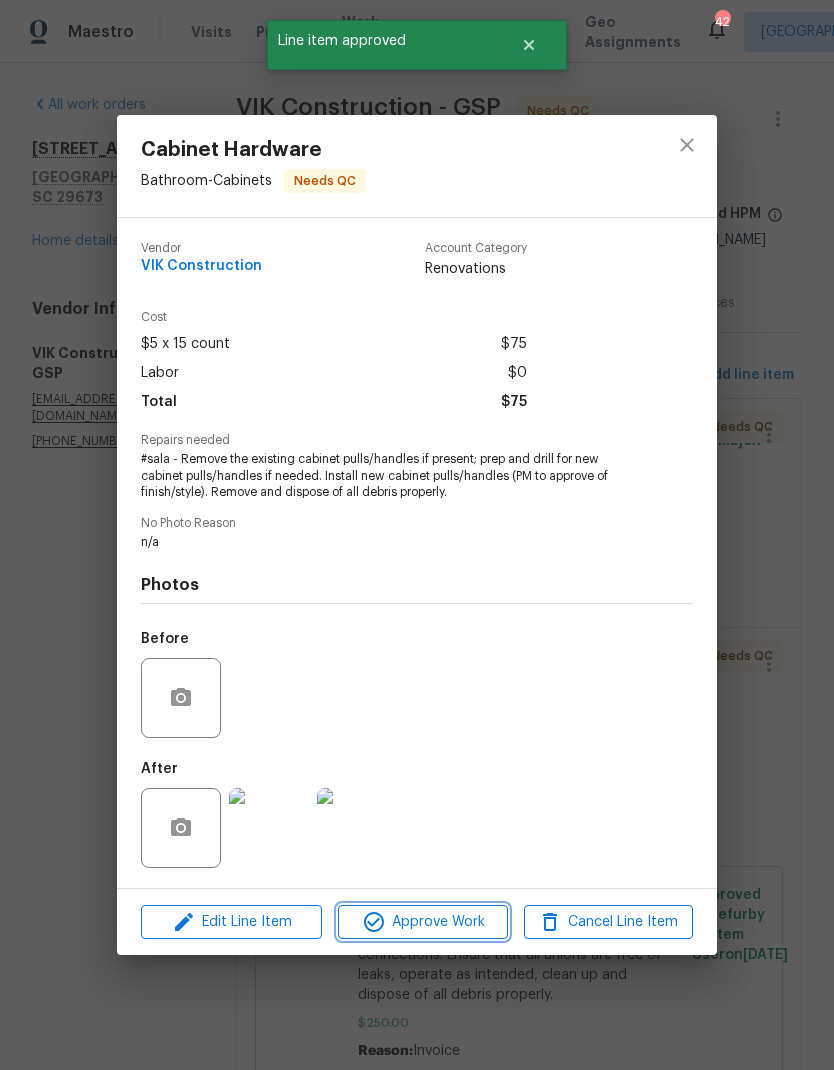click on "Approve Work" at bounding box center (422, 922) 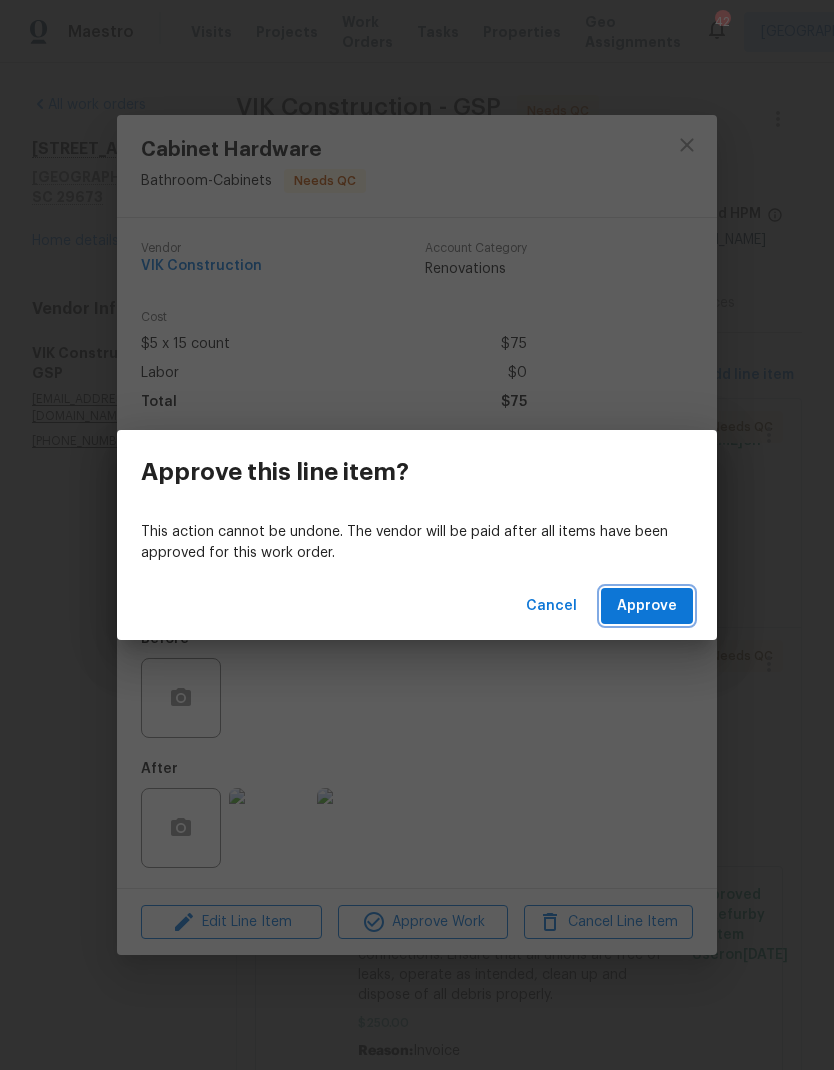 click on "Approve" at bounding box center [647, 606] 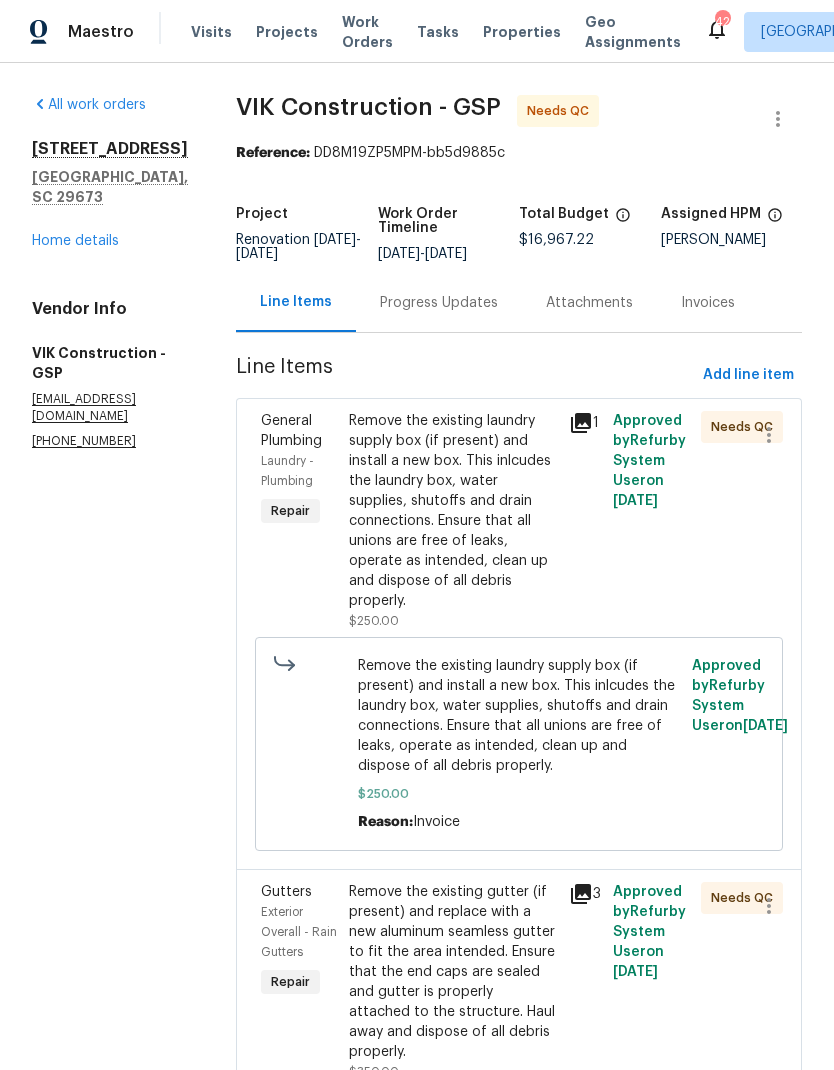 click on "Remove the existing laundry supply box (if present) and install a new box. This inlcudes the laundry box, water supplies, shutoffs and drain connections. Ensure that all unions are free of leaks, operate as intended, clean up and dispose of all debris properly." at bounding box center [453, 511] 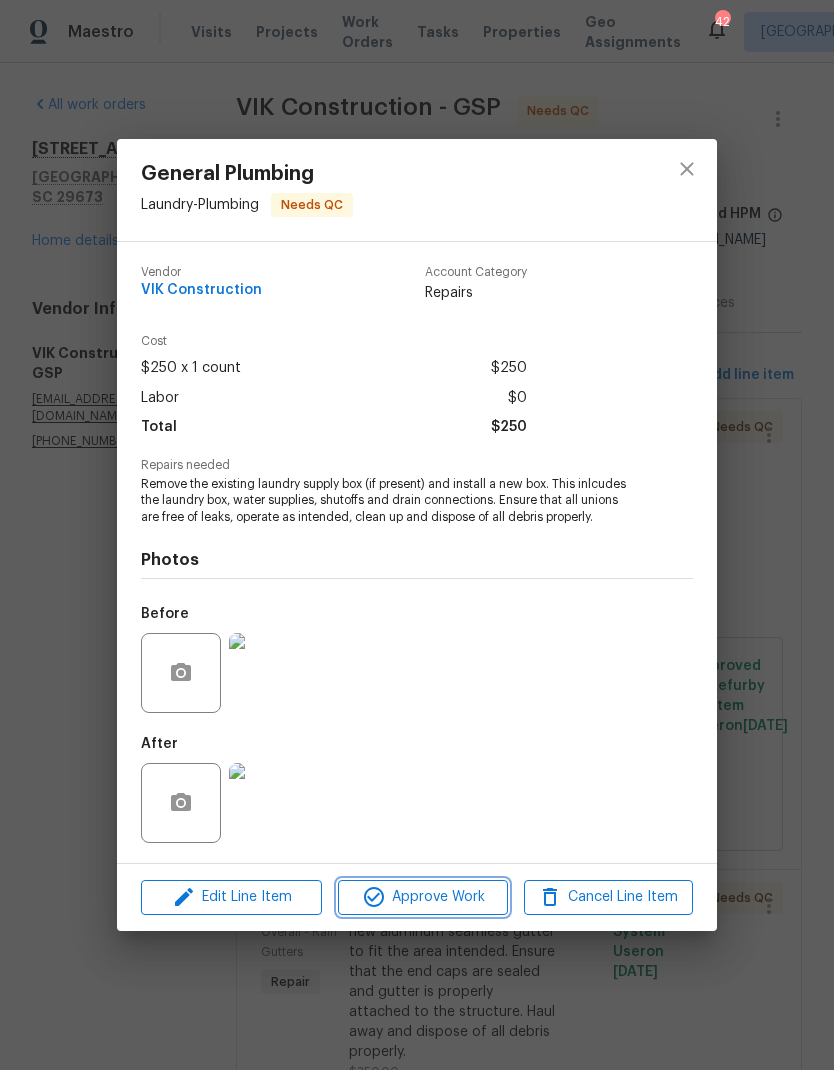 click on "Approve Work" at bounding box center (422, 897) 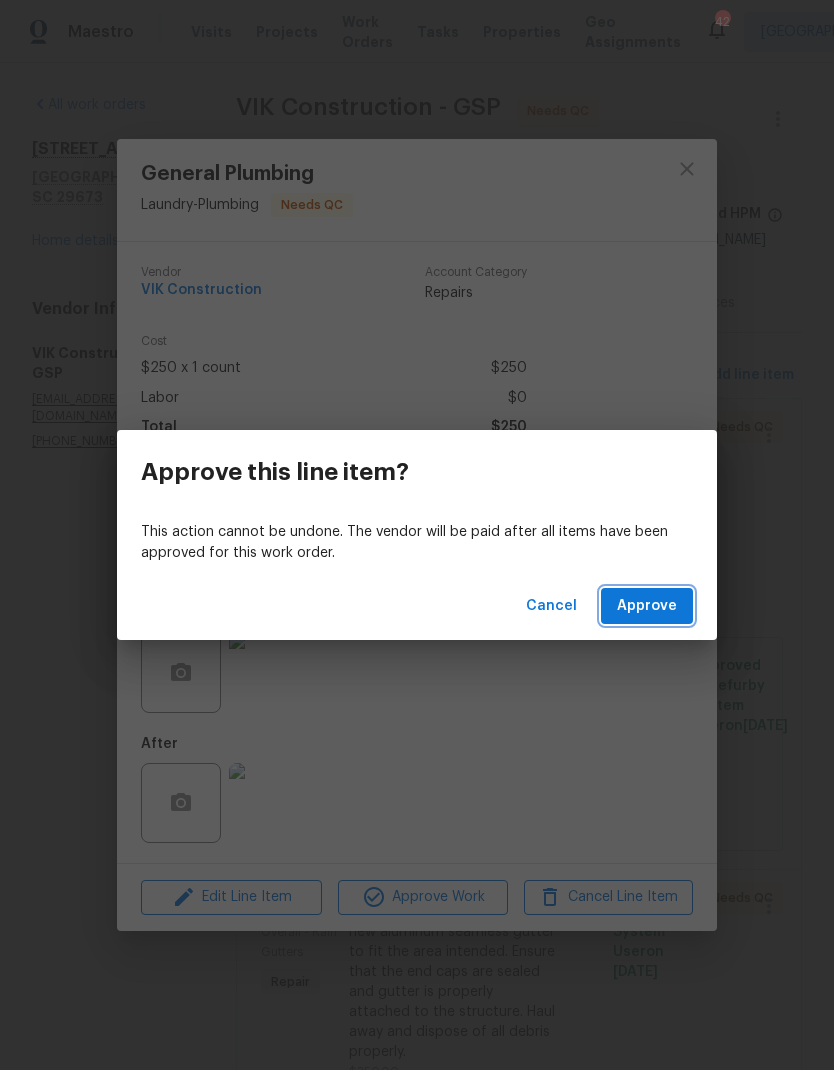 click on "Approve" at bounding box center [647, 606] 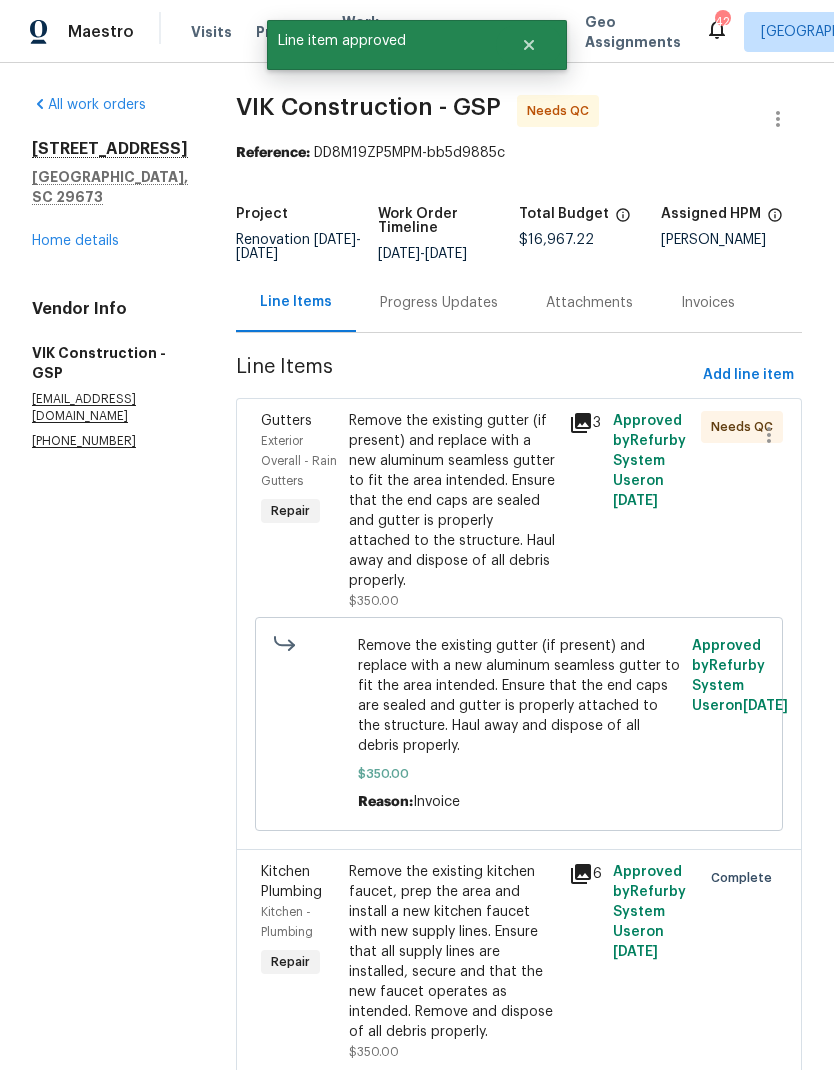 click on "Remove the existing gutter (if present) and replace with a new aluminum seamless gutter to fit the area intended. Ensure that the end caps are sealed and gutter is properly attached to the structure. Haul away and dispose of all debris properly." at bounding box center (453, 501) 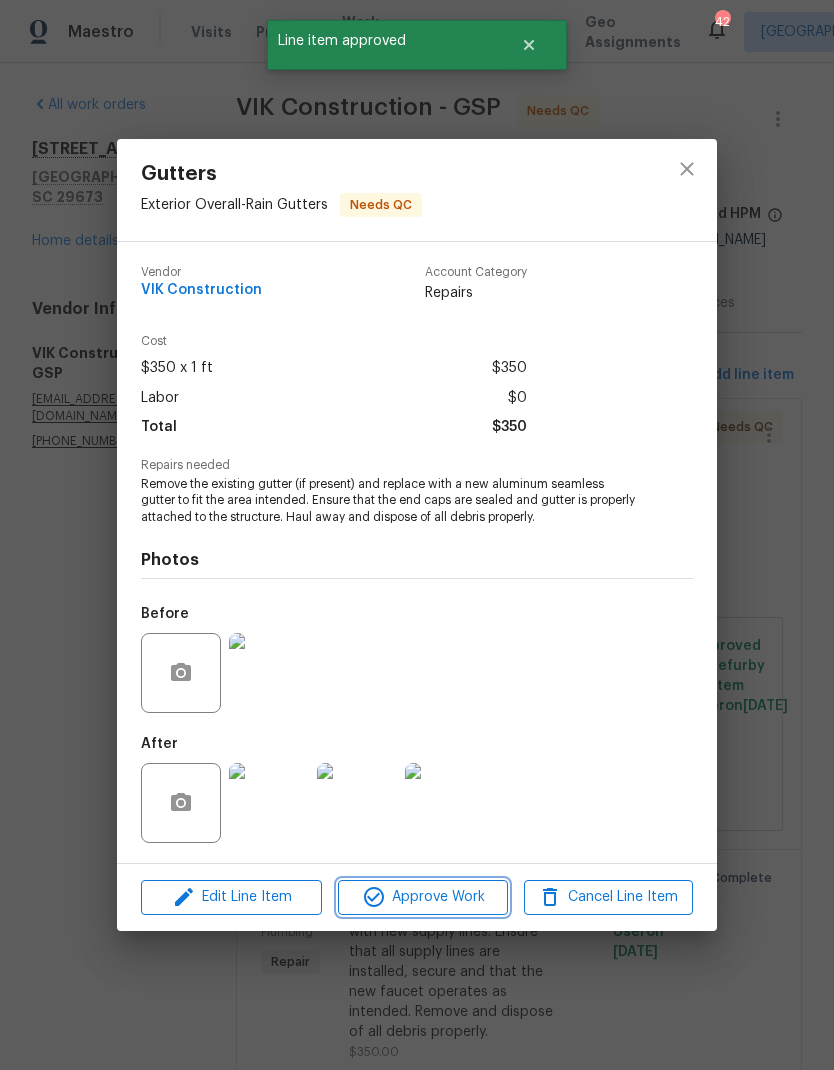 click on "Approve Work" at bounding box center (422, 897) 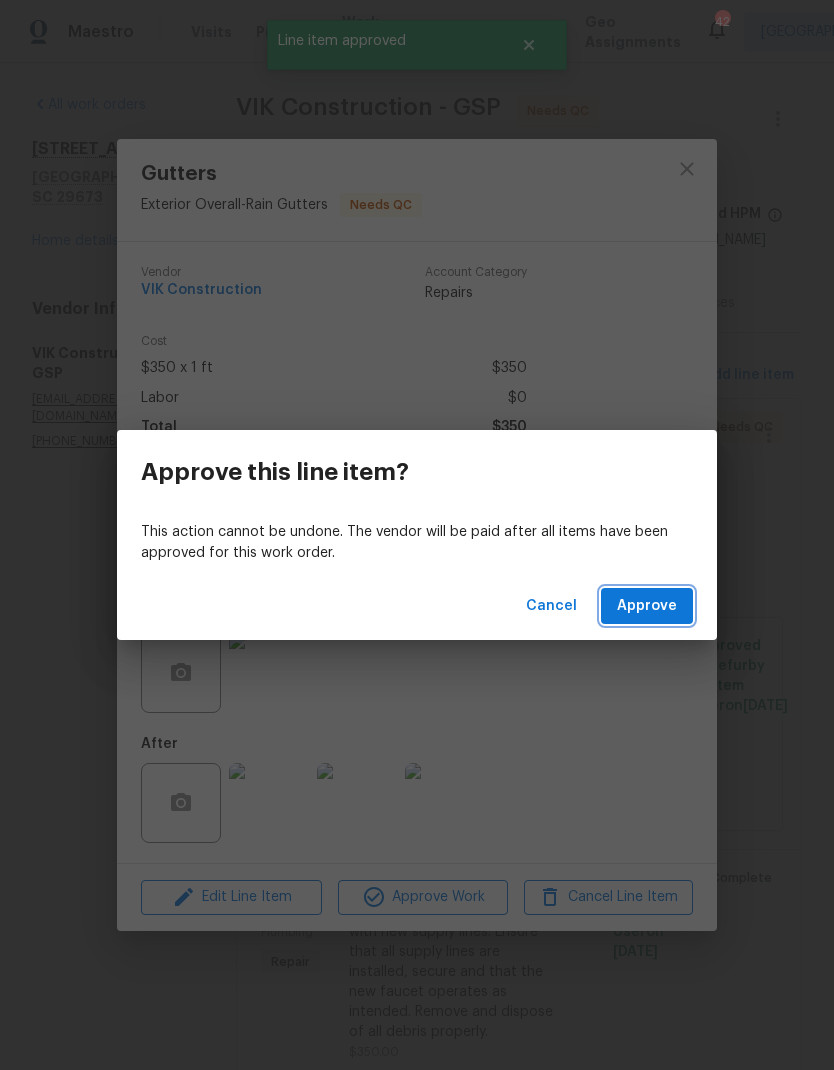 click on "Approve" at bounding box center [647, 606] 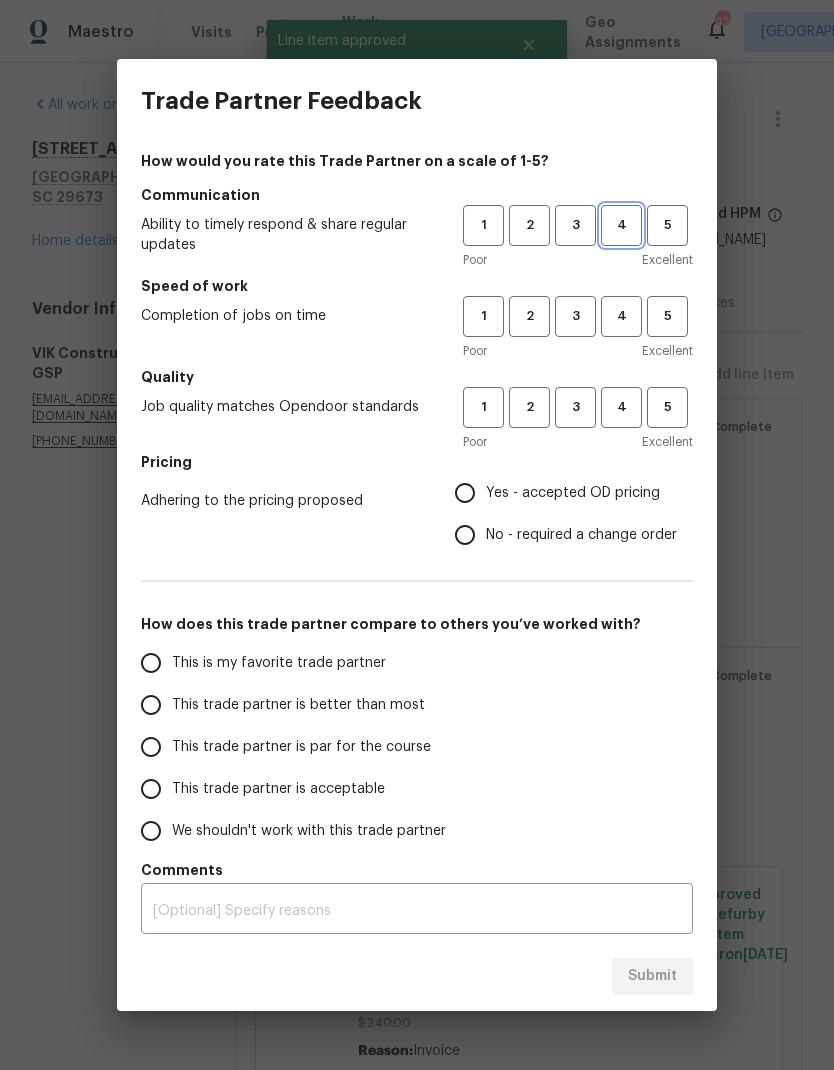 click on "4" at bounding box center [621, 225] 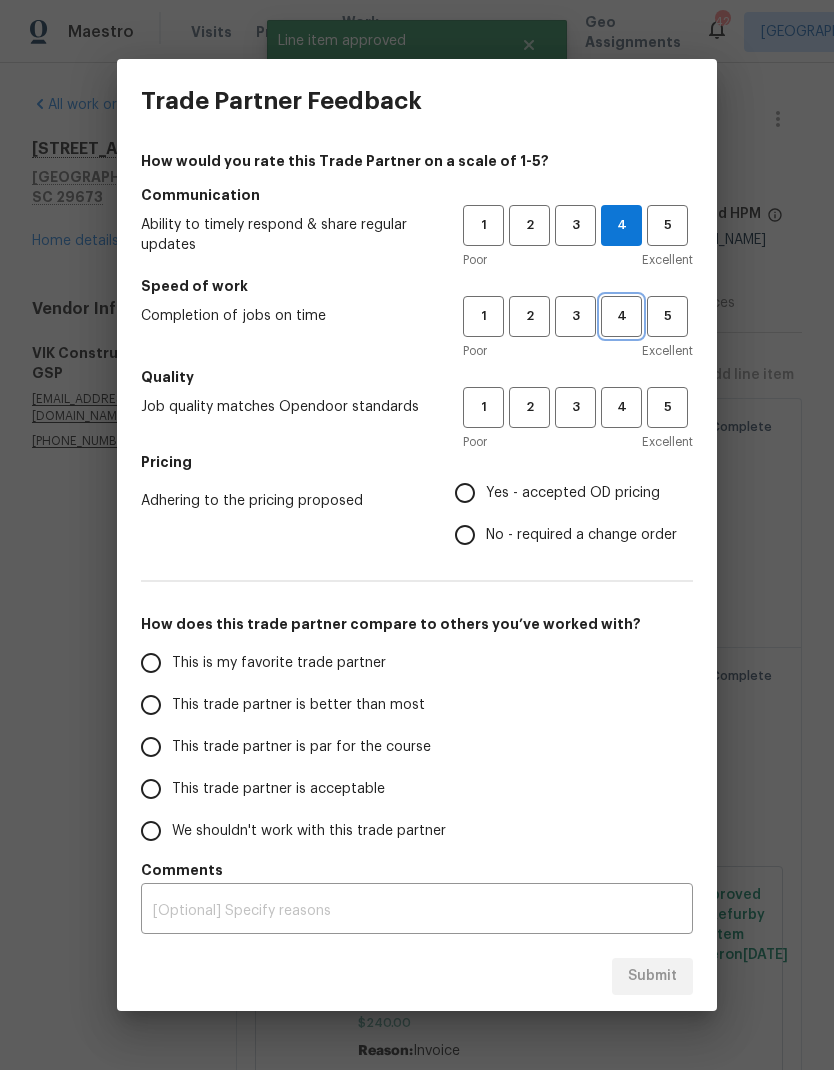 click on "4" at bounding box center [621, 316] 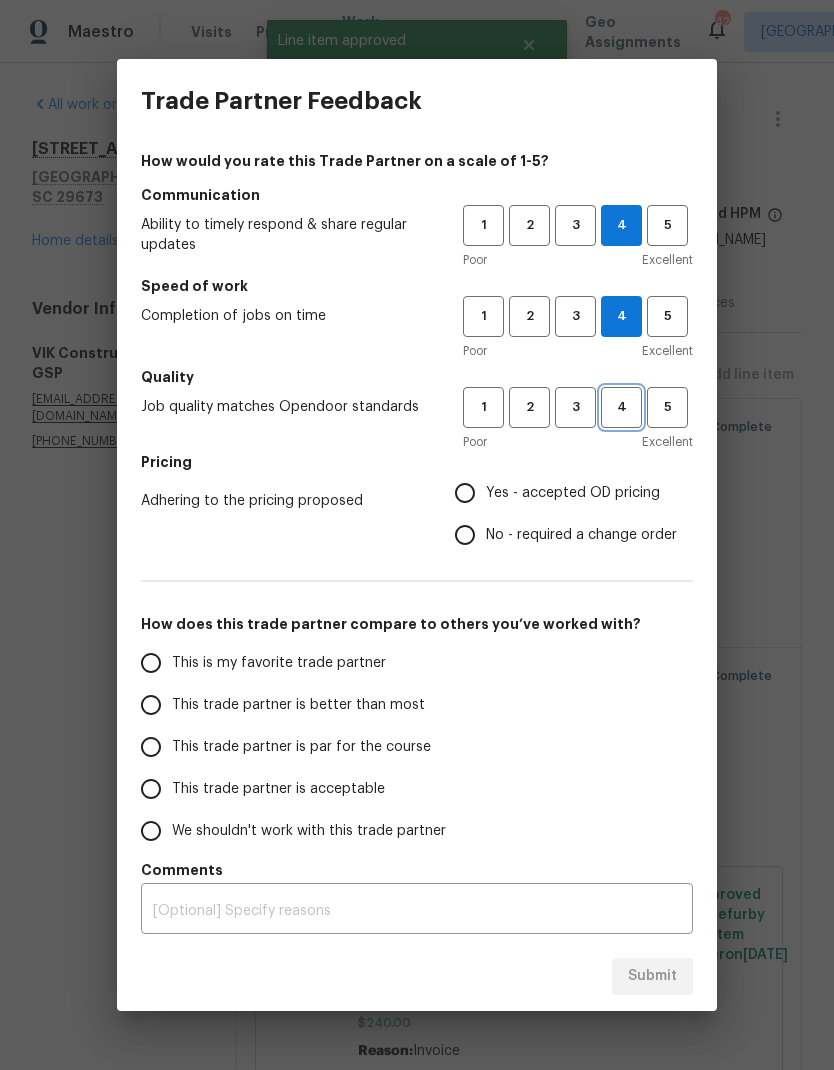 click on "4" at bounding box center (621, 407) 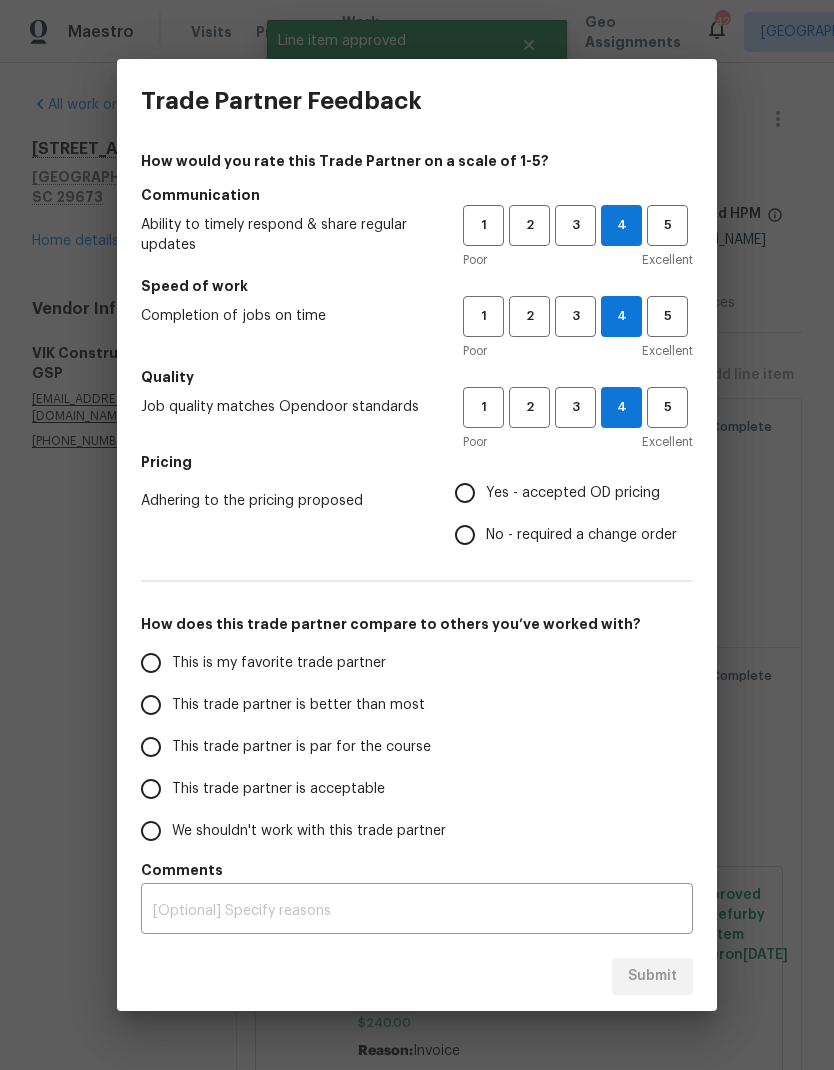 click on "Yes - accepted OD pricing" at bounding box center [465, 493] 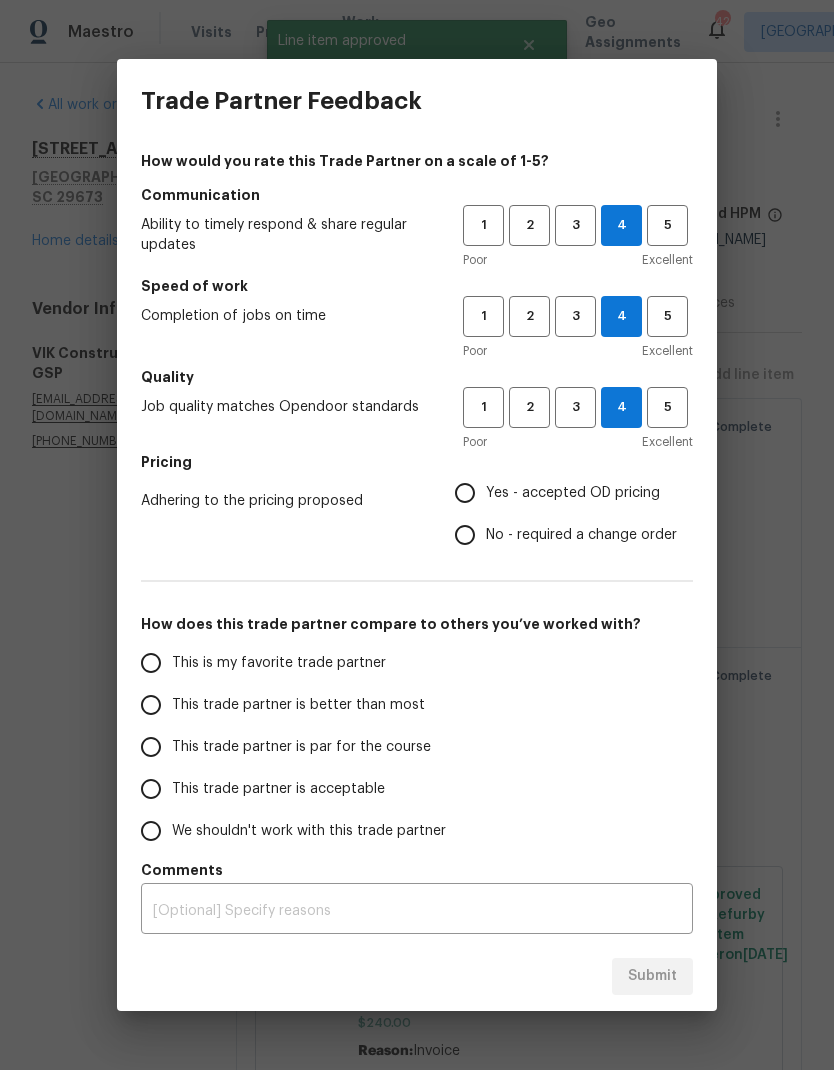 radio on "true" 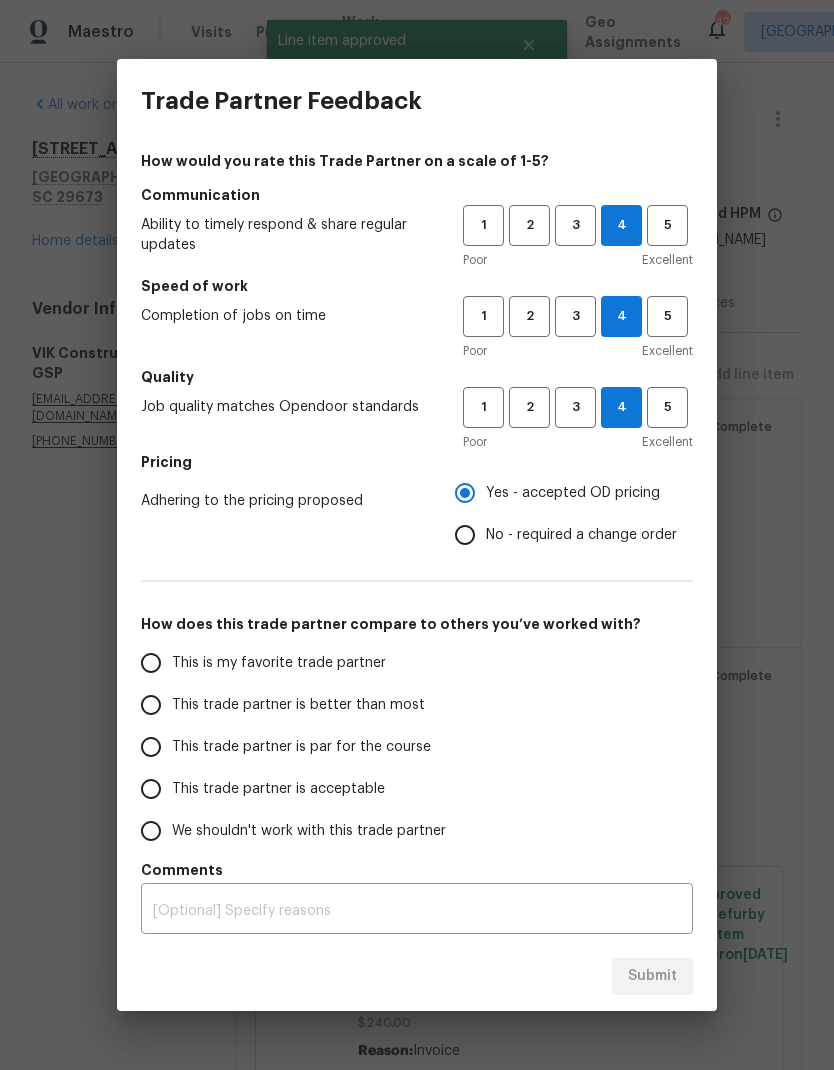 click on "This trade partner is better than most" at bounding box center [151, 705] 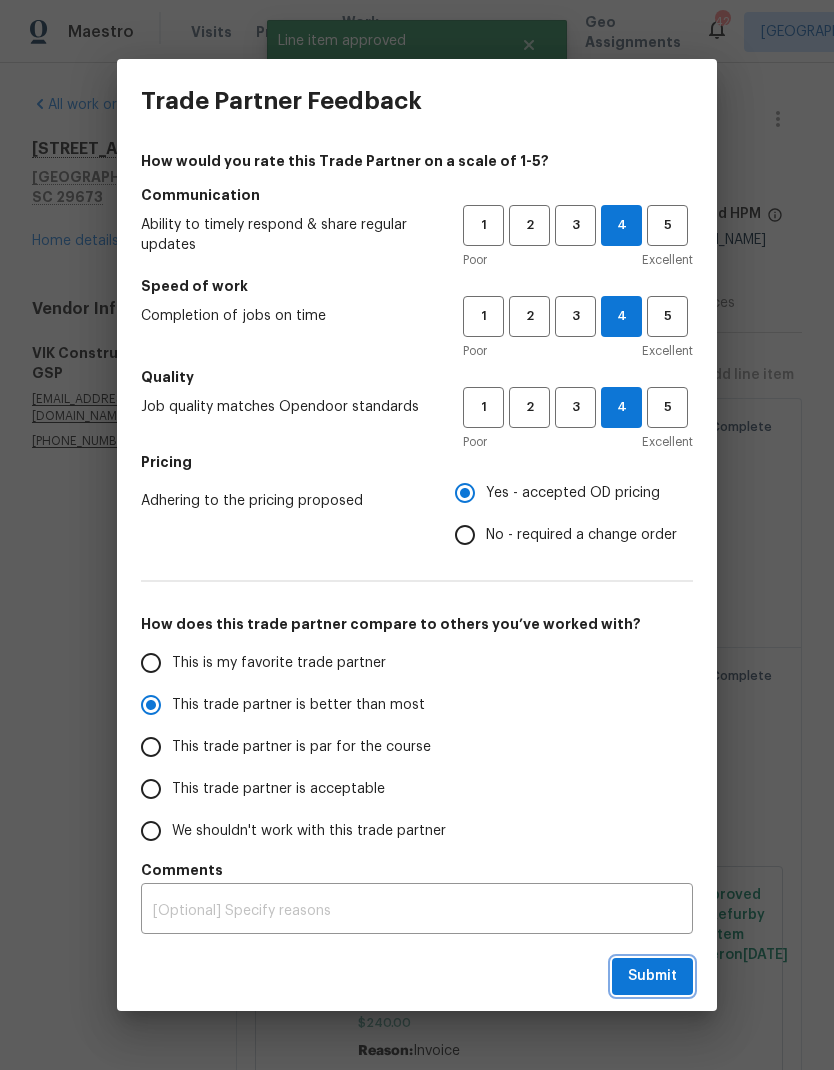 click on "Submit" at bounding box center [652, 976] 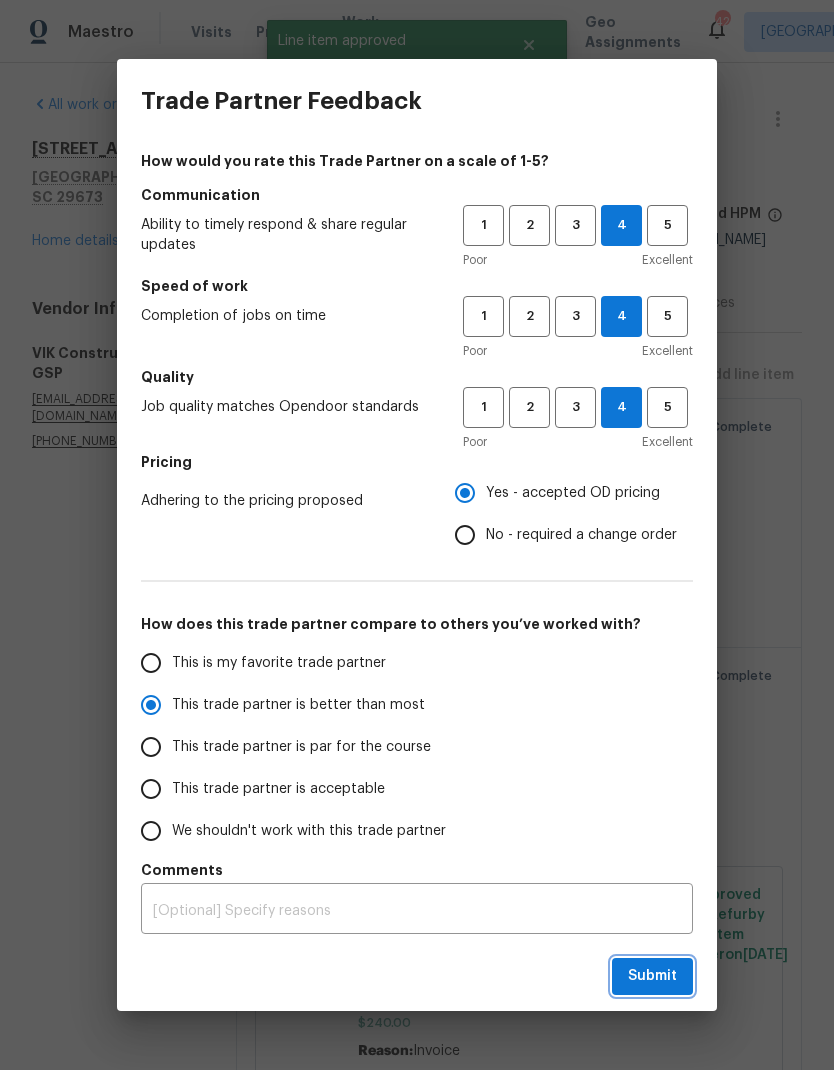 radio on "true" 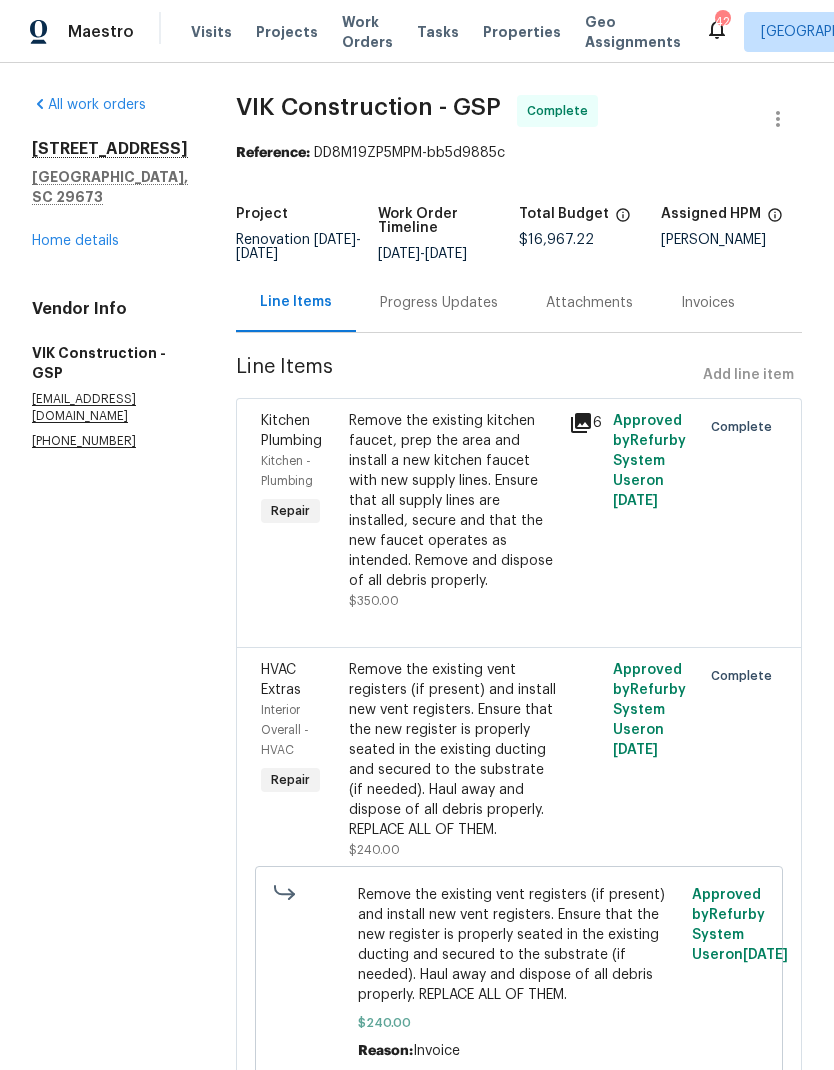 click on "Home details" at bounding box center [75, 241] 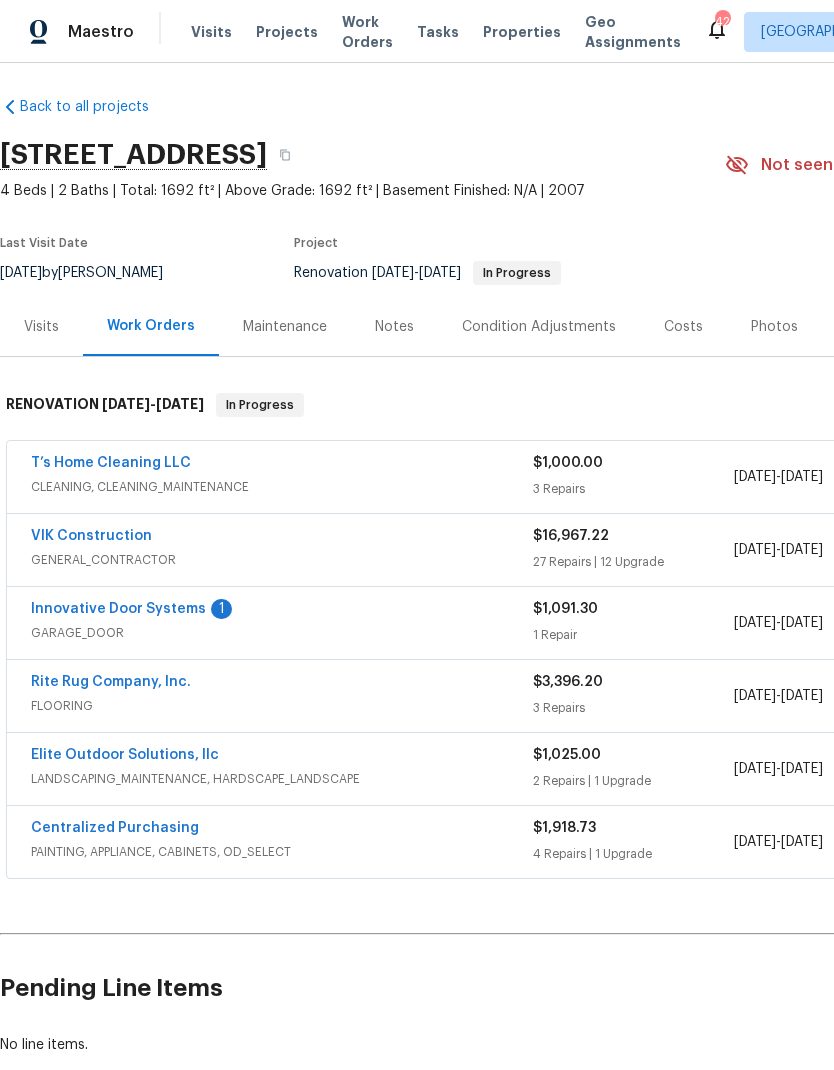 scroll, scrollTop: 6, scrollLeft: 0, axis: vertical 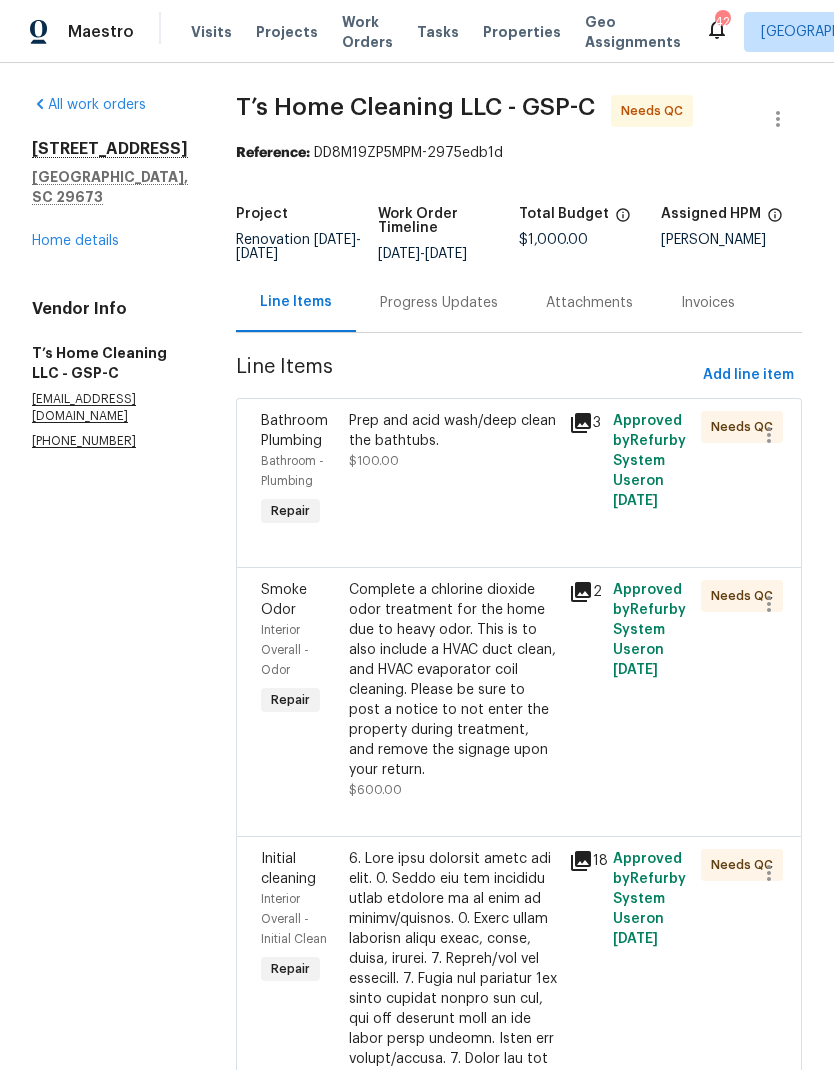 click on "Prep and acid wash/deep clean the bathtubs. $100.00" at bounding box center [453, 471] 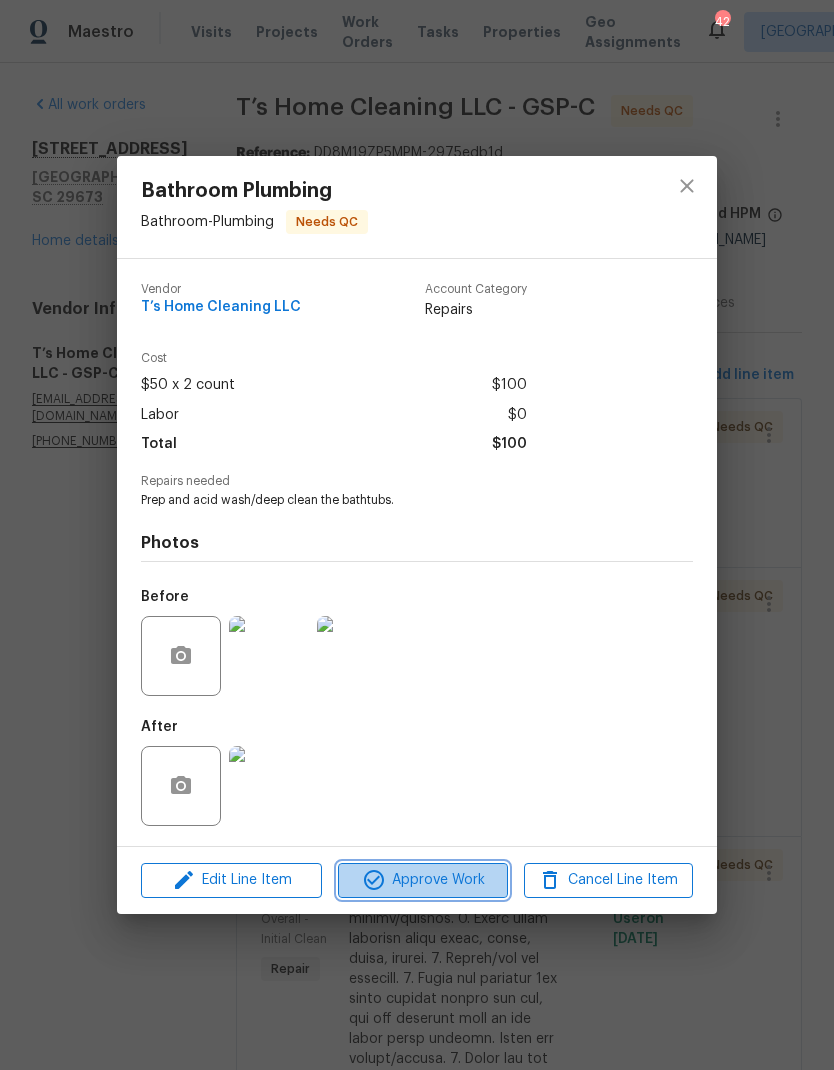 click on "Approve Work" at bounding box center (422, 880) 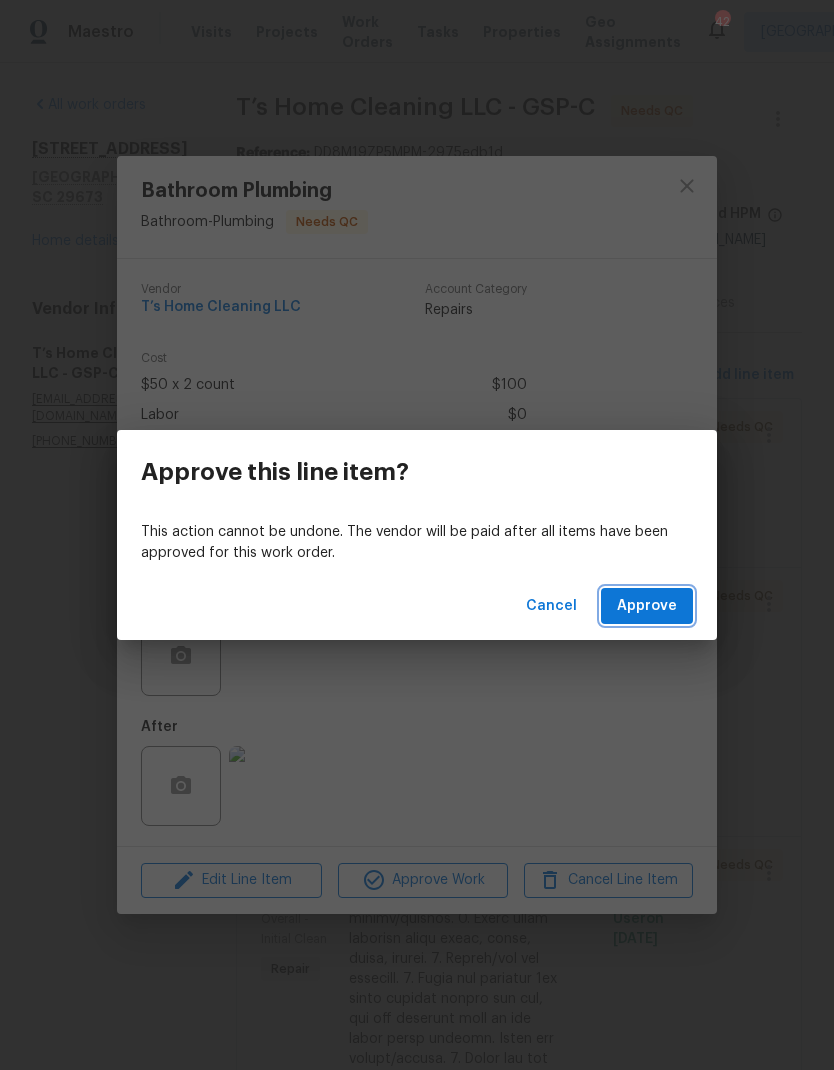 click on "Approve" at bounding box center (647, 606) 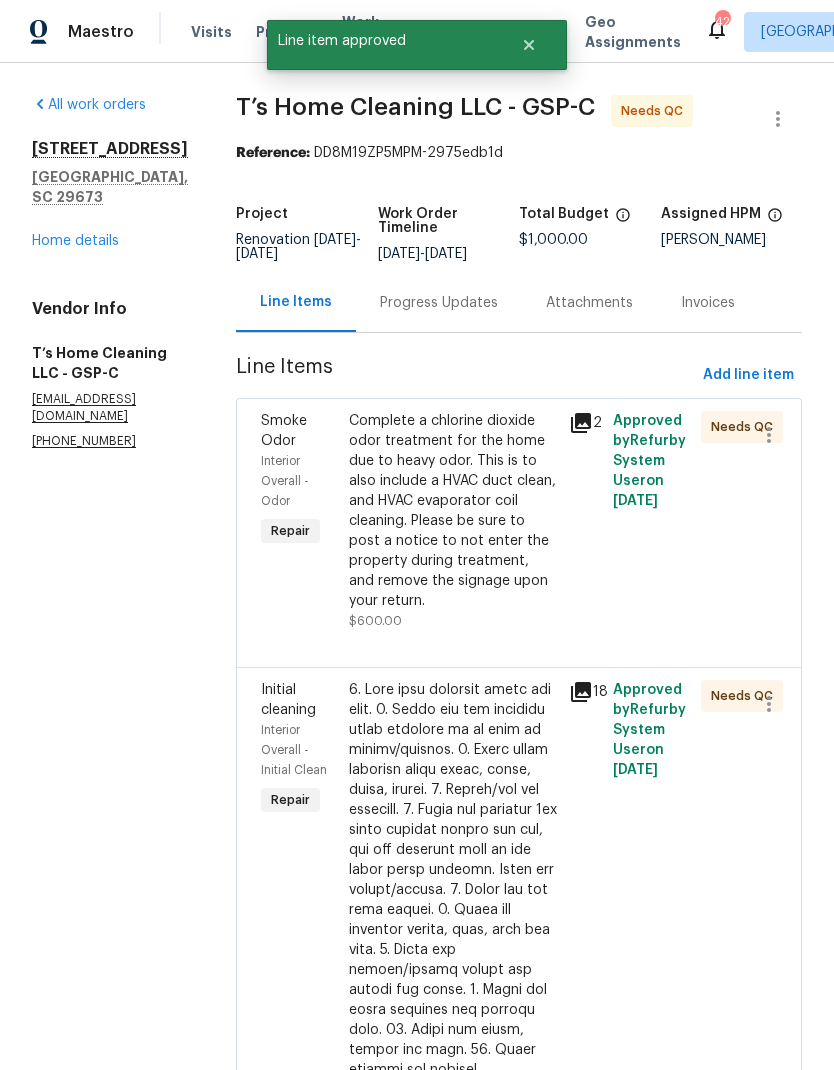 click on "Complete a chlorine dioxide odor treatment for the home due to heavy odor. This is to also include a HVAC duct clean, and HVAC evaporator coil cleaning. Please be sure to post a notice to not enter the property during treatment, and remove the signage upon your return." at bounding box center [453, 511] 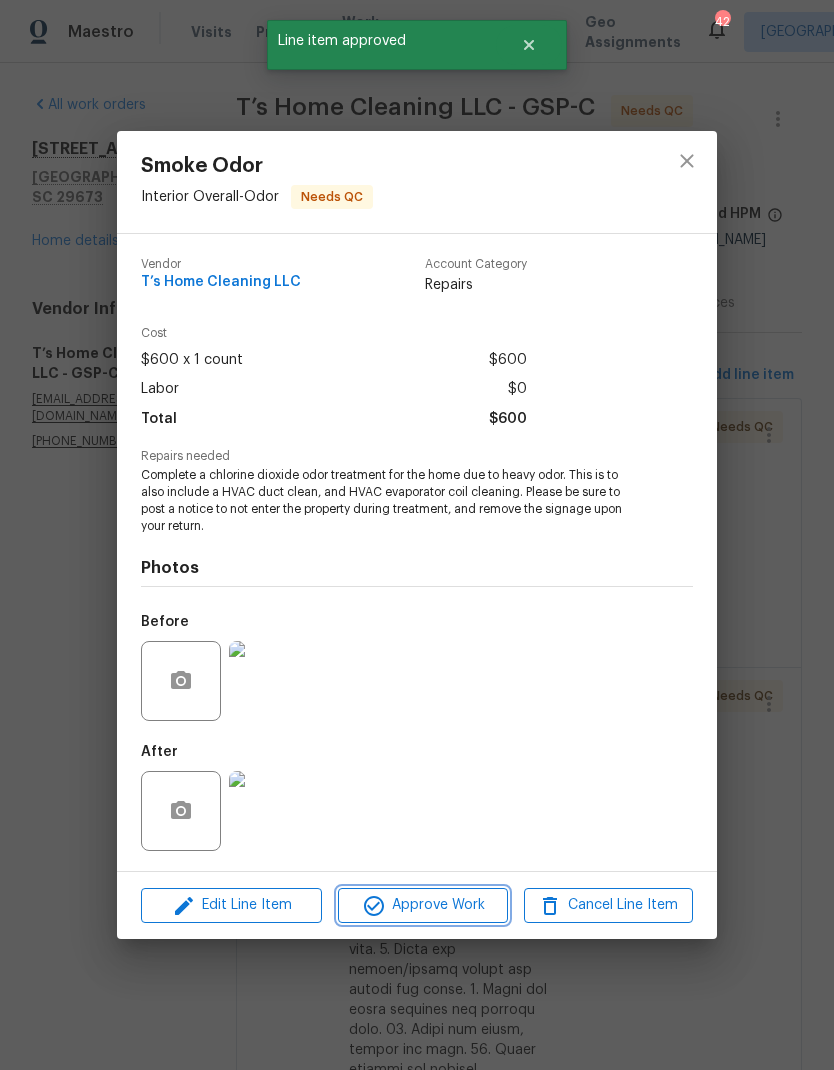 click on "Approve Work" at bounding box center (422, 905) 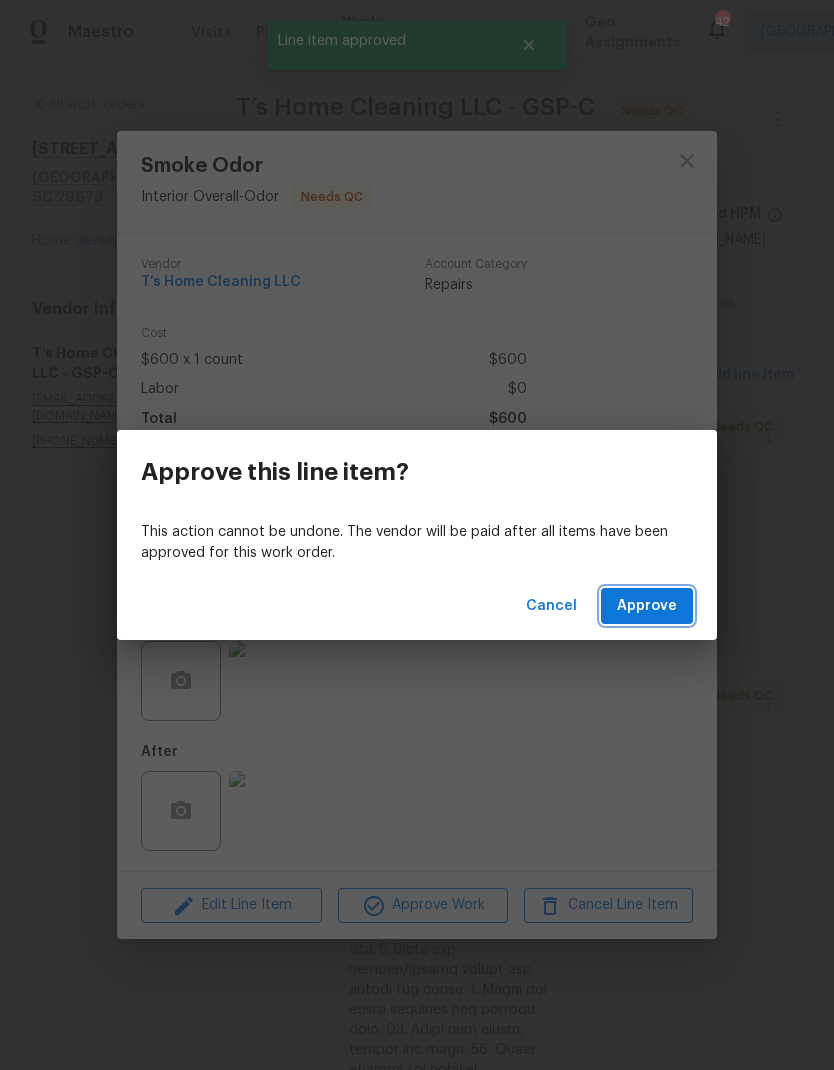 click on "Approve" at bounding box center [647, 606] 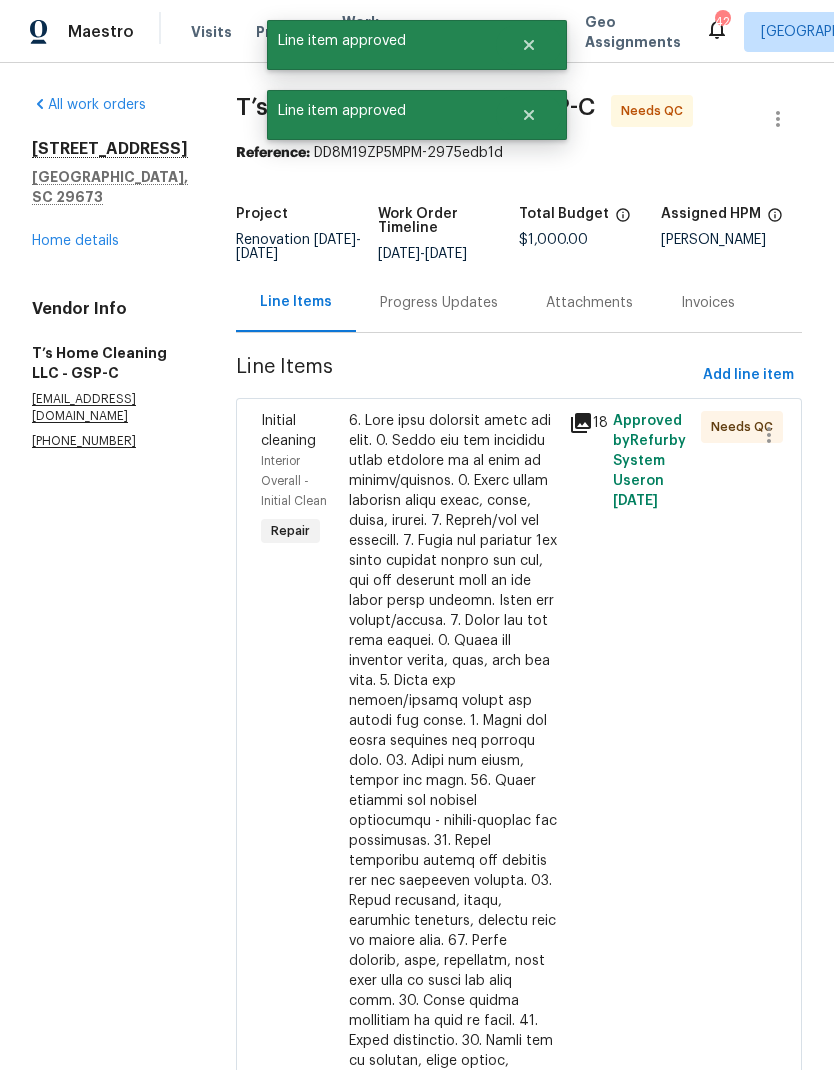 click at bounding box center (453, 891) 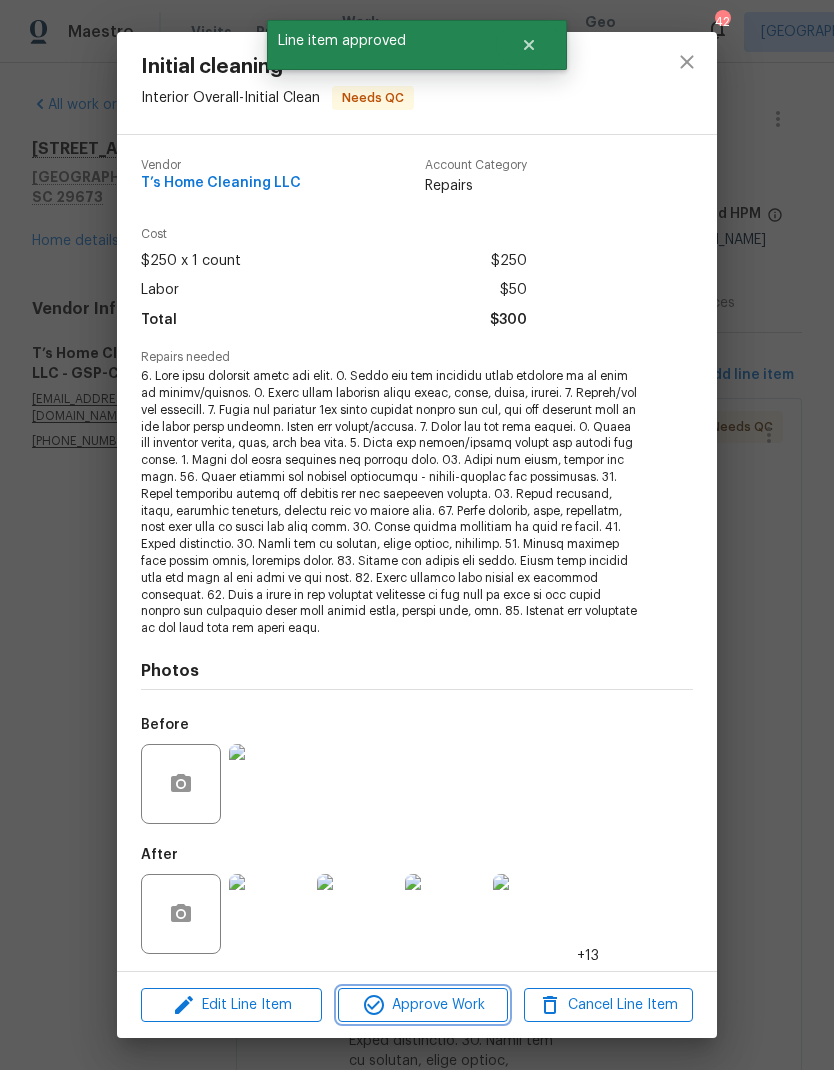 click on "Approve Work" at bounding box center (422, 1005) 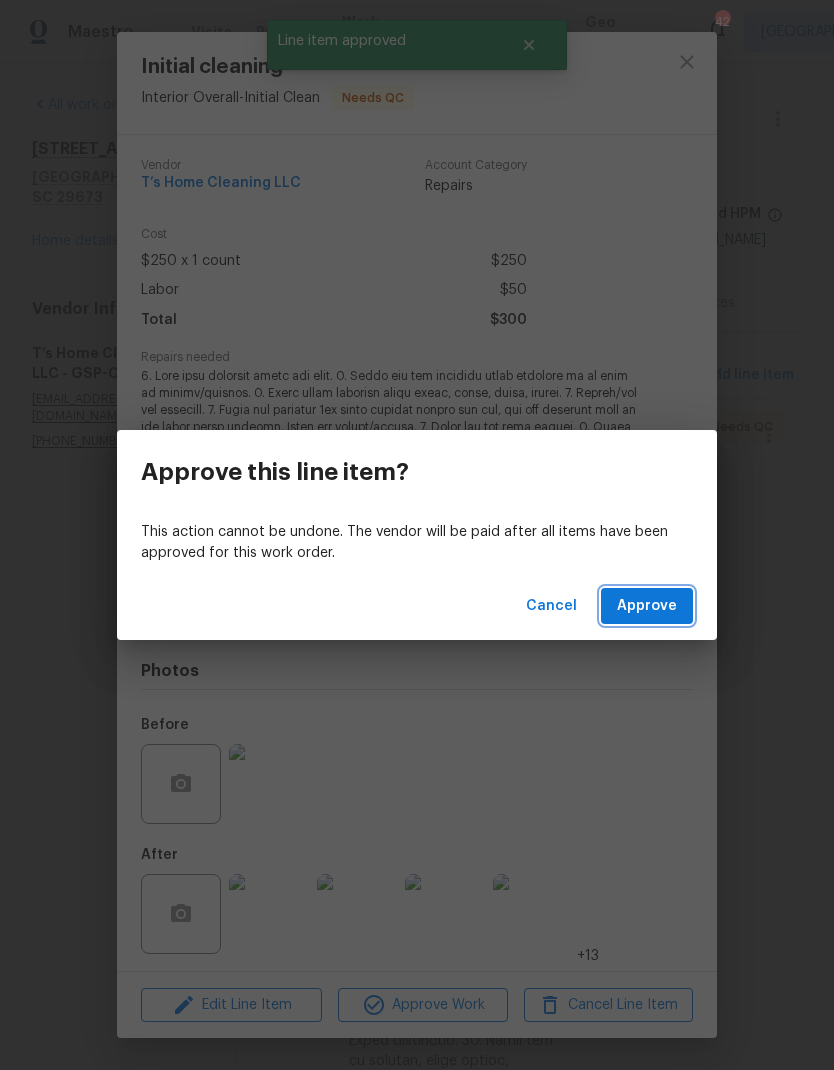 click on "Approve" at bounding box center [647, 606] 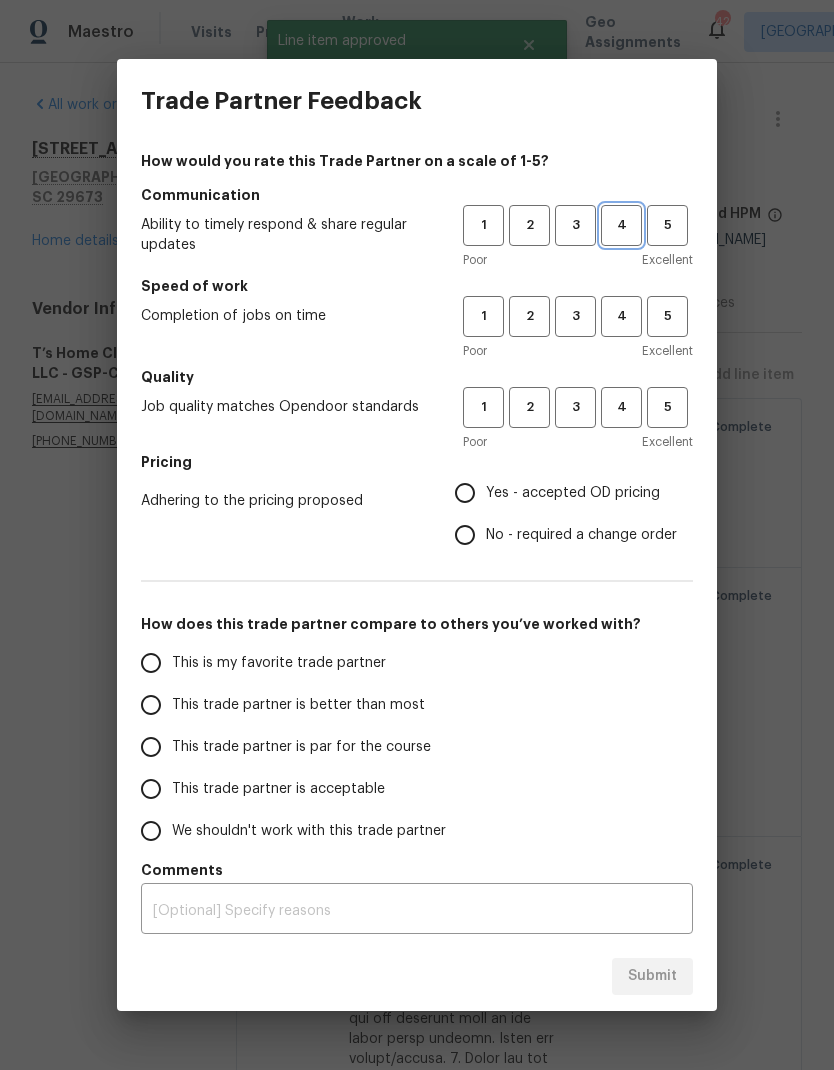 click on "4" at bounding box center [621, 225] 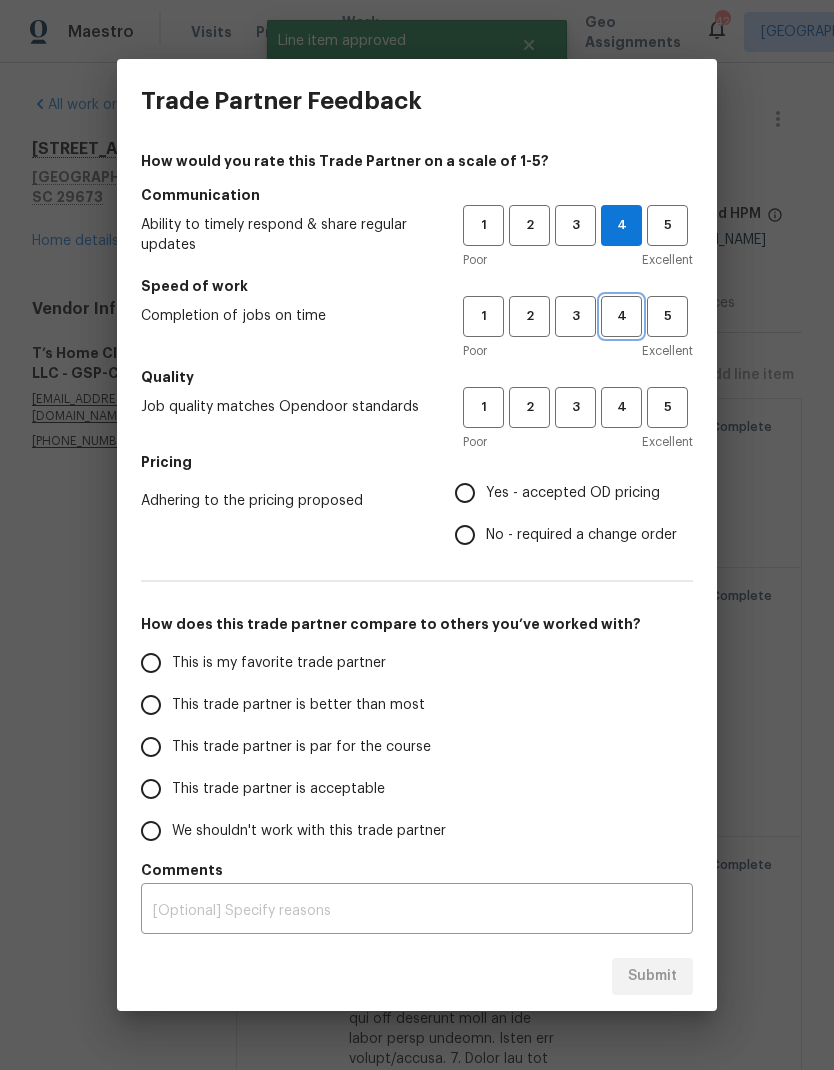 click on "4" at bounding box center [621, 316] 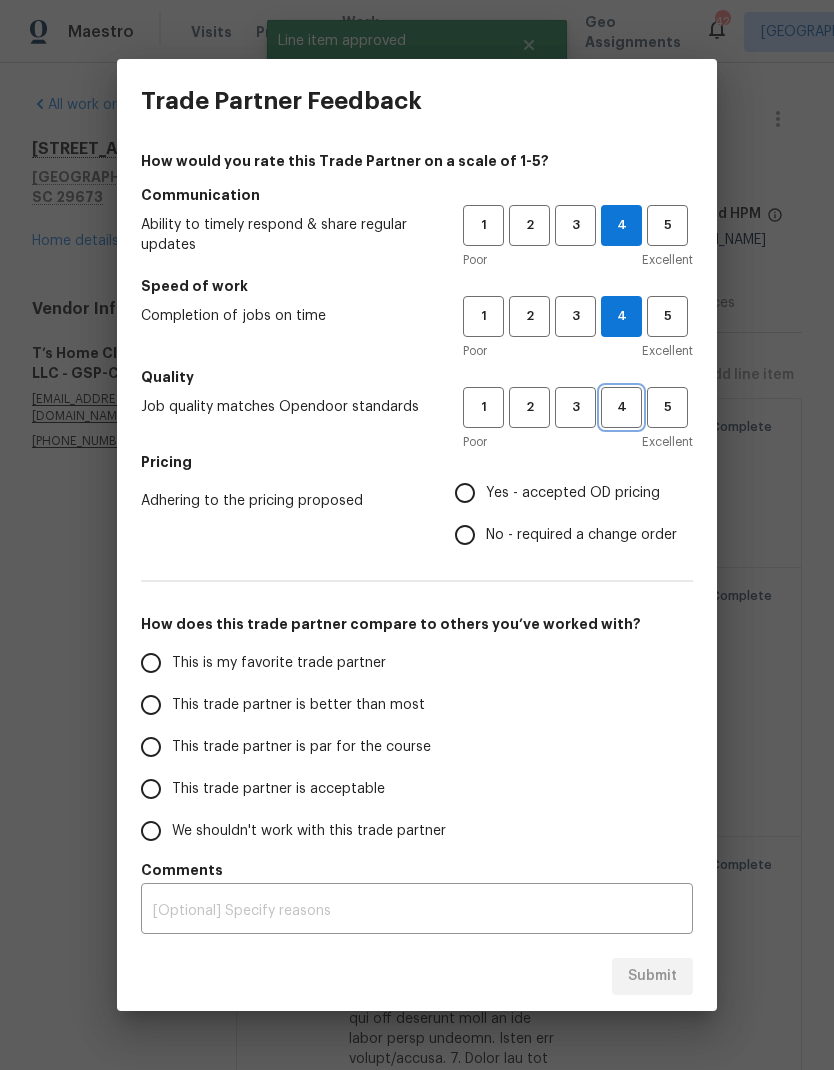 click on "4" at bounding box center (621, 407) 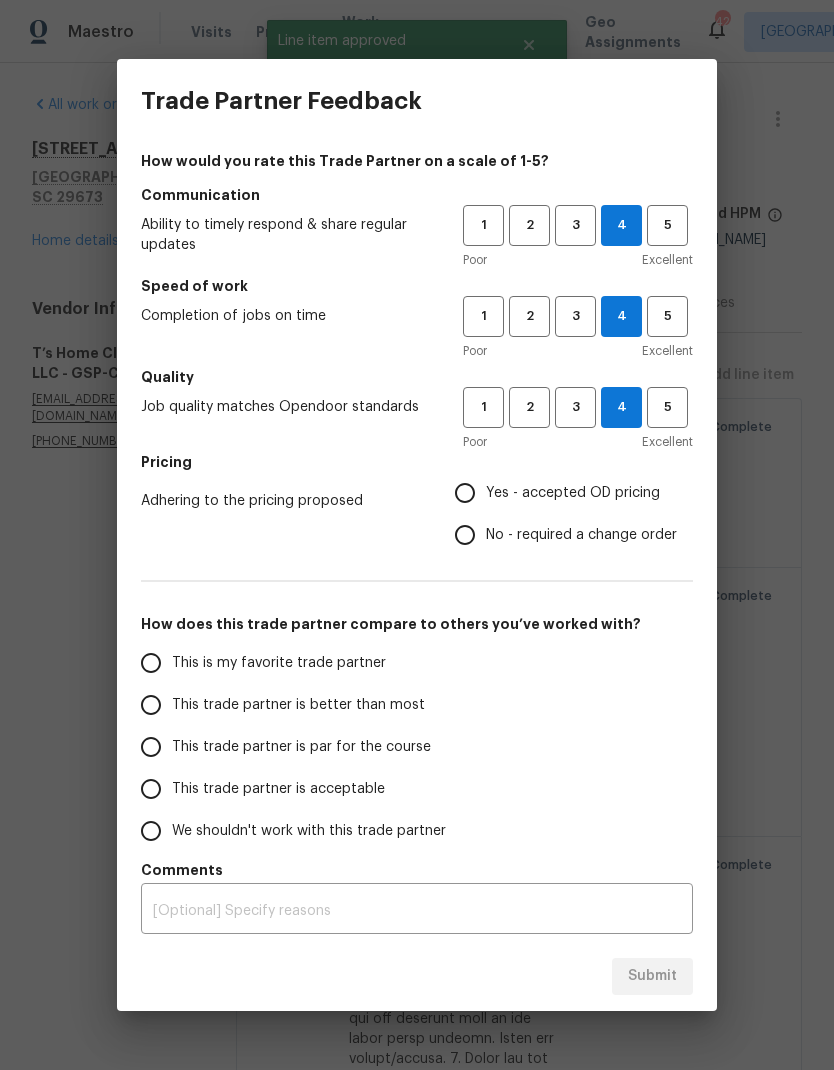 click on "Yes - accepted OD pricing" at bounding box center [465, 493] 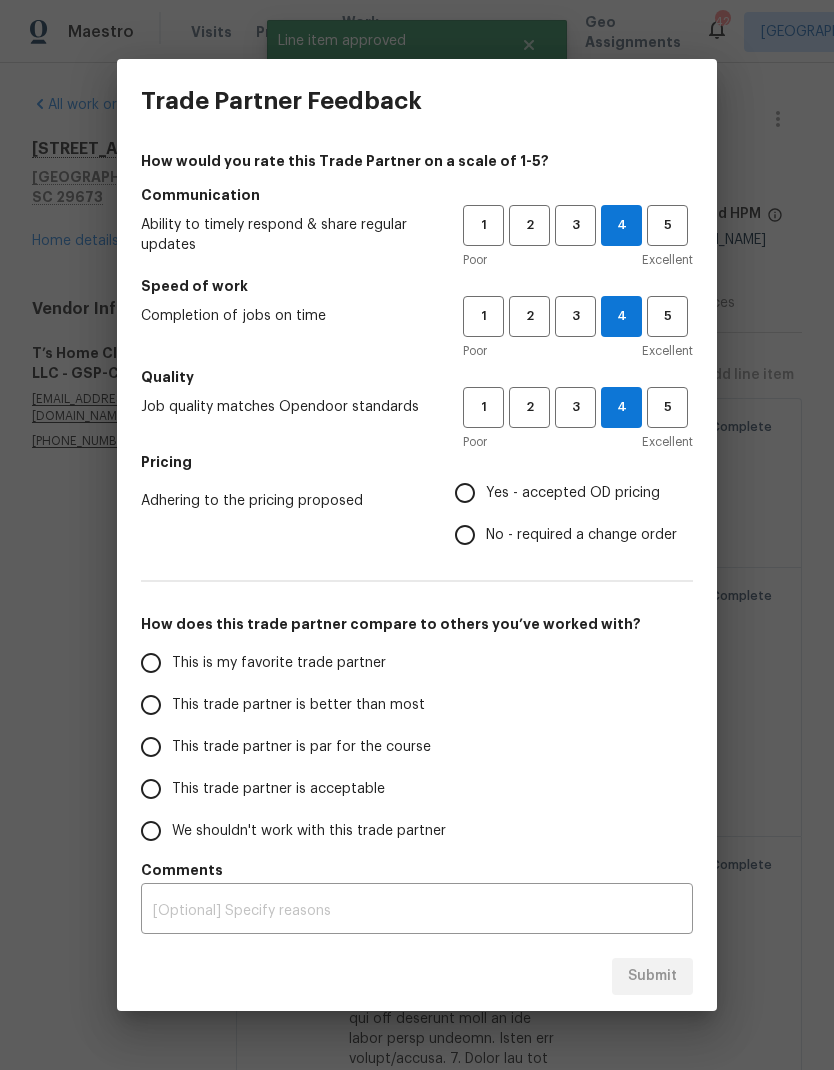 radio on "true" 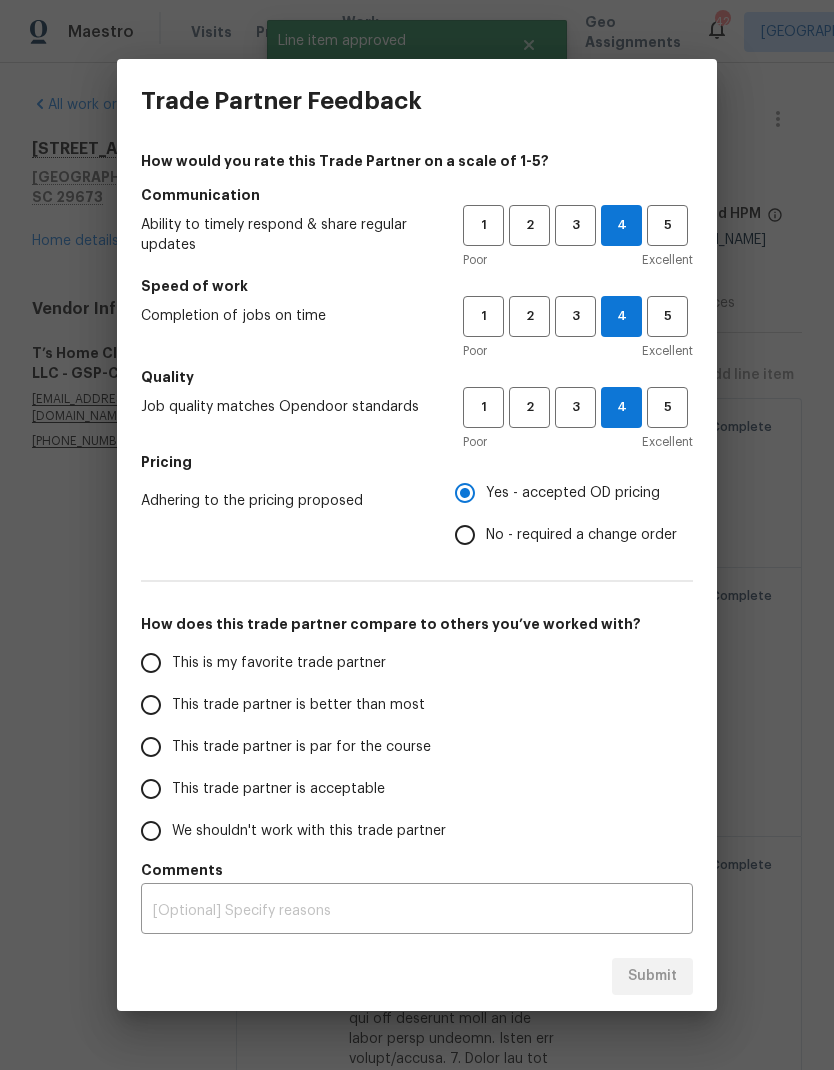 click on "This trade partner is better than most" at bounding box center [151, 705] 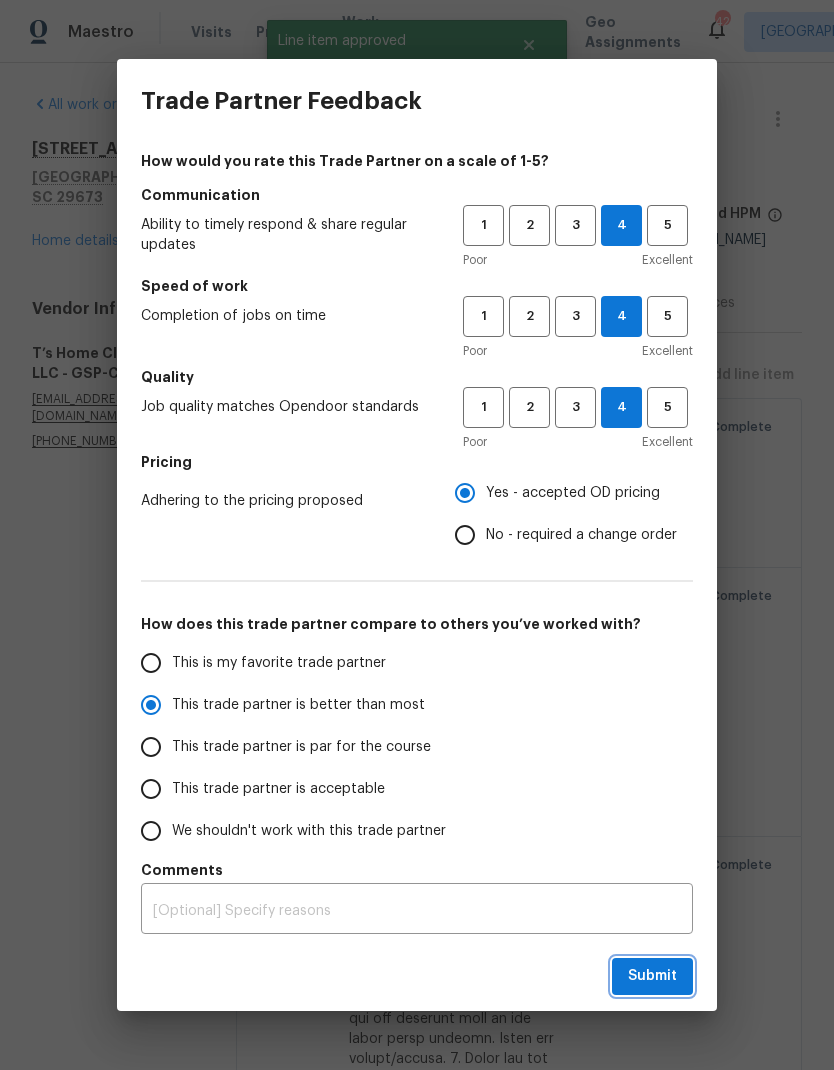 click on "Submit" at bounding box center [652, 976] 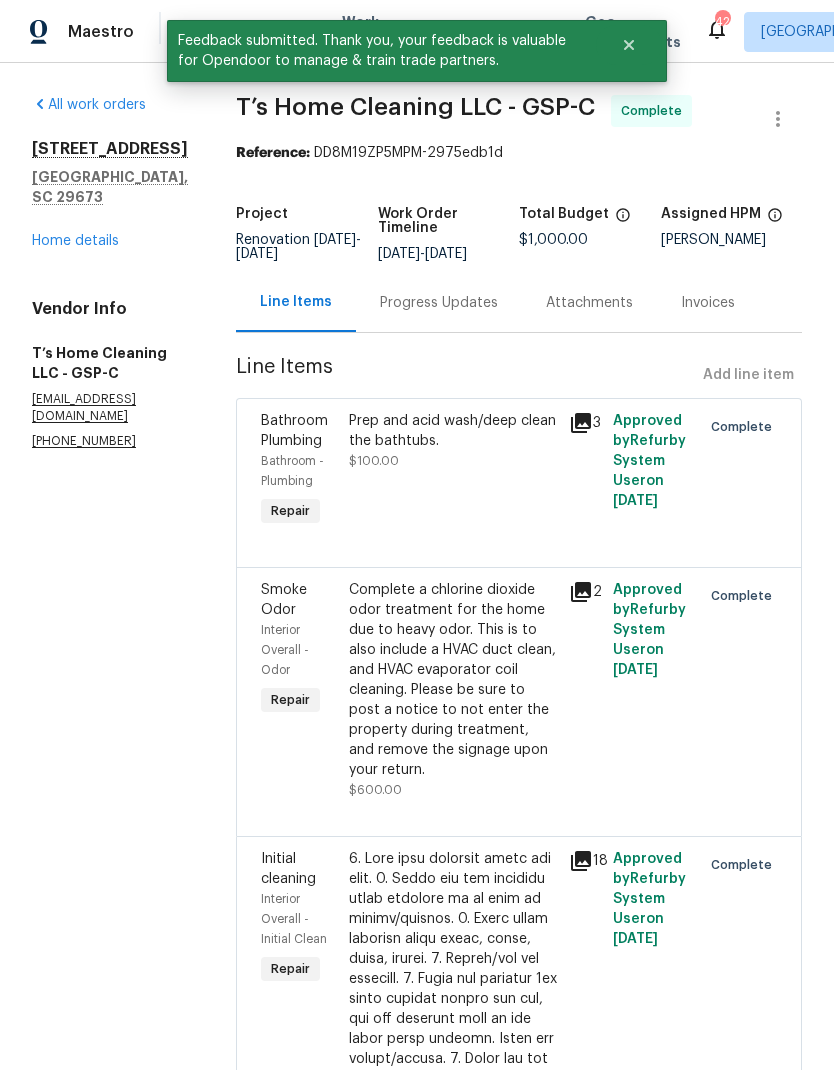 click on "Home details" at bounding box center [75, 241] 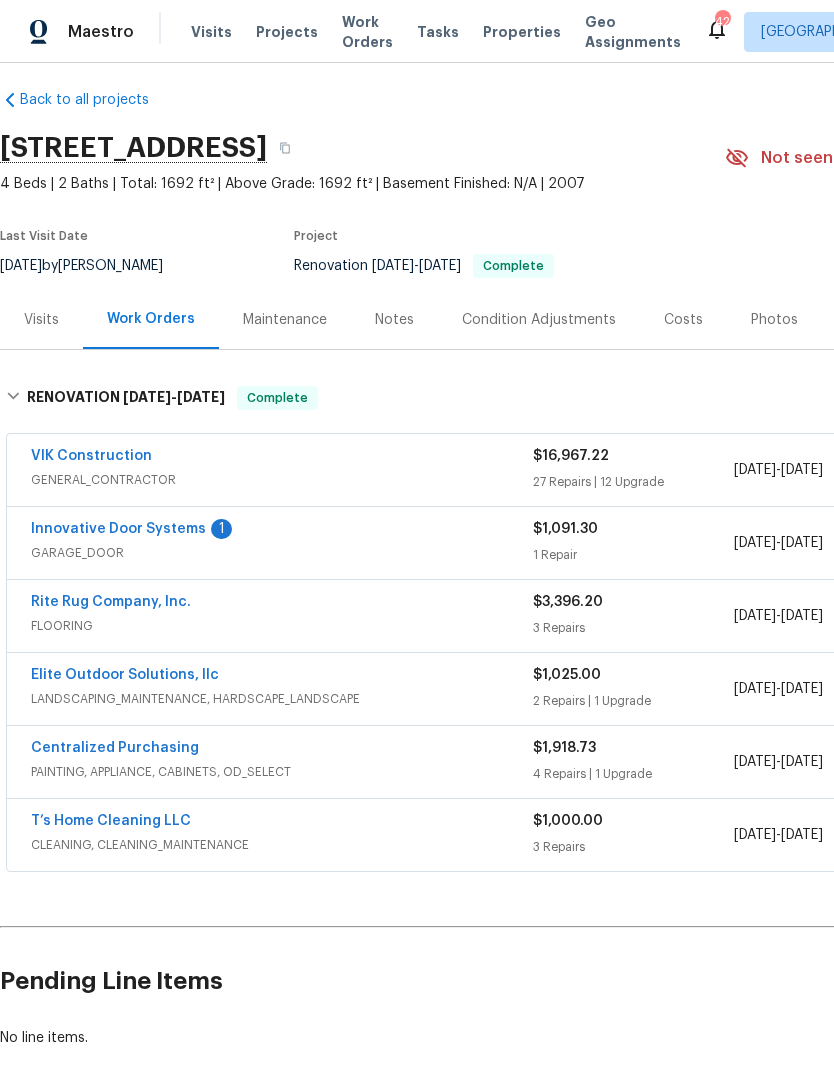 scroll, scrollTop: 11, scrollLeft: 0, axis: vertical 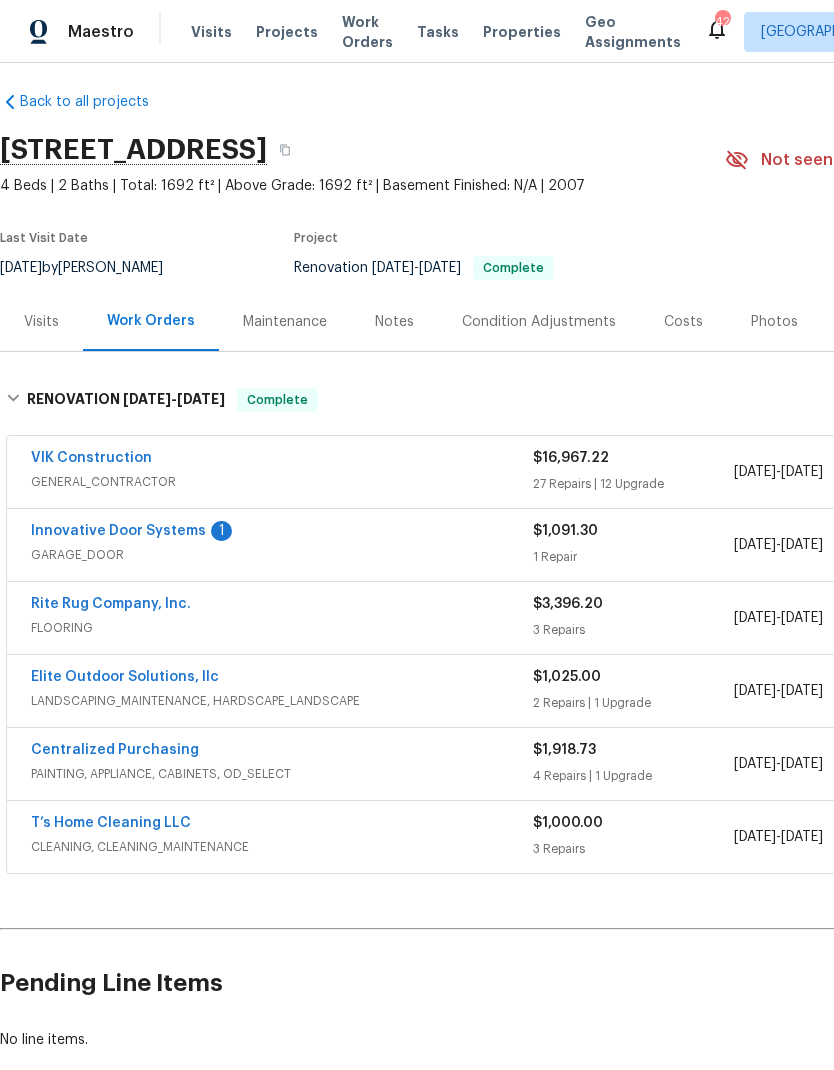 click on "Innovative Door Systems" at bounding box center [118, 531] 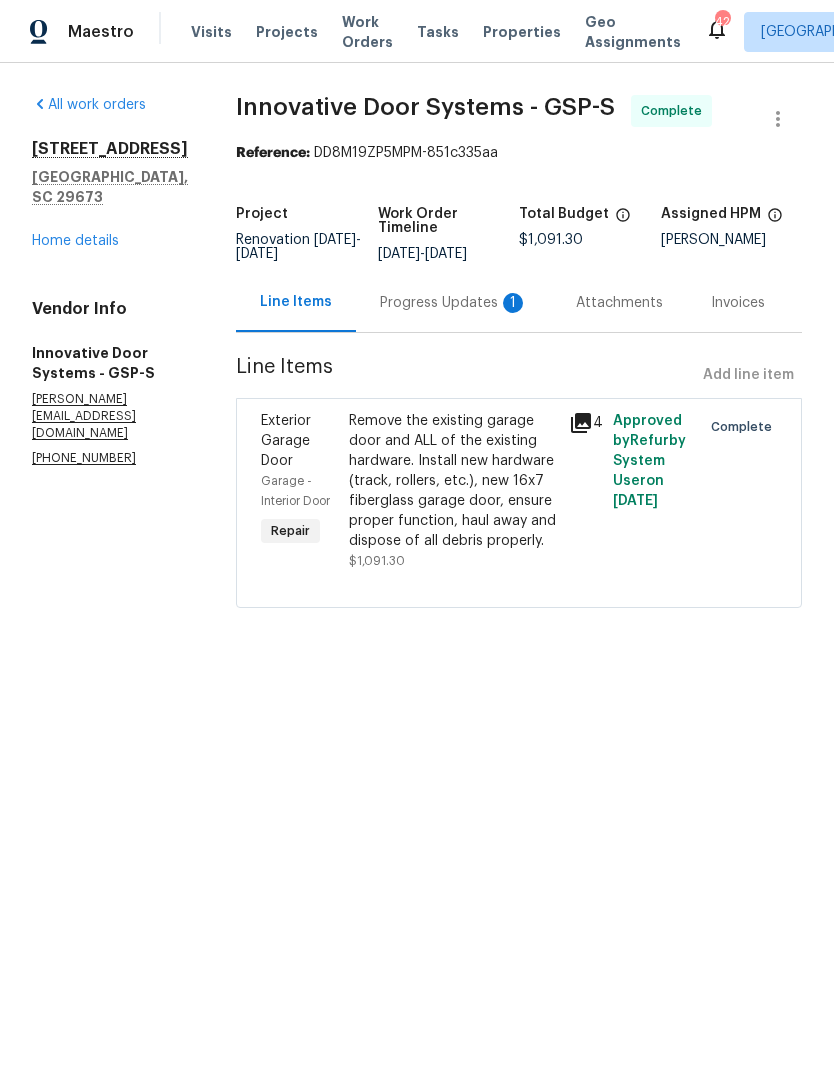 click on "Progress Updates 1" at bounding box center [454, 303] 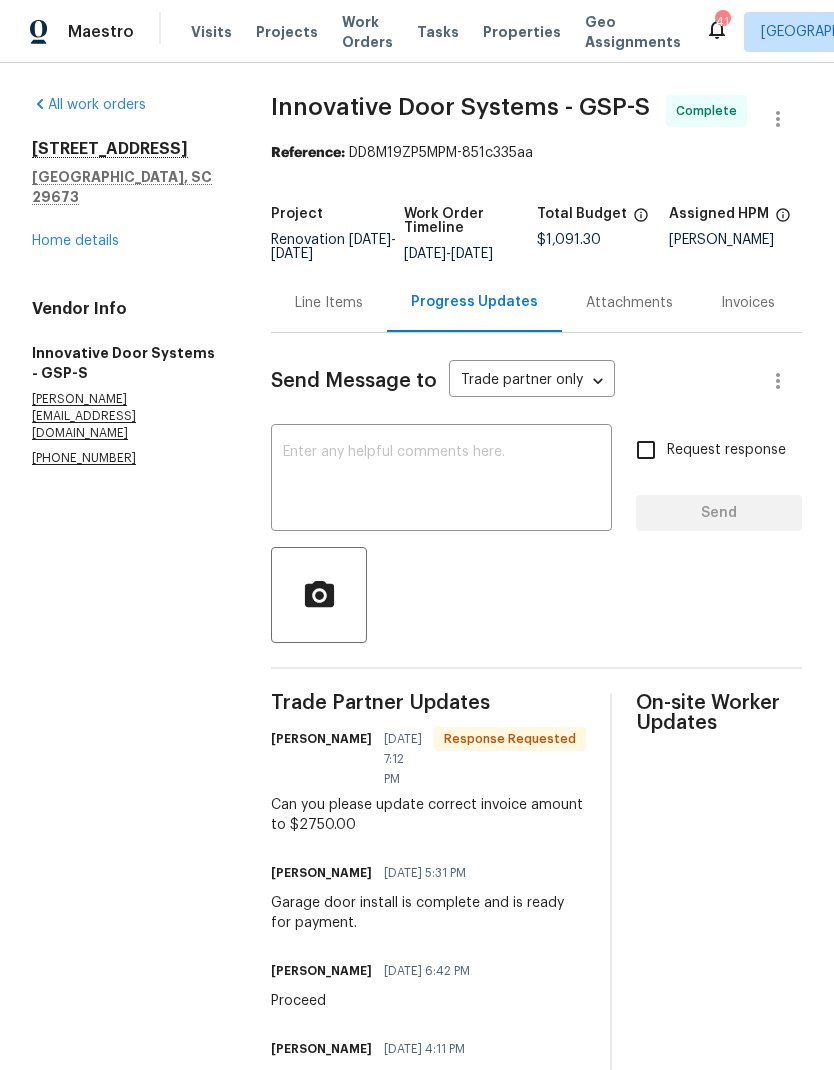 click on "Line Items" at bounding box center (329, 303) 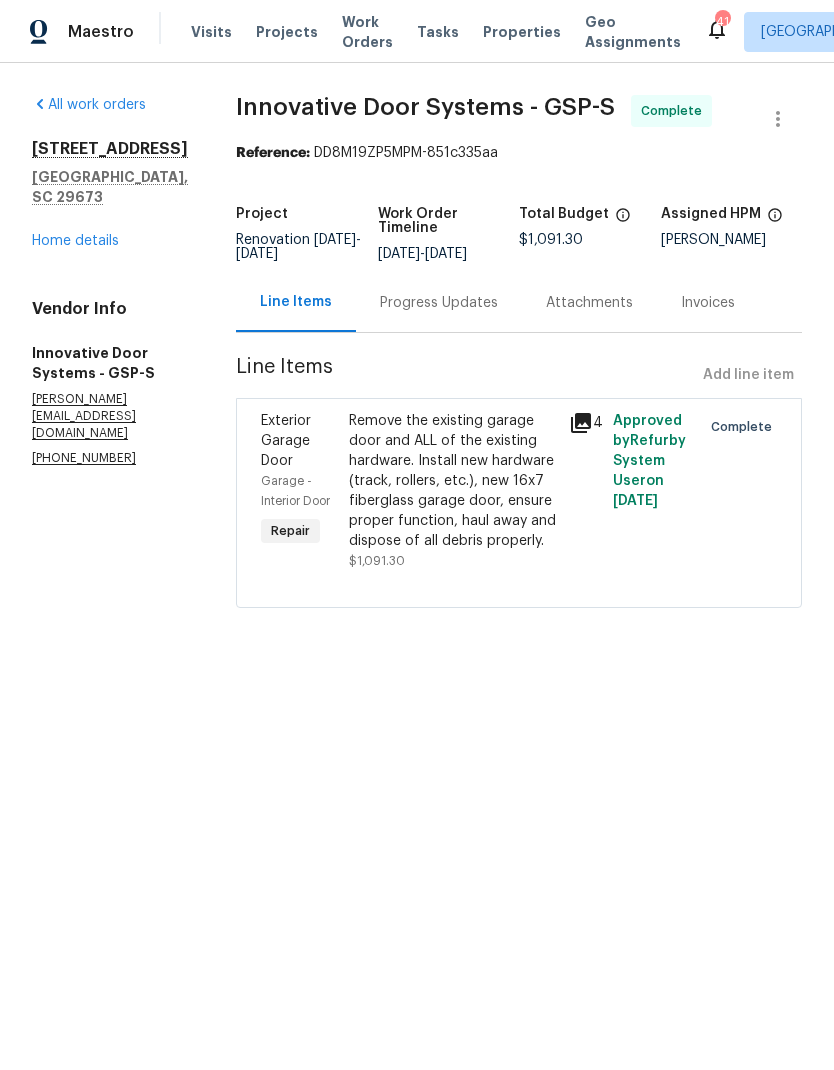 click on "Progress Updates" at bounding box center [439, 303] 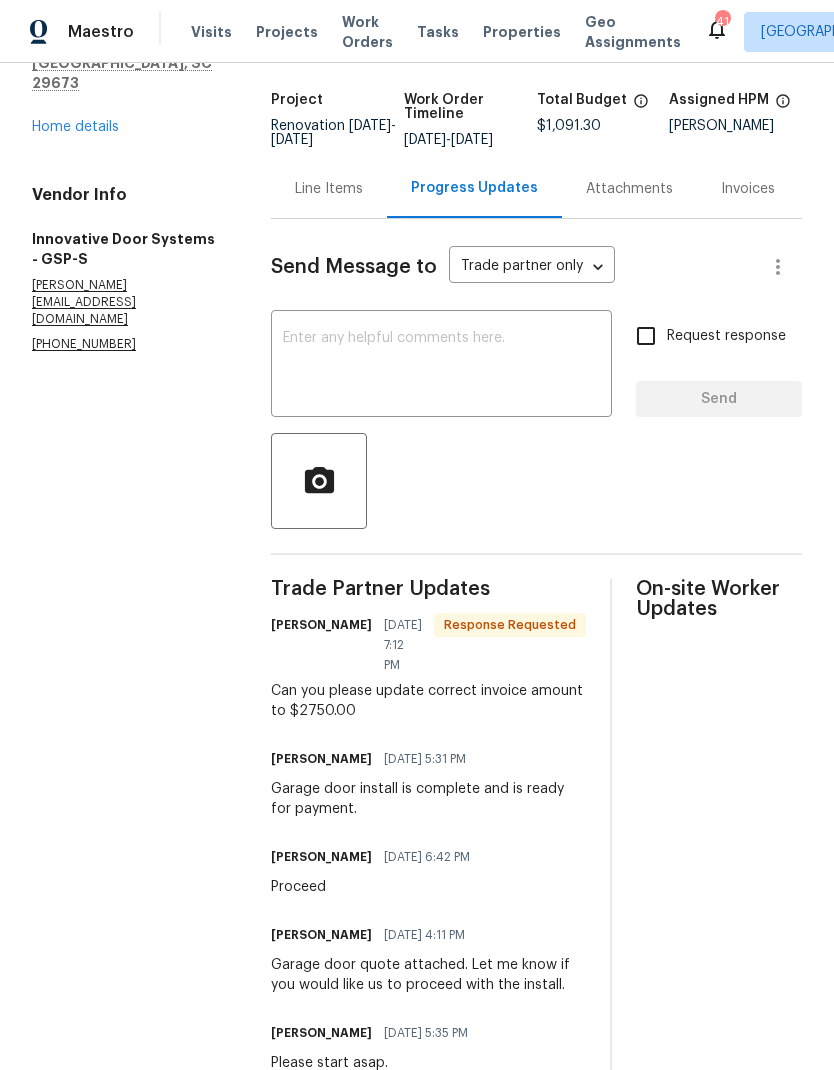 scroll, scrollTop: 112, scrollLeft: 0, axis: vertical 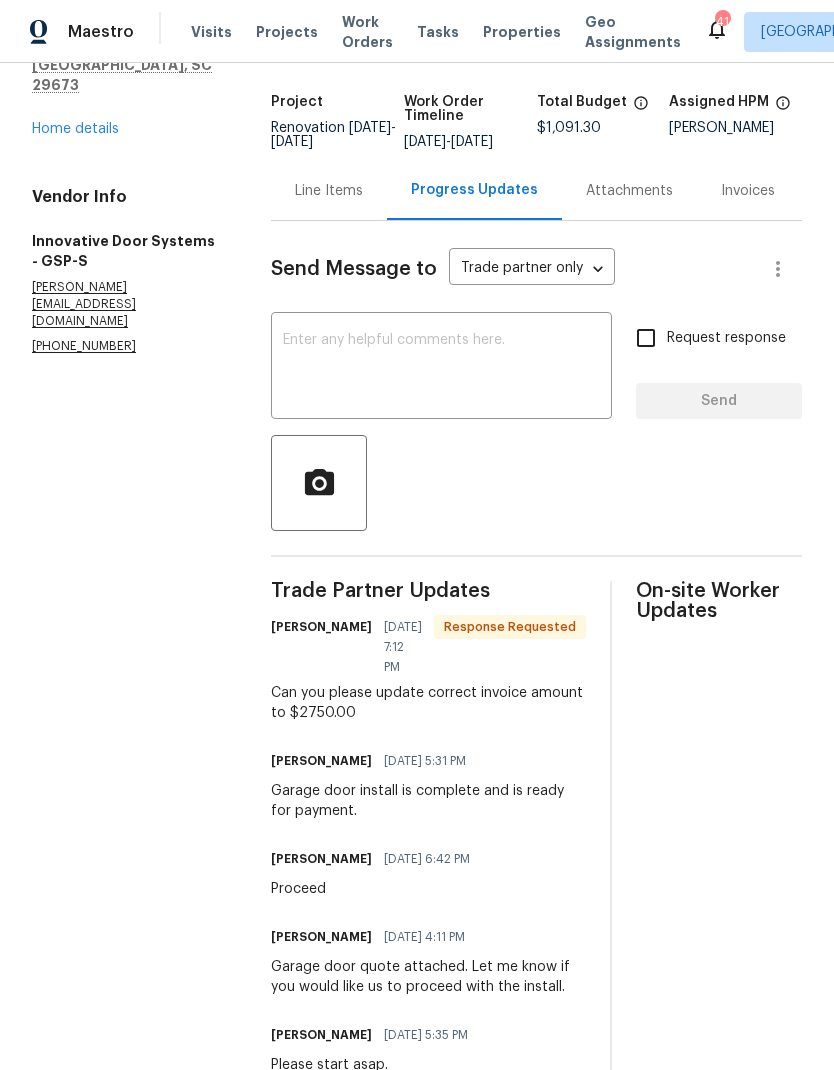click on "All work orders 6 Elmsford Ct Piedmont, SC 29673 Home details Vendor Info Innovative Door Systems - GSP-S john@innovativedoorsystems.com (864) 506-6735 Innovative Door Systems - GSP-S Complete Reference:   DD8M19ZP5MPM-851c335aa Project Renovation   6/23/2025  -  7/9/2025 Work Order Timeline 6/23/2025  -  7/2/2025 Total Budget $1,091.30 Assigned HPM William Bynum Line Items Progress Updates Attachments Invoices Send Message to Trade partner only Trade partner only ​ x ​ Request response Send Trade Partner Updates John Geary 07/08/2025 7:12 PM Response Requested Can you please update correct invoice amount to $2750.00 John Geary 07/02/2025 5:31 PM Garage door install is complete and is ready for payment. William Bynum 06/25/2025 6:42 PM Proceed John Geary 06/24/2025 4:11 PM Garage door quote attached. Let me know if you would like us to proceed with the install. William Bynum 06/22/2025 5:35 PM Please start asap. On-site Worker Updates" at bounding box center [417, 541] 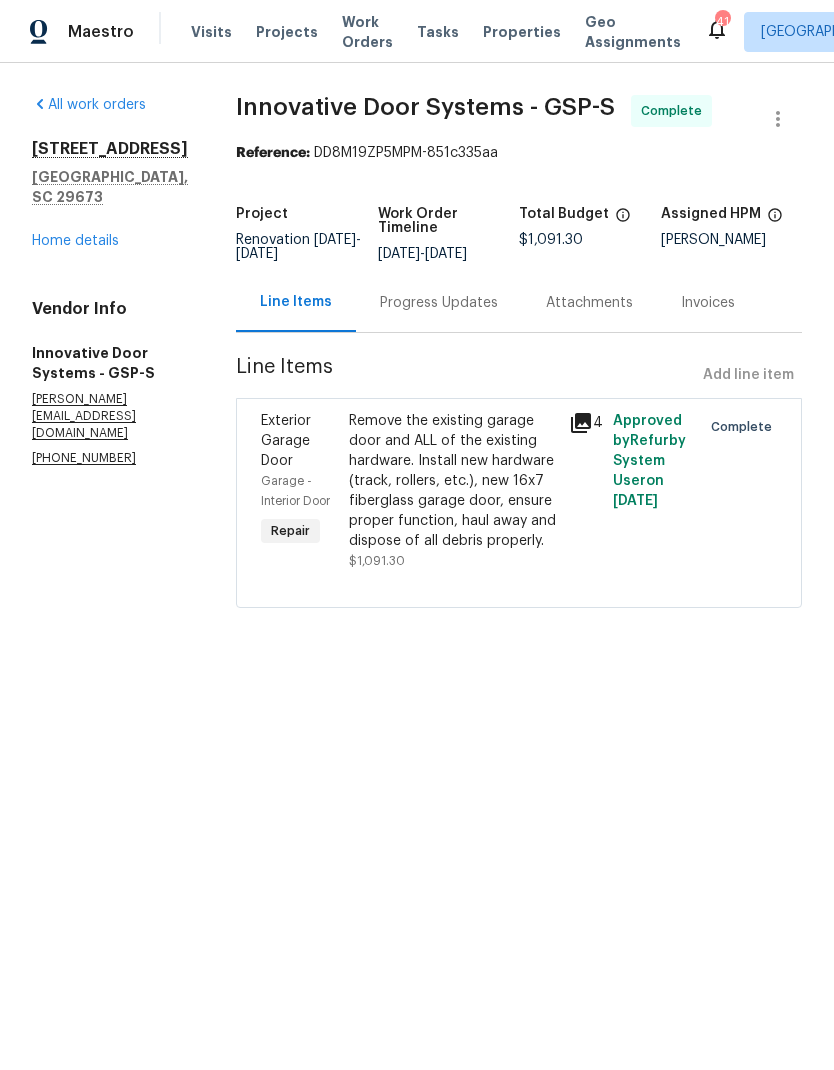 scroll, scrollTop: 0, scrollLeft: 0, axis: both 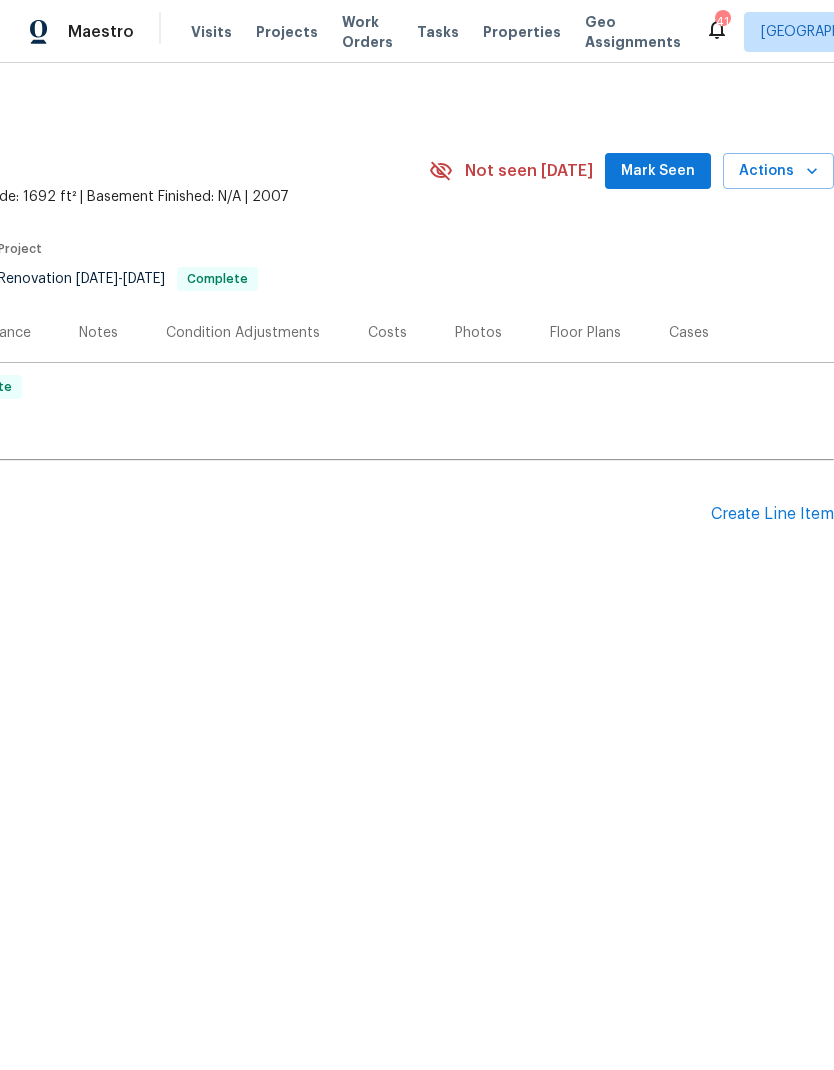 click on "Create Line Item" at bounding box center [772, 514] 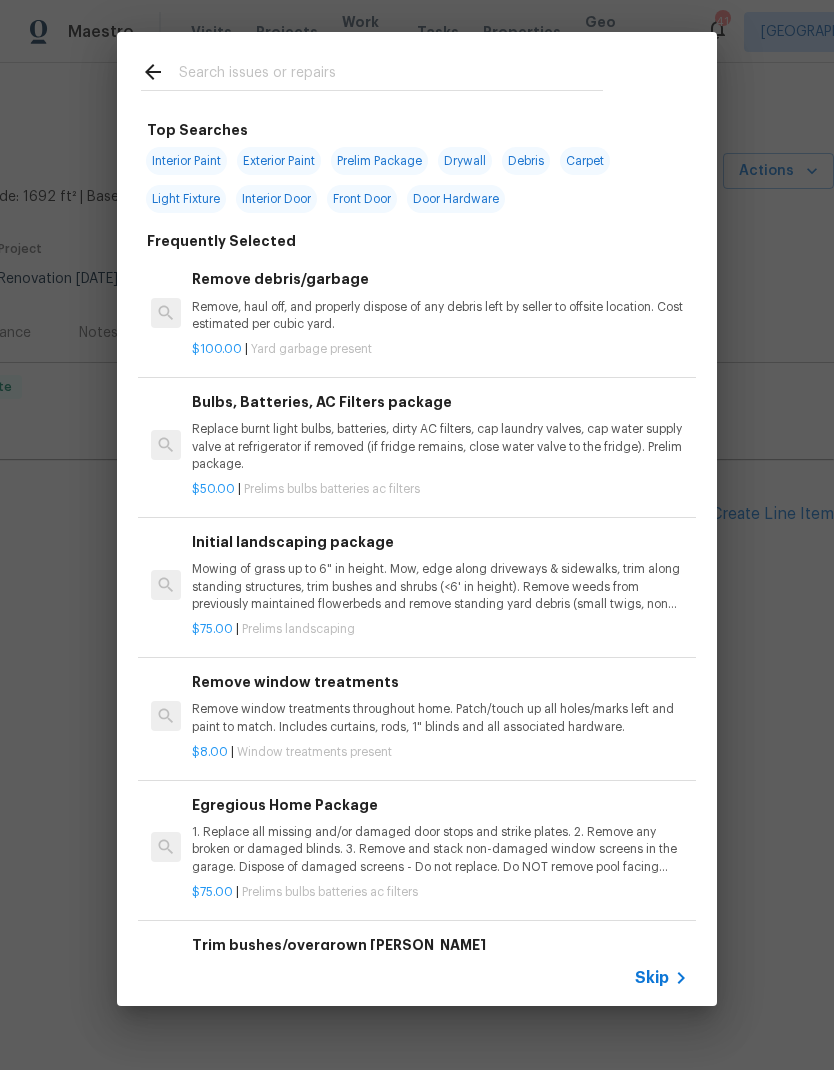 click at bounding box center (391, 75) 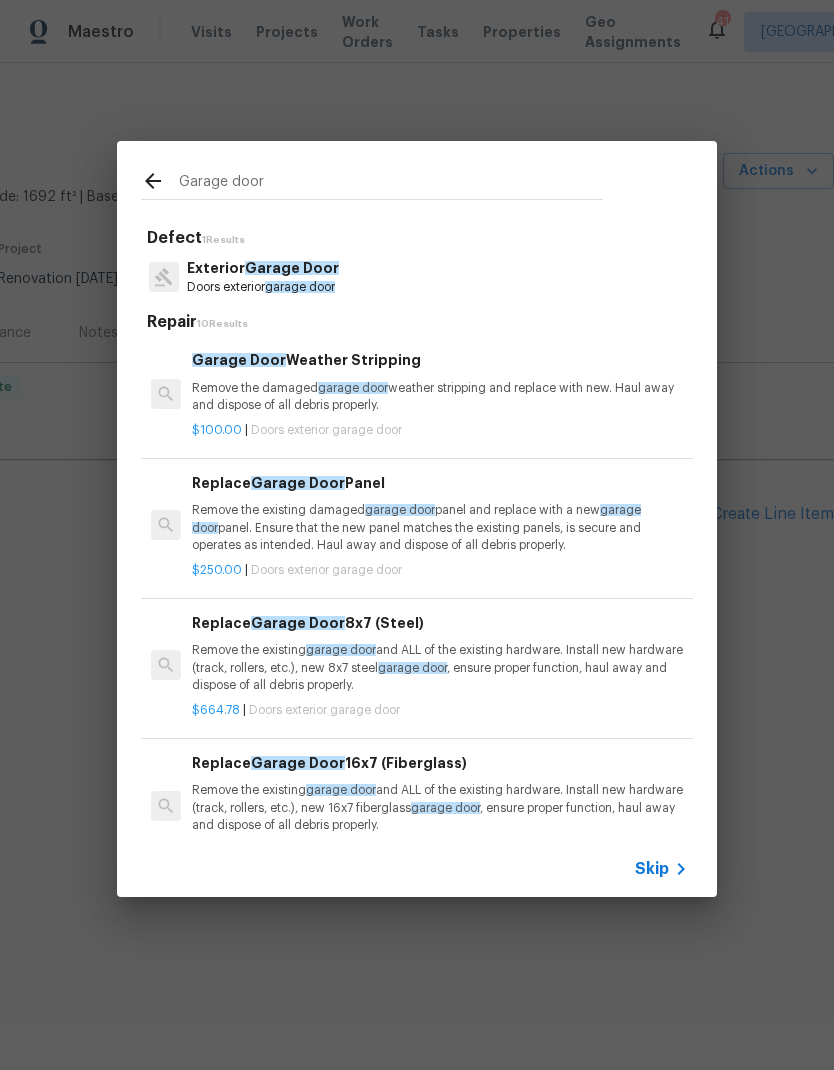 type on "Garage door" 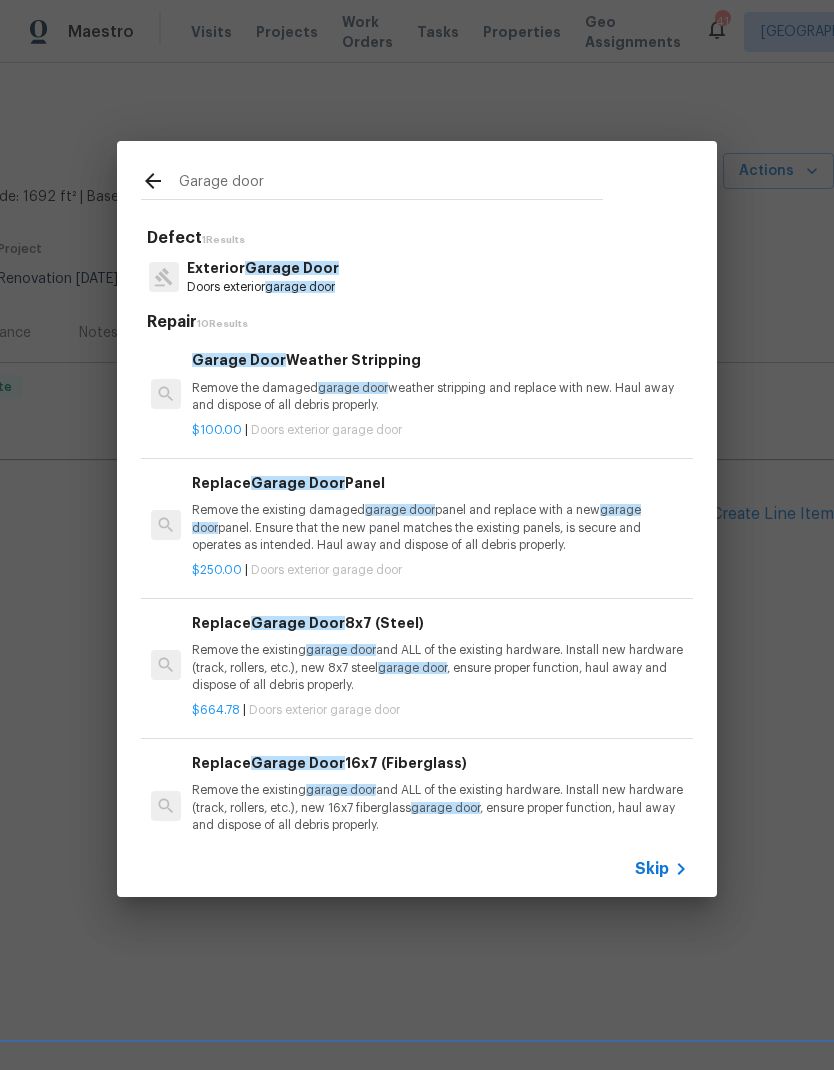 click on "Exterior  Garage Door Doors exterior  garage door" at bounding box center [417, 277] 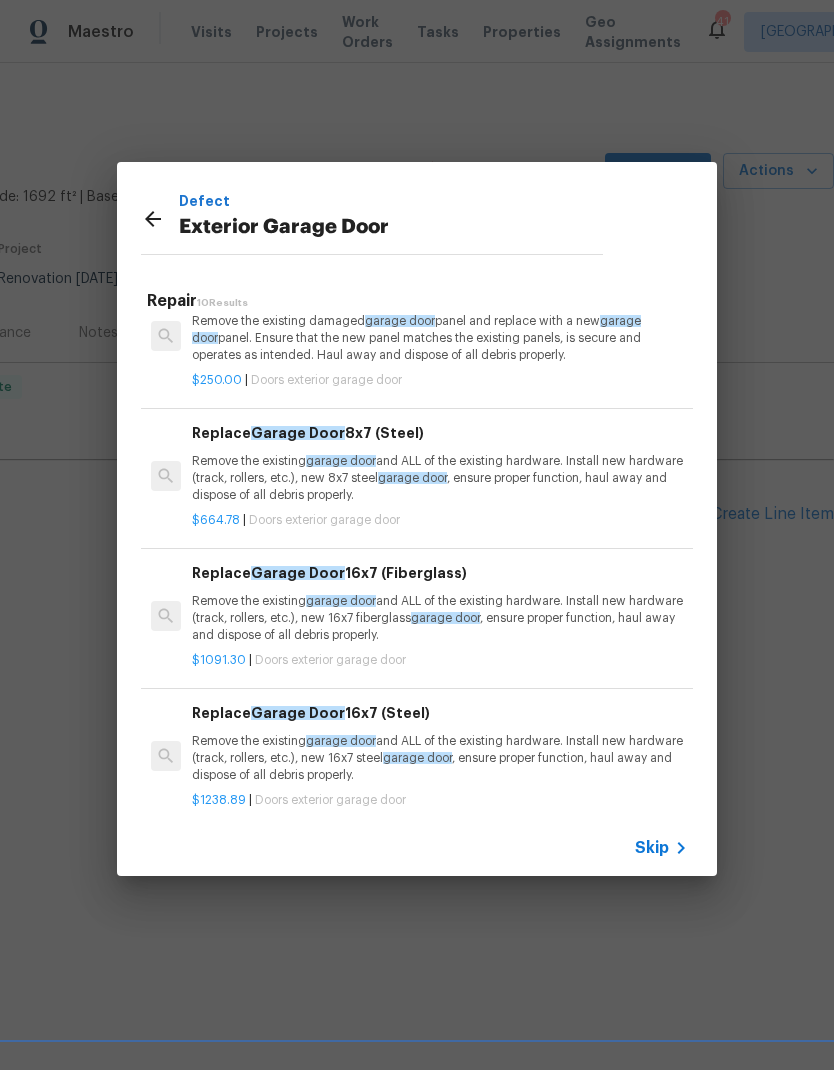 scroll, scrollTop: 173, scrollLeft: 0, axis: vertical 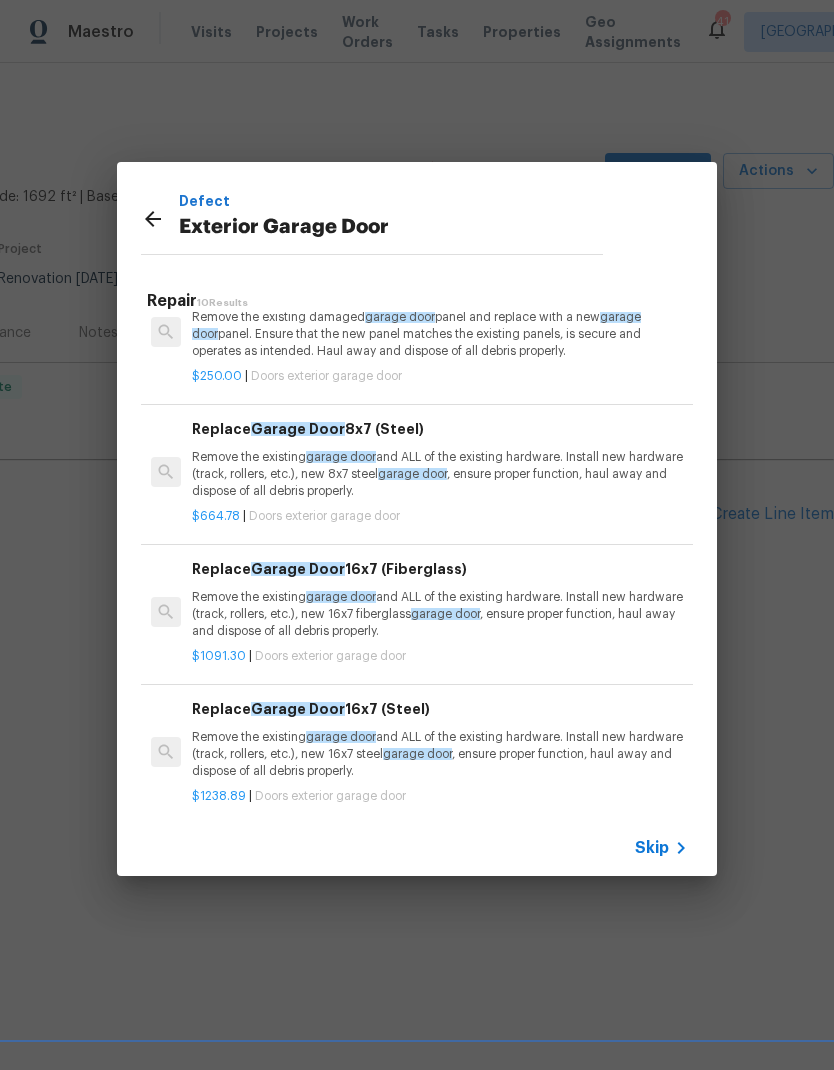 click on "garage door" at bounding box center (341, 597) 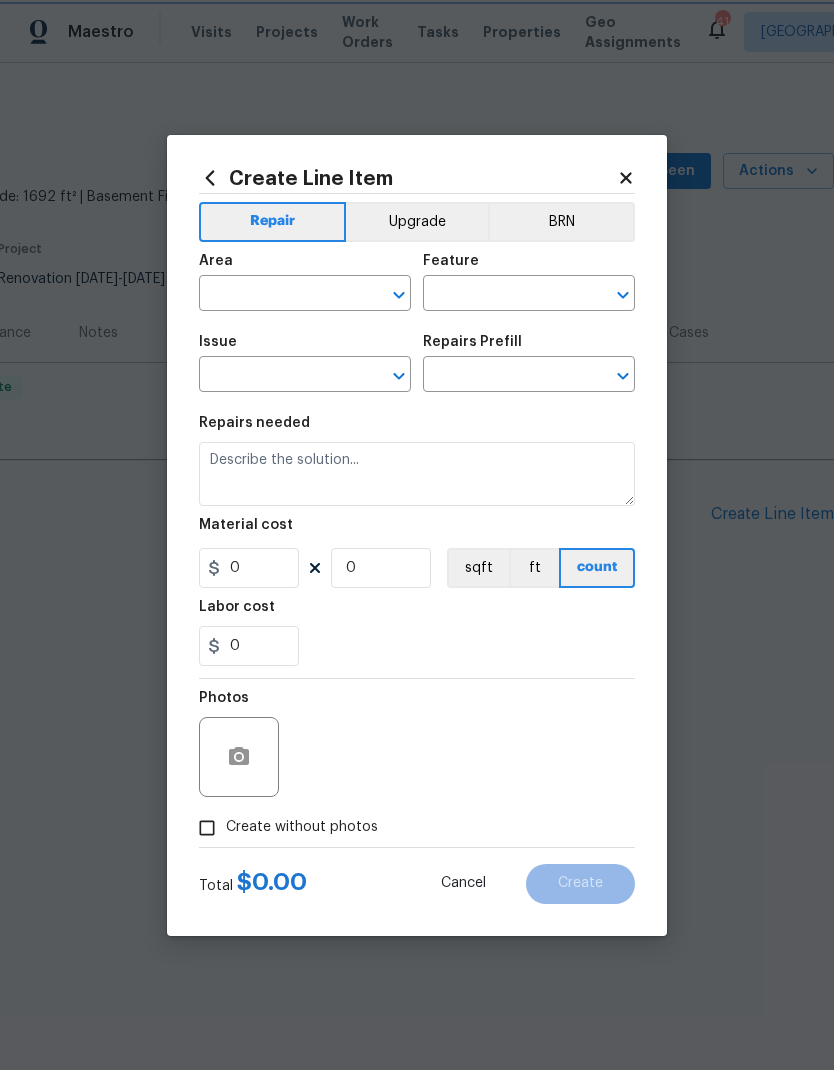 type on "Interior Door" 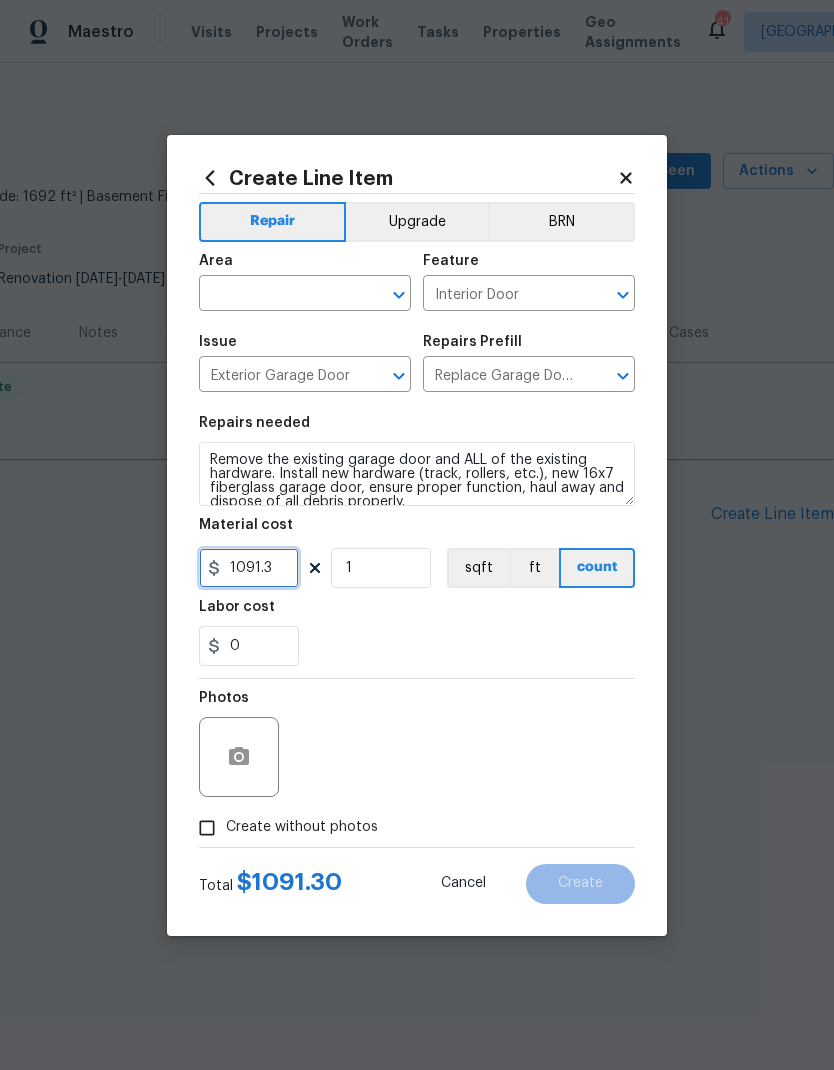 click on "1091.3" at bounding box center (249, 568) 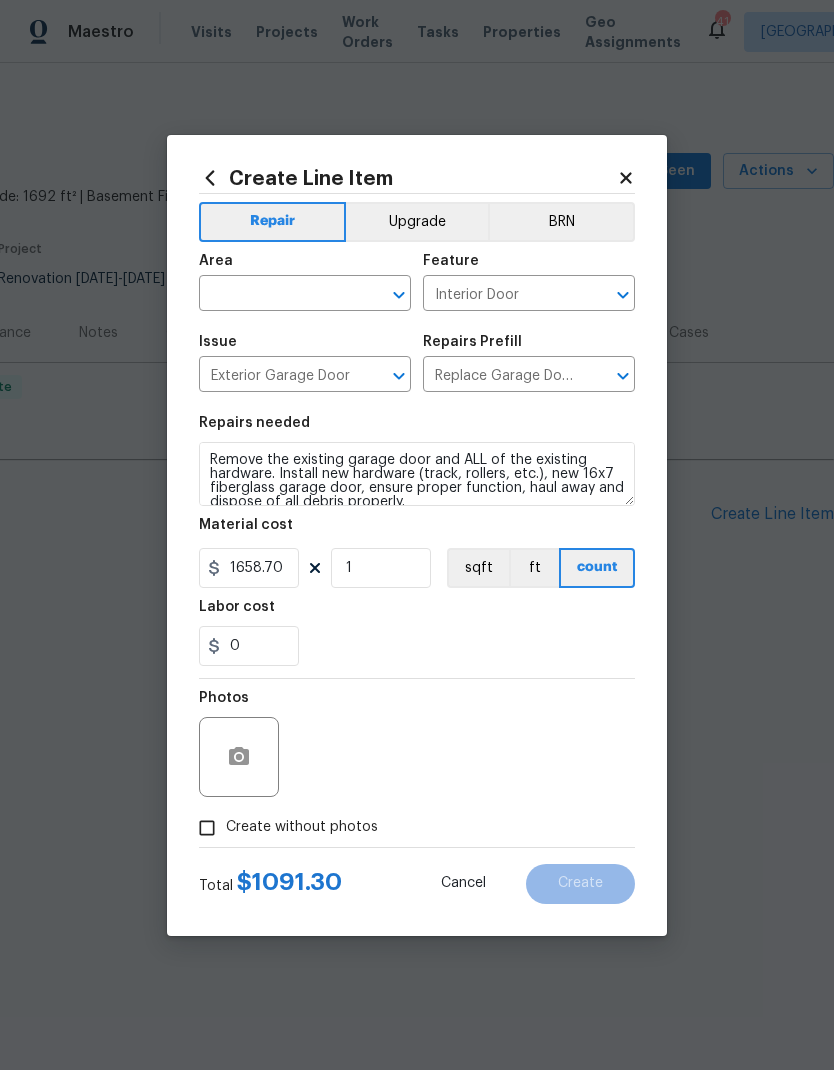 click at bounding box center [277, 295] 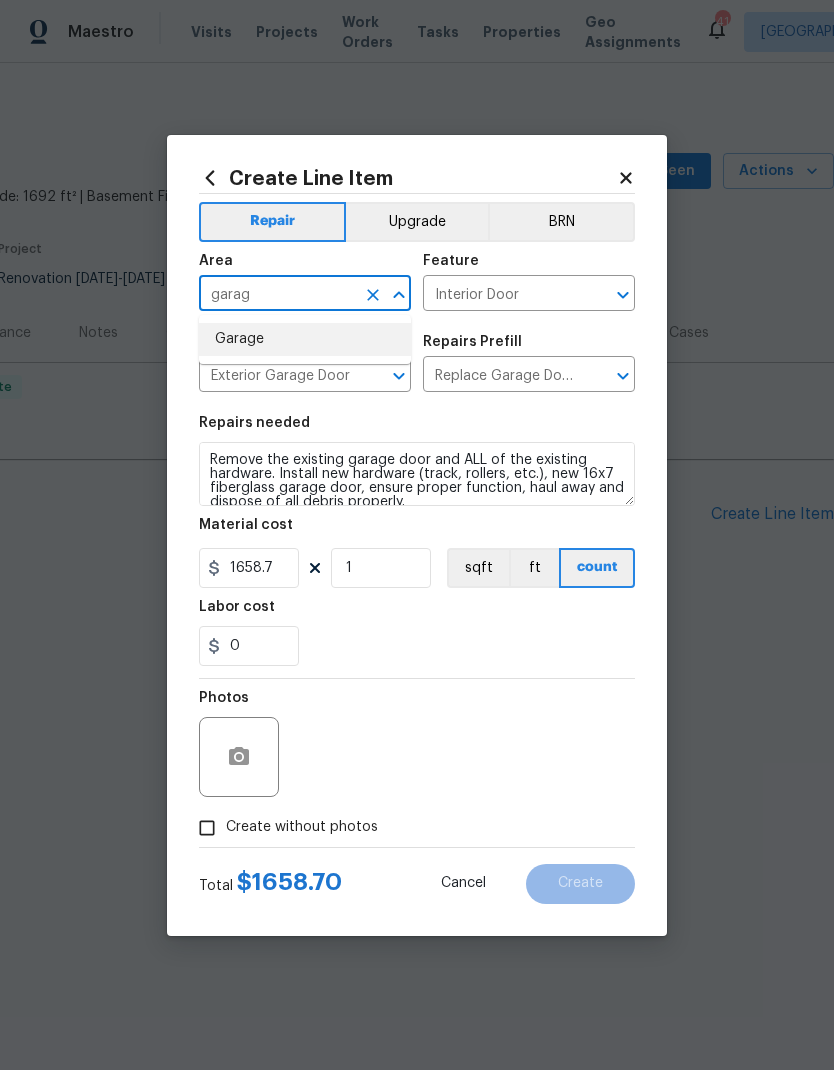 click on "Garage" at bounding box center [305, 339] 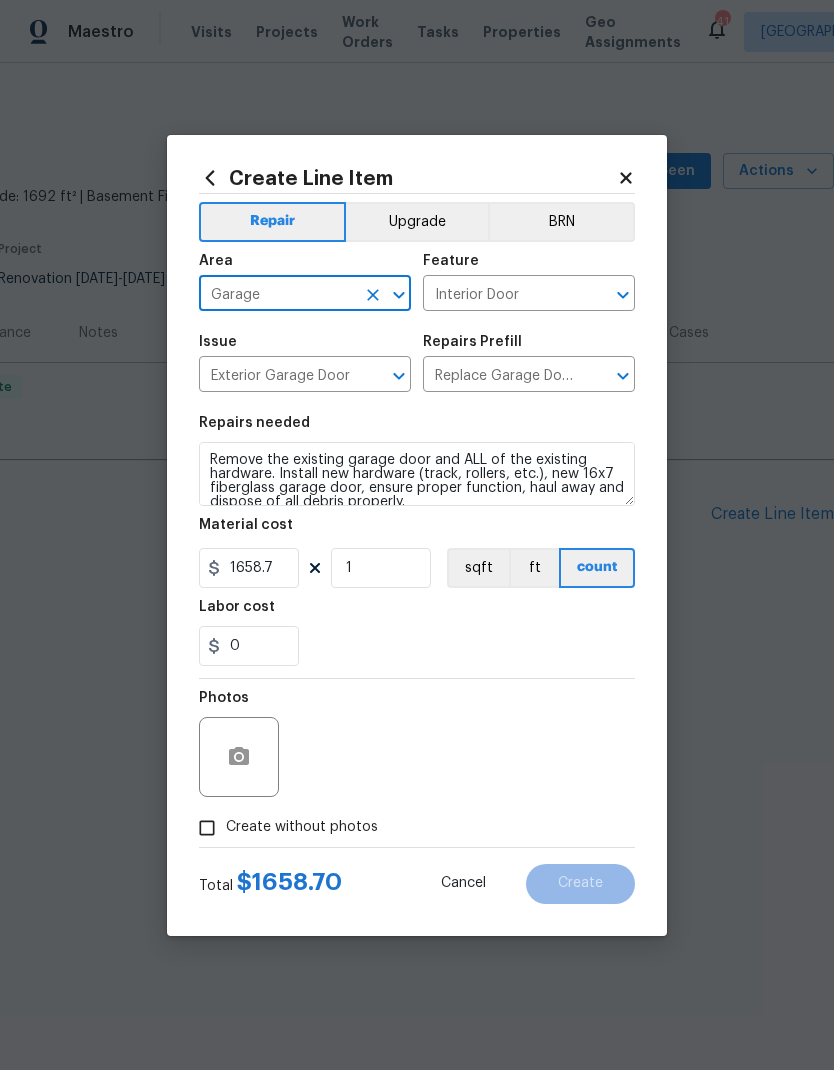 click on "Interior Door" at bounding box center [501, 295] 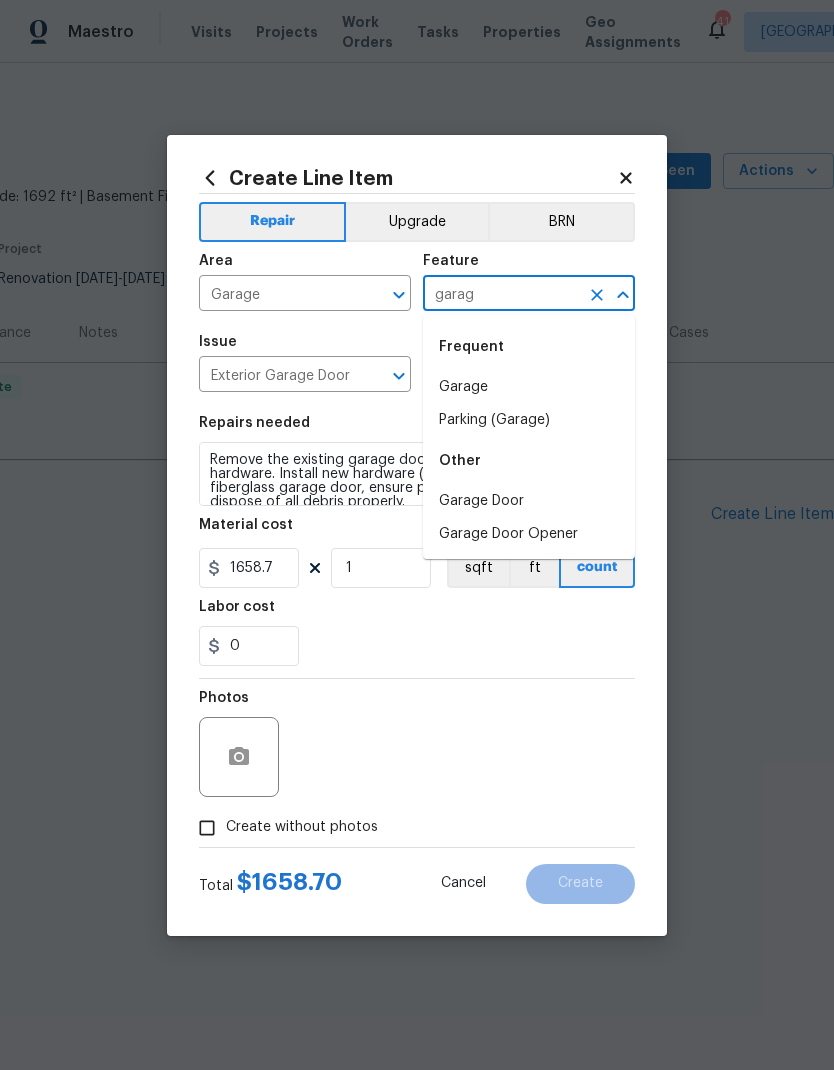 click on "Garage Door" at bounding box center (529, 501) 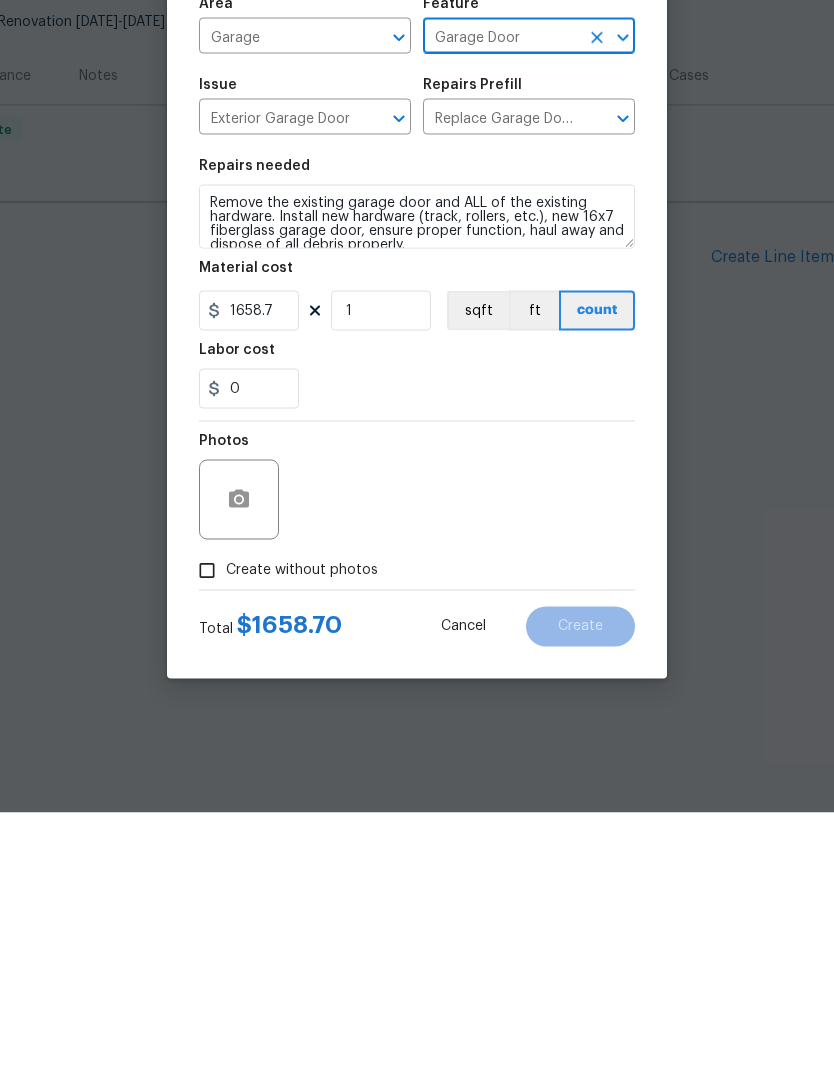 click on "Create without photos" at bounding box center [207, 828] 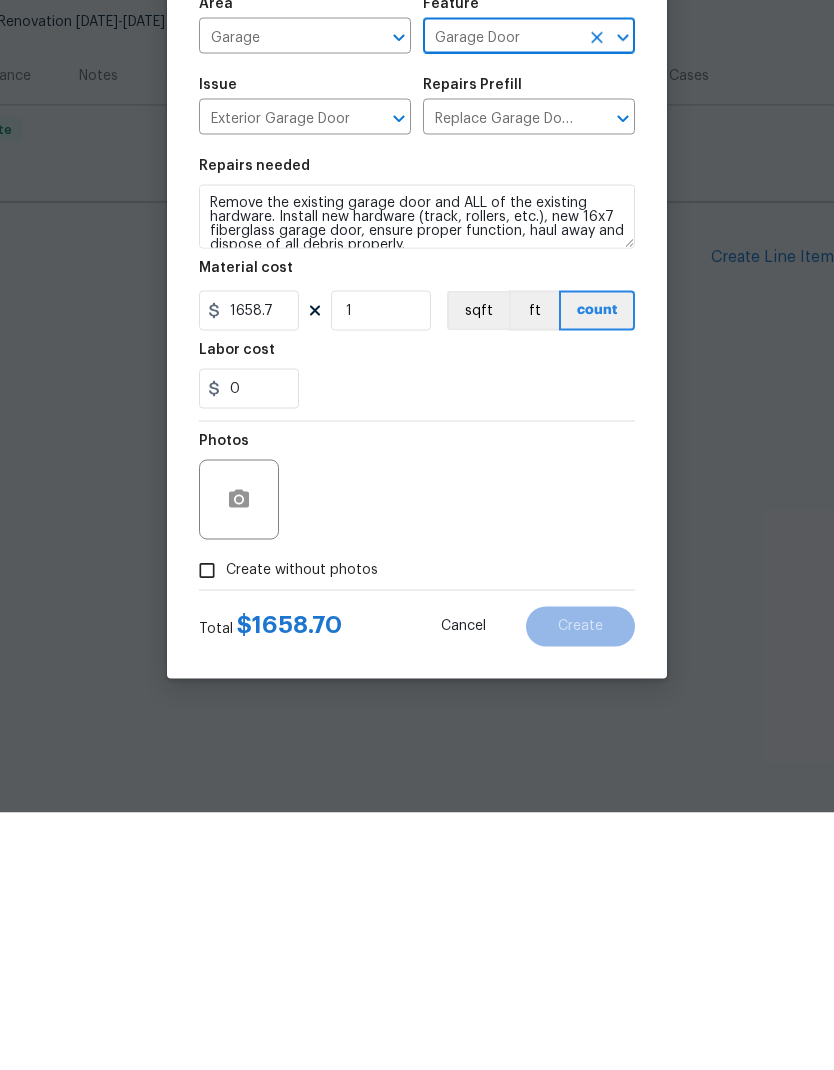 checkbox on "true" 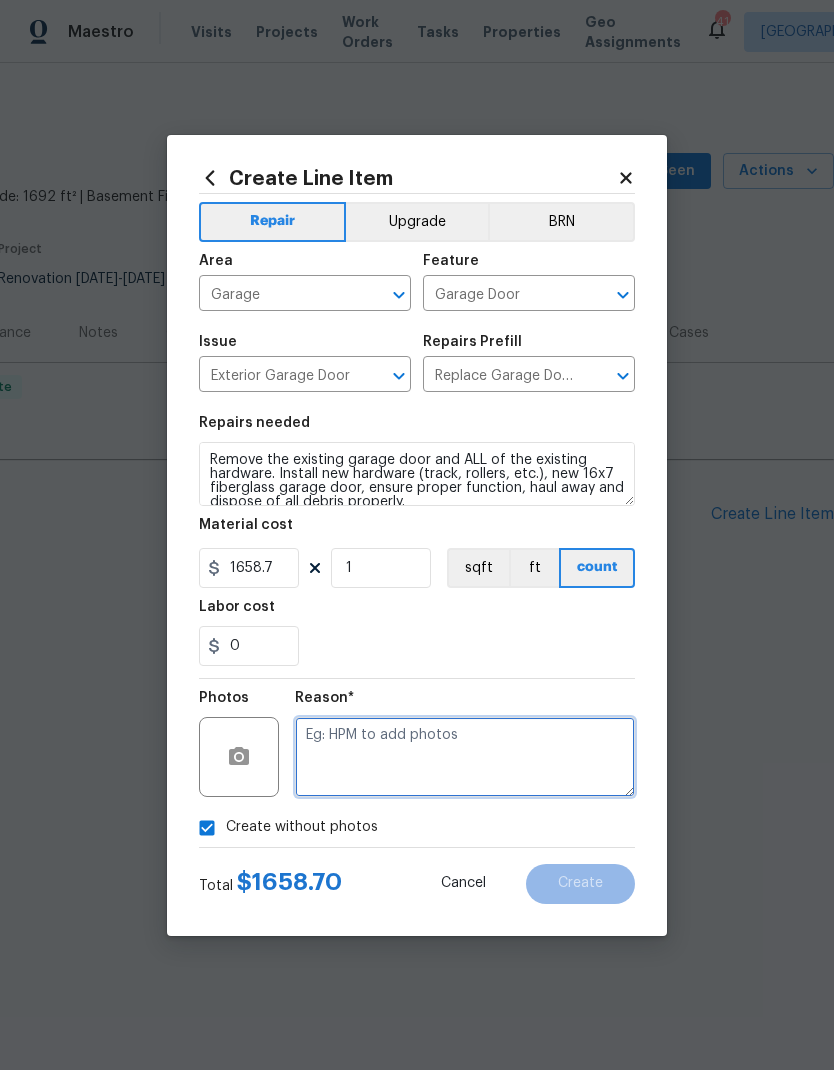 click at bounding box center [465, 757] 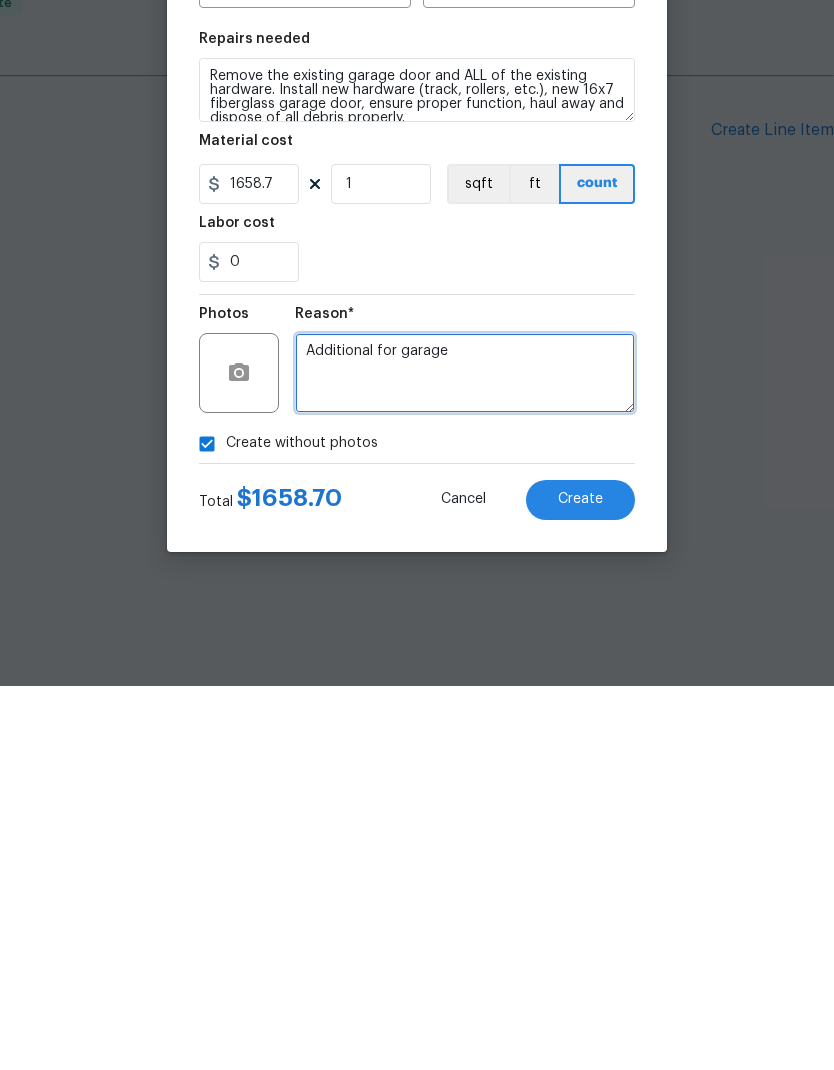 type on "Additional for garage" 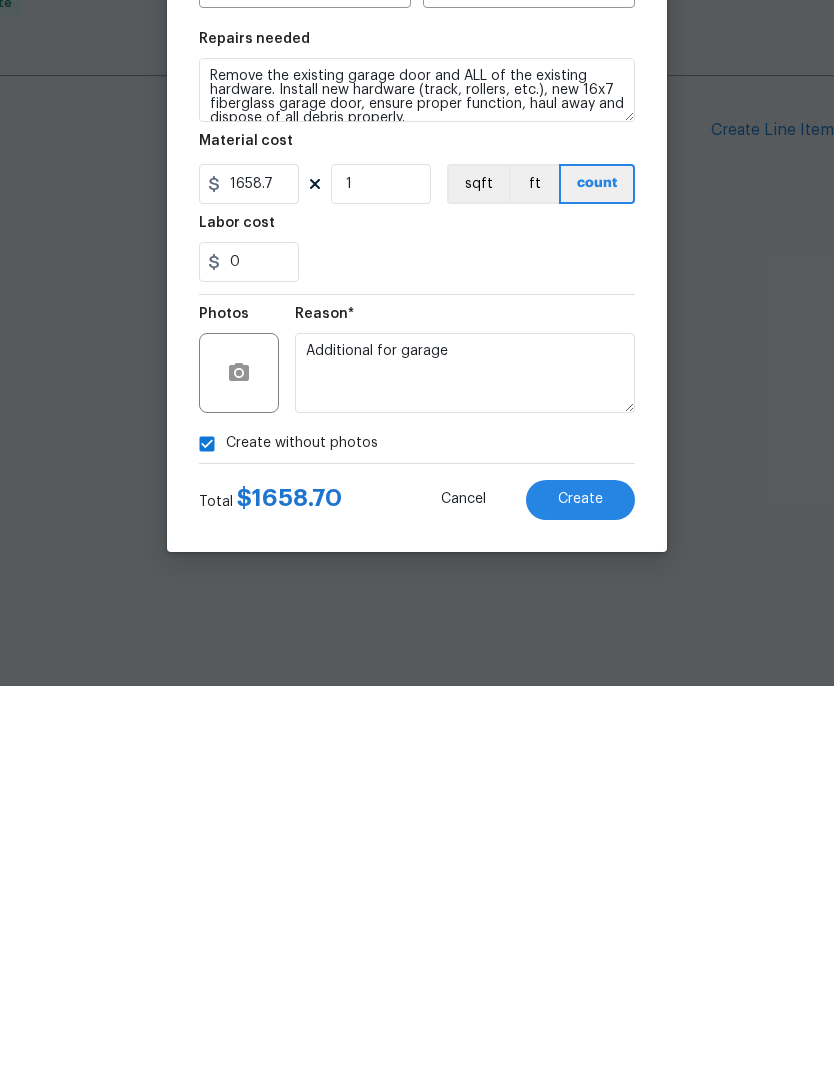 click on "Create" at bounding box center [580, 883] 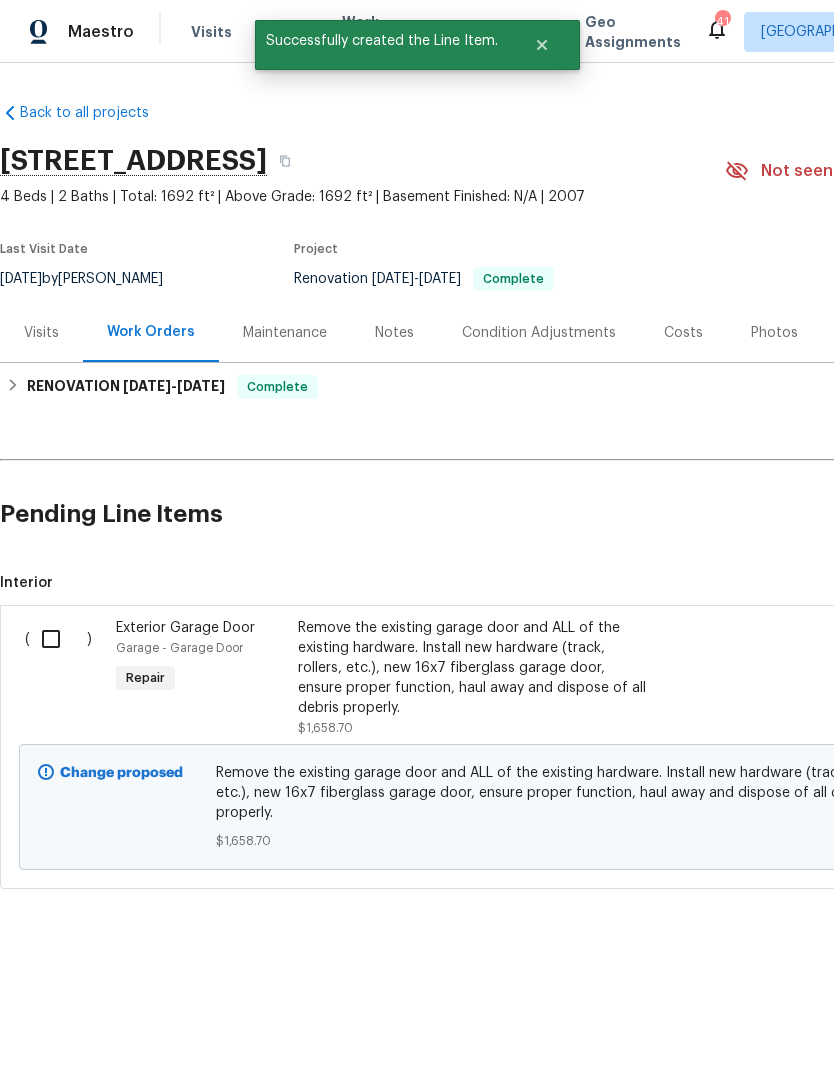 scroll, scrollTop: 0, scrollLeft: 0, axis: both 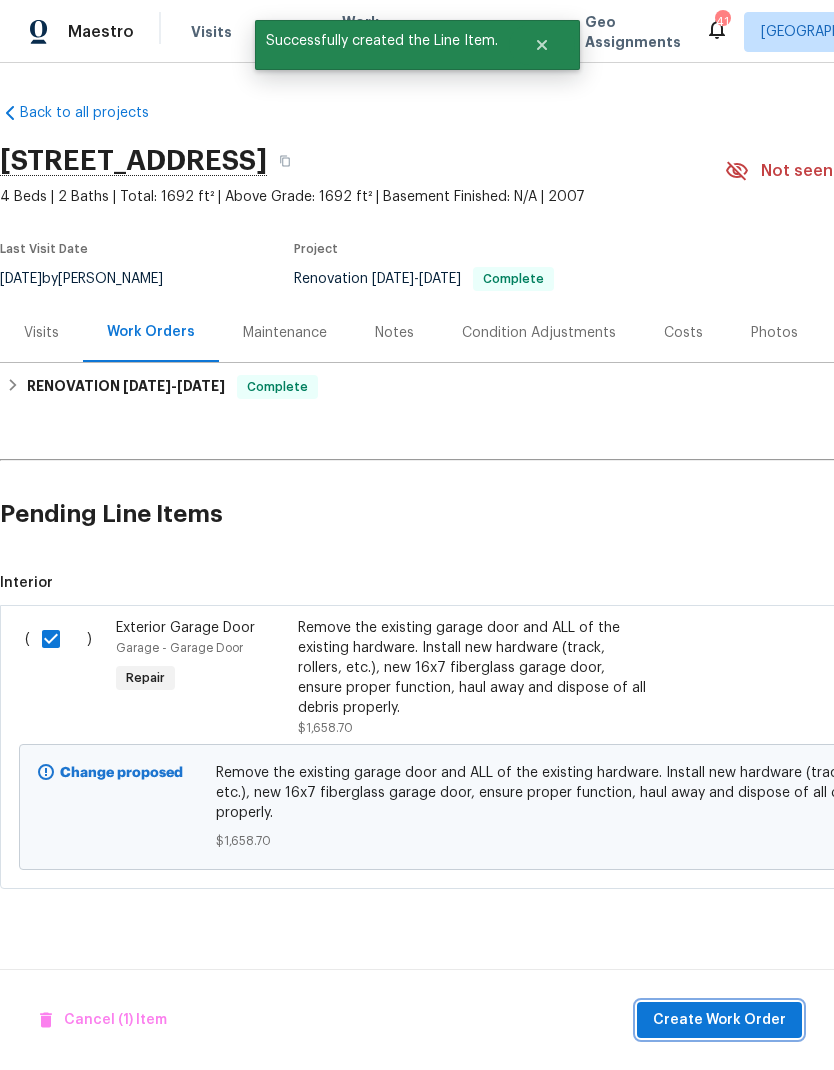click on "Create Work Order" at bounding box center (719, 1020) 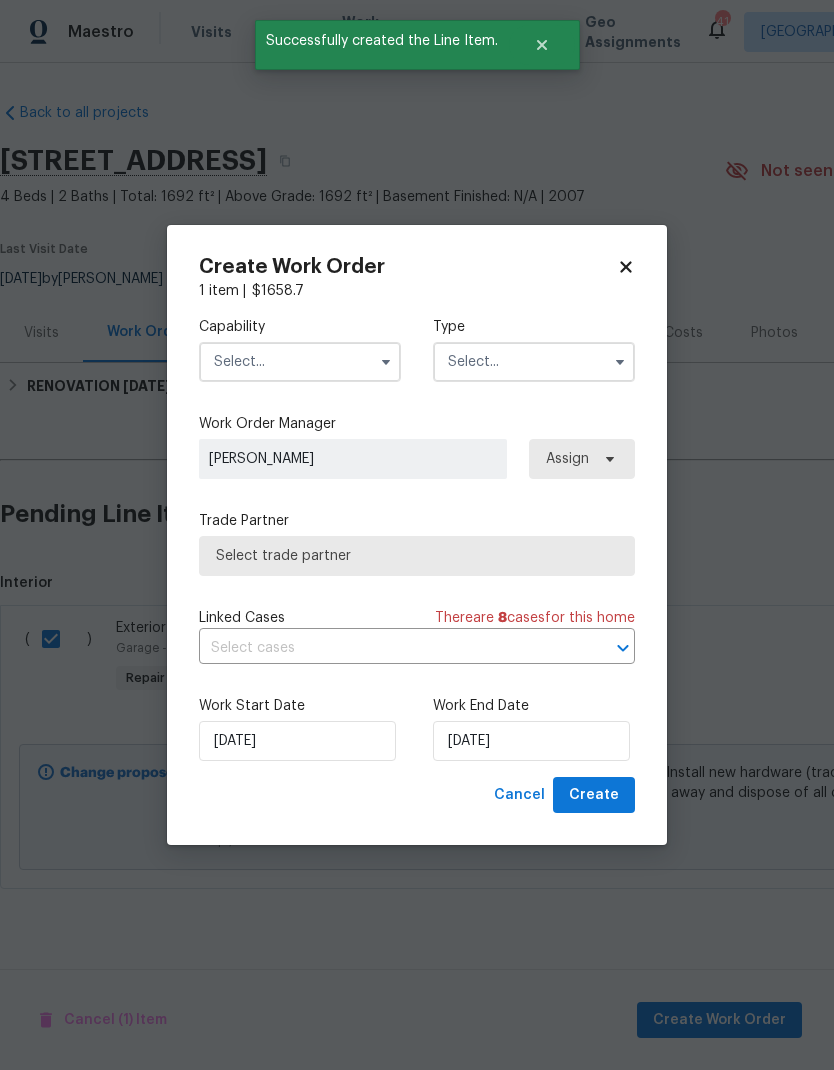 click at bounding box center (300, 362) 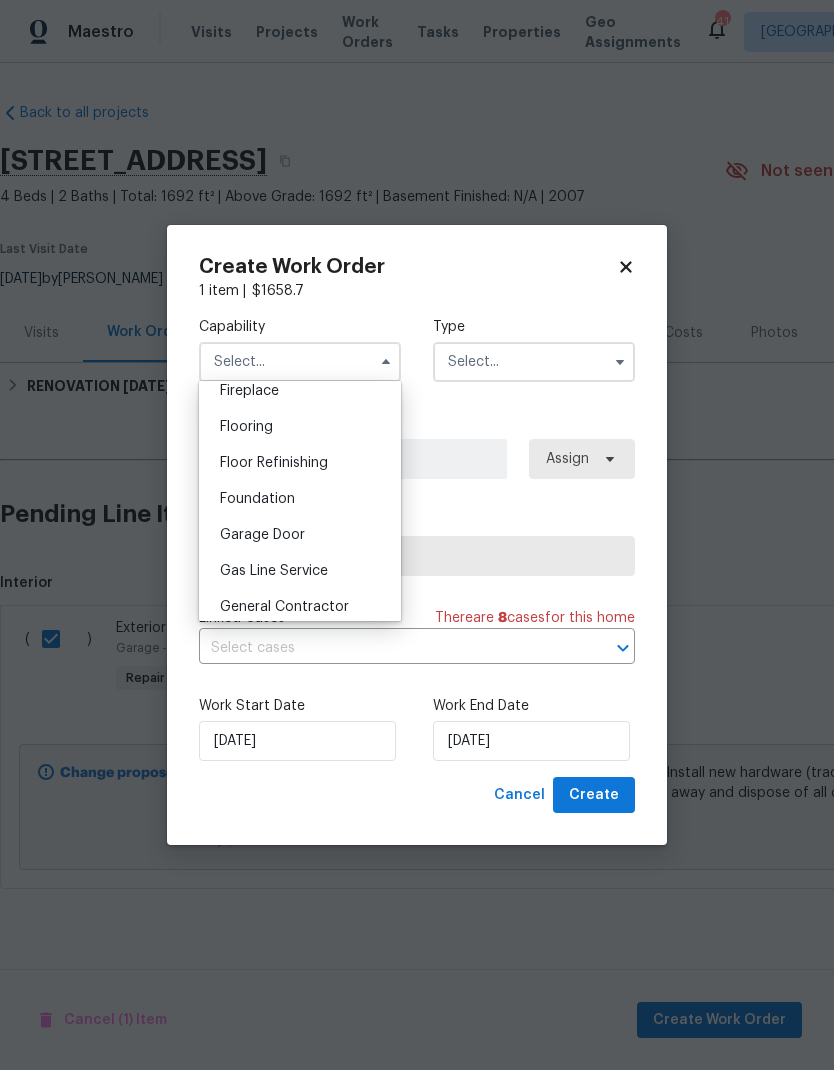 scroll, scrollTop: 758, scrollLeft: 0, axis: vertical 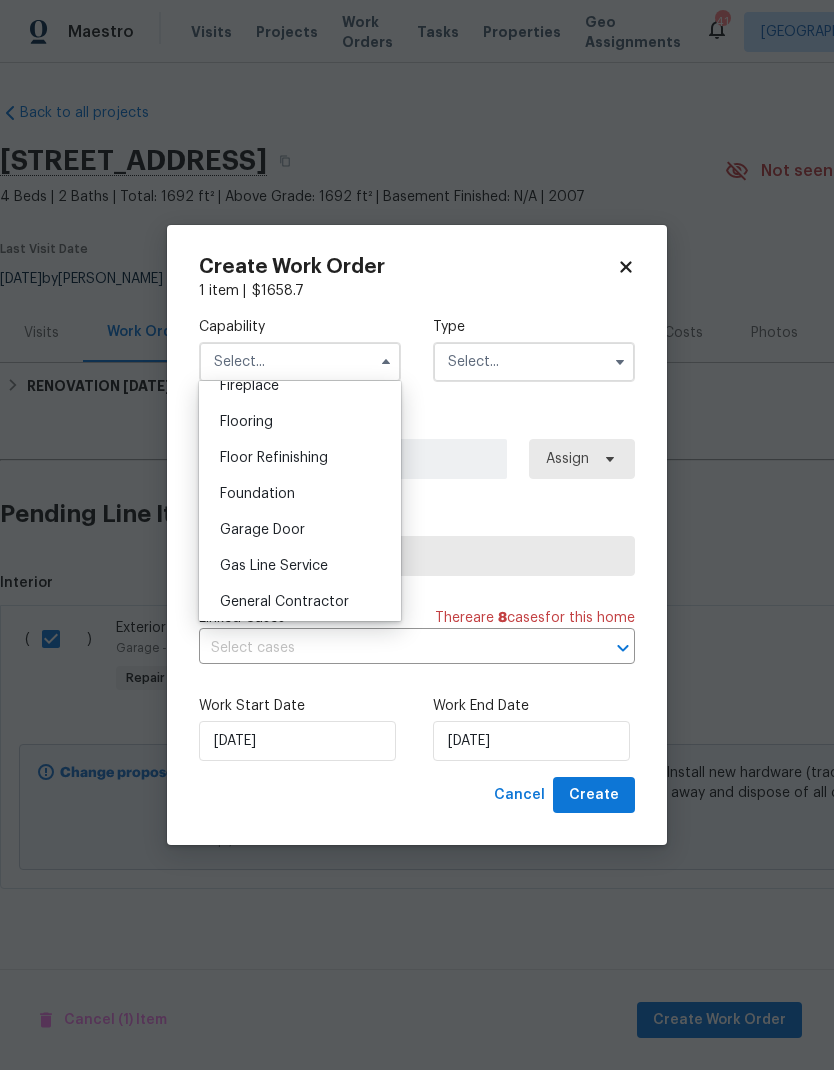 click on "Garage Door" at bounding box center (262, 530) 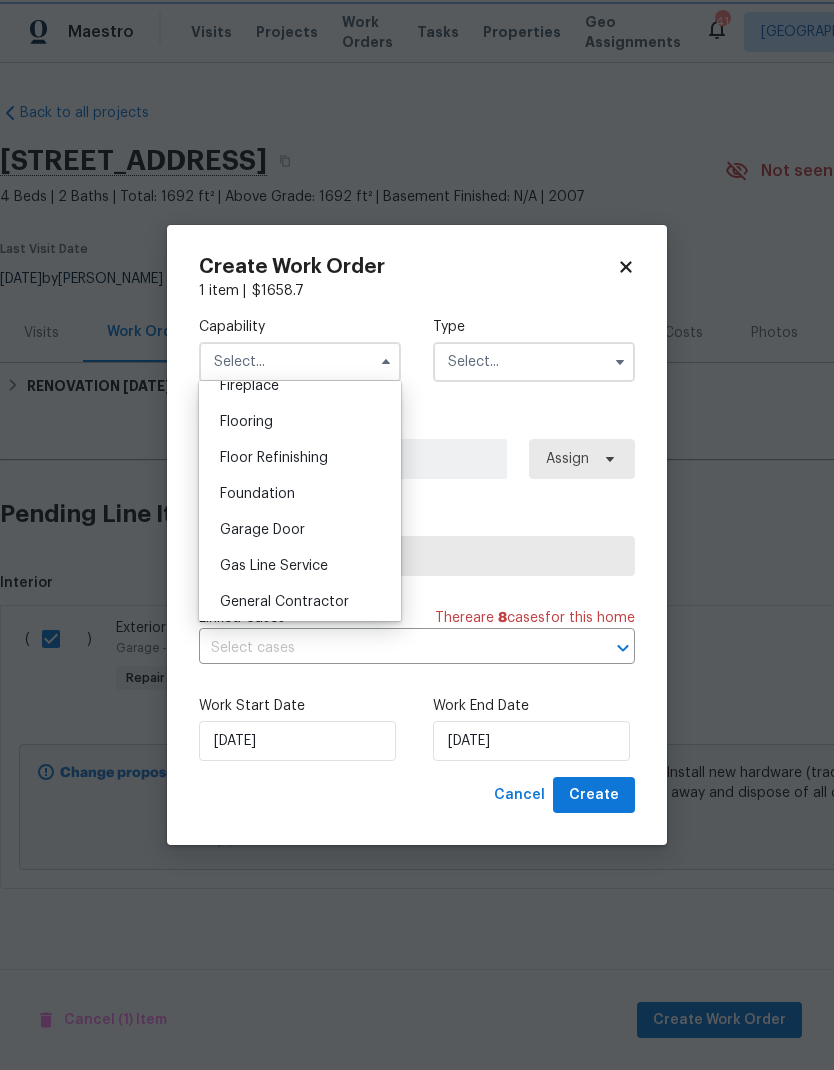 type on "Garage Door" 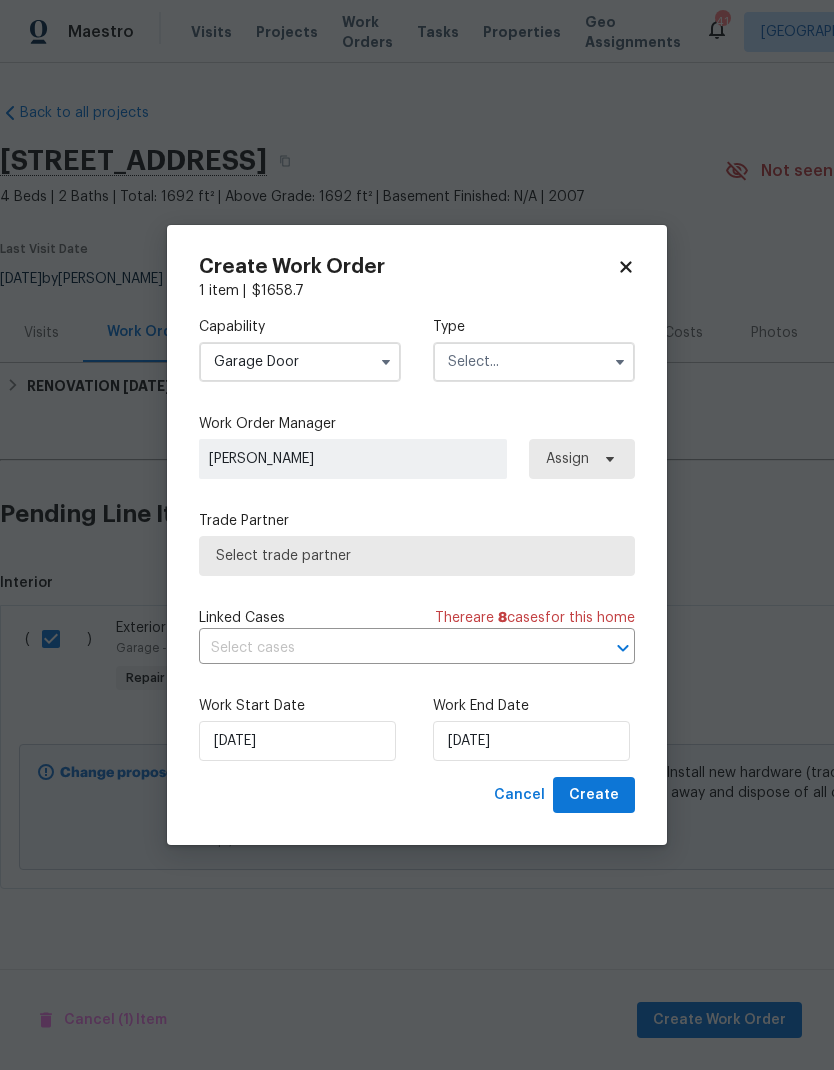 click at bounding box center [534, 362] 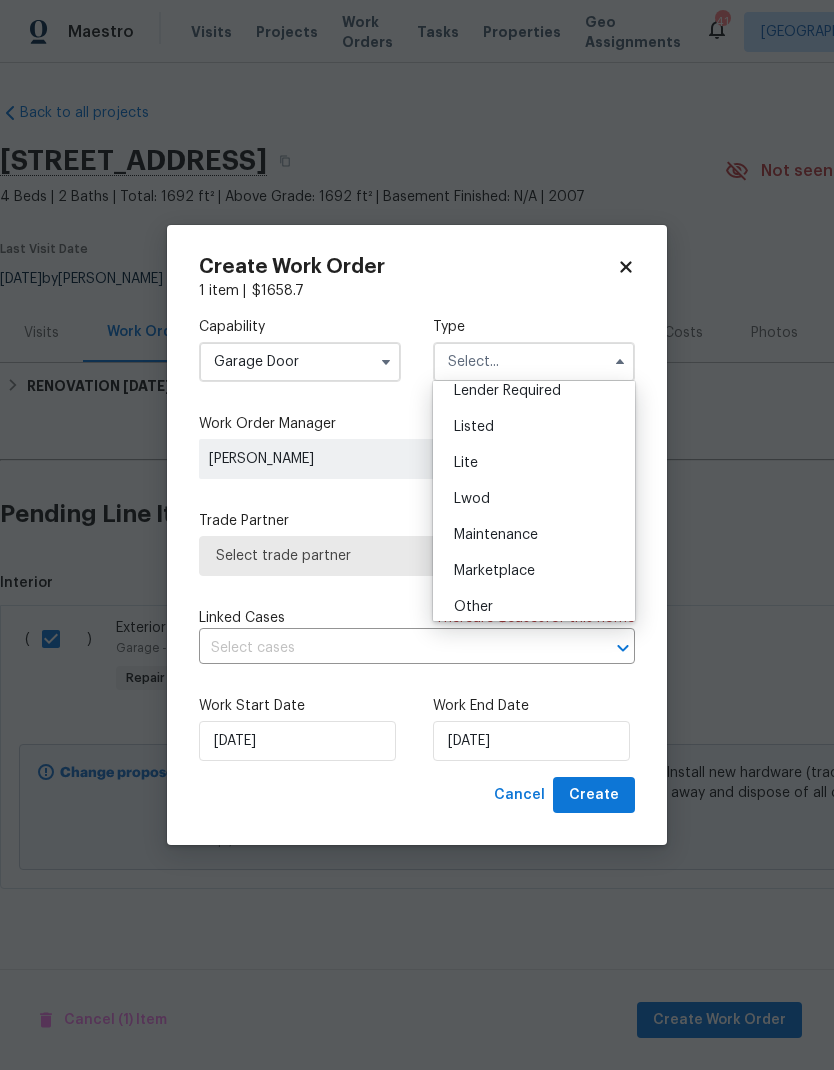 scroll, scrollTop: 188, scrollLeft: 0, axis: vertical 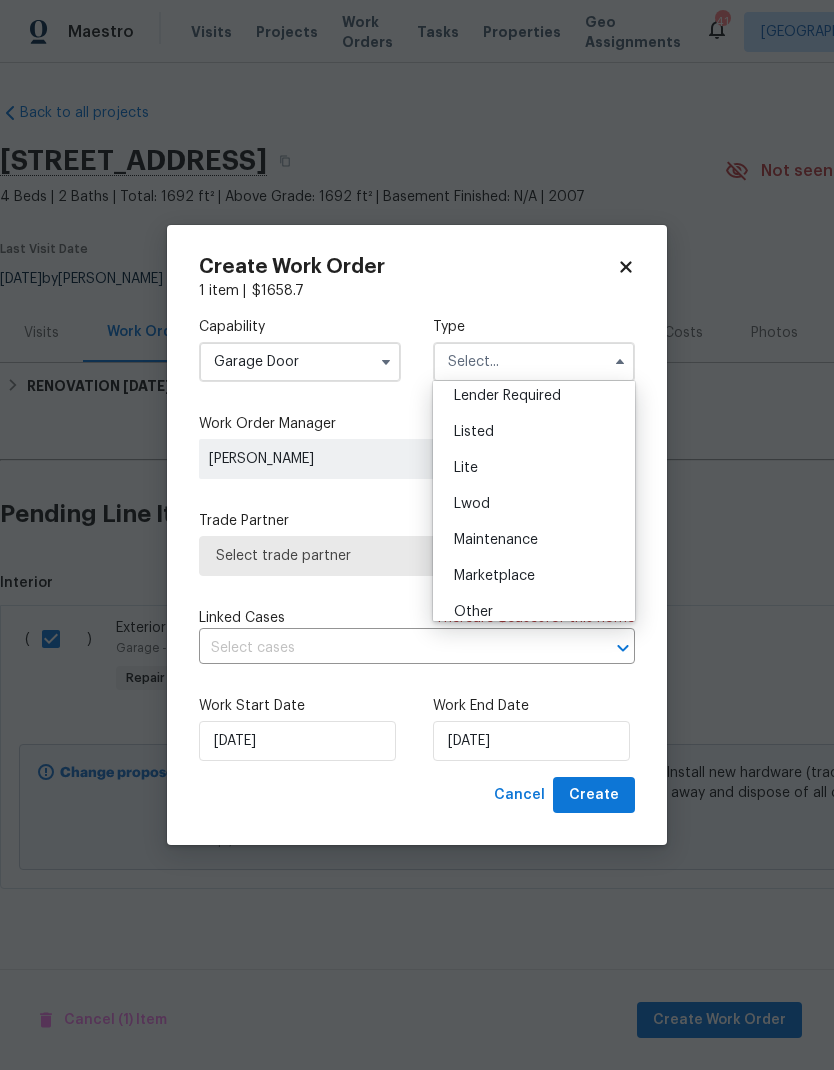 click on "Listed" at bounding box center [474, 432] 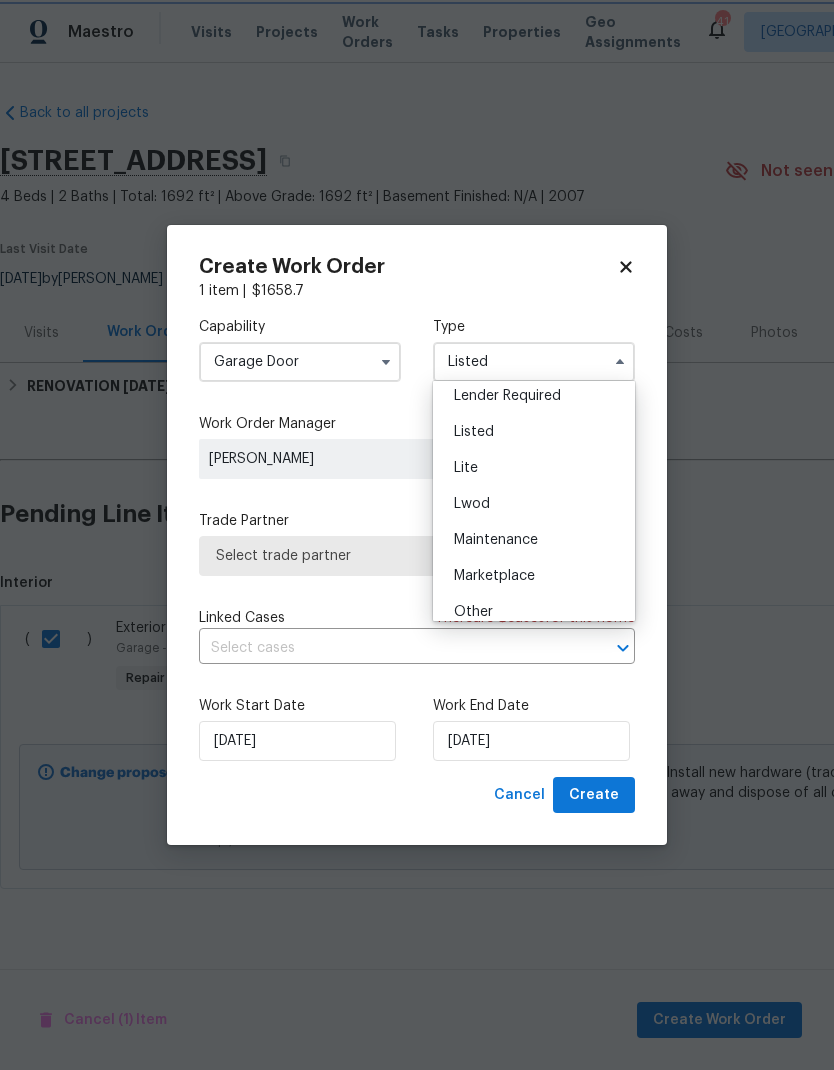 scroll, scrollTop: 0, scrollLeft: 0, axis: both 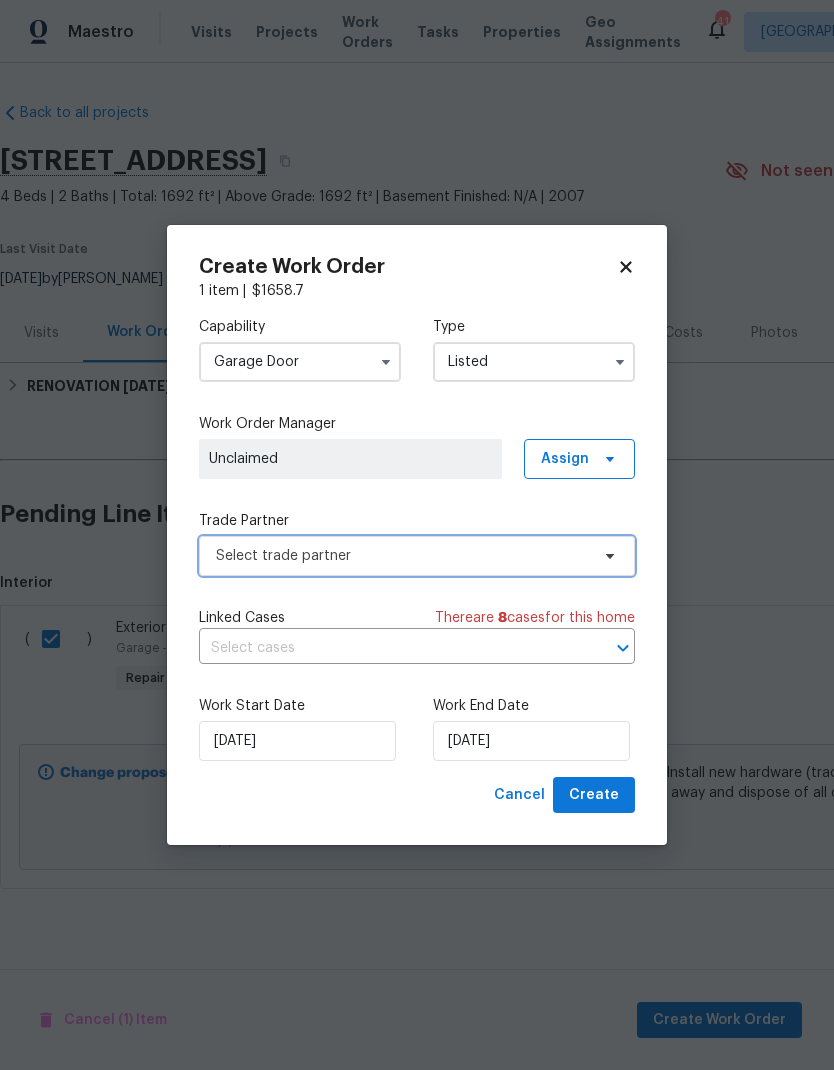 click on "Select trade partner" at bounding box center [417, 556] 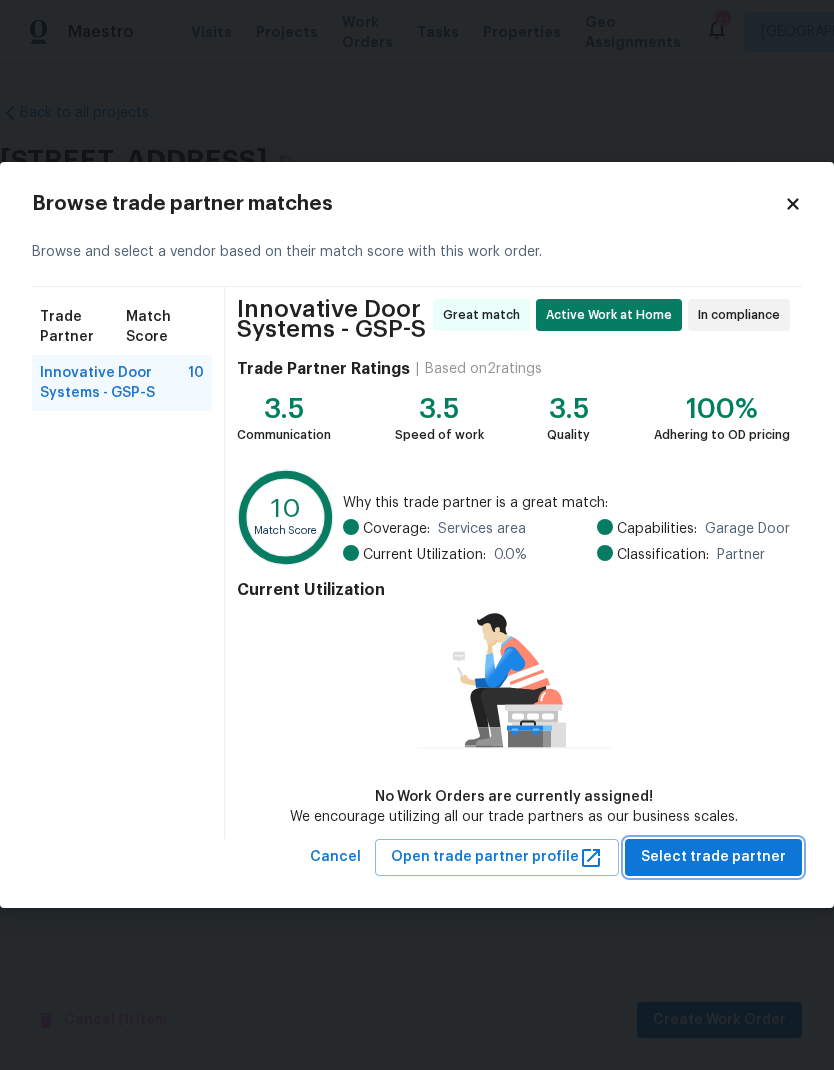click on "Select trade partner" at bounding box center (713, 857) 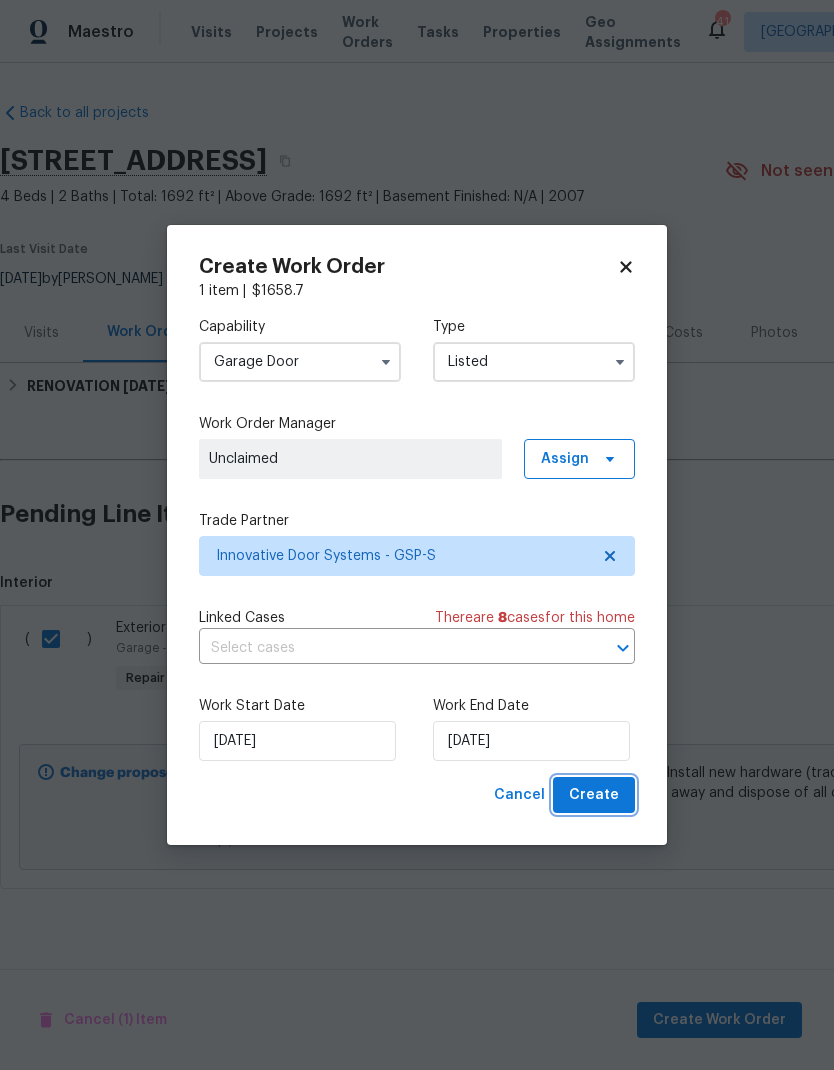 click on "Create" at bounding box center (594, 795) 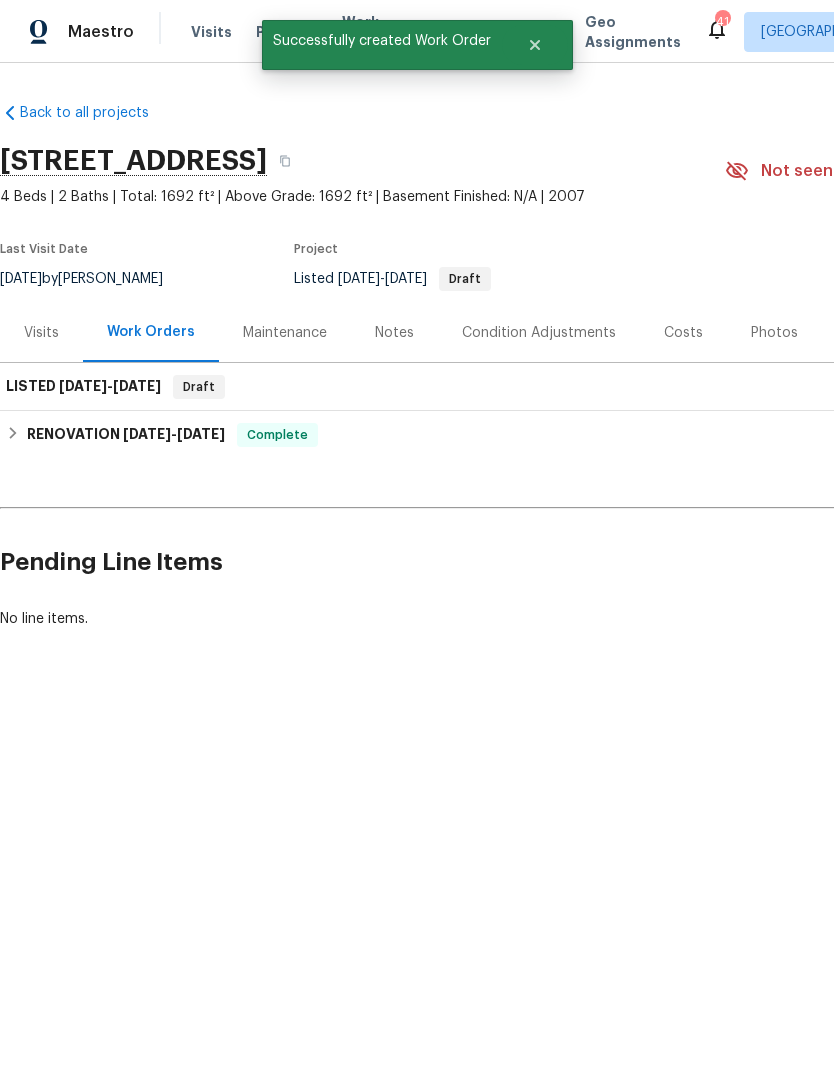 scroll, scrollTop: 0, scrollLeft: 0, axis: both 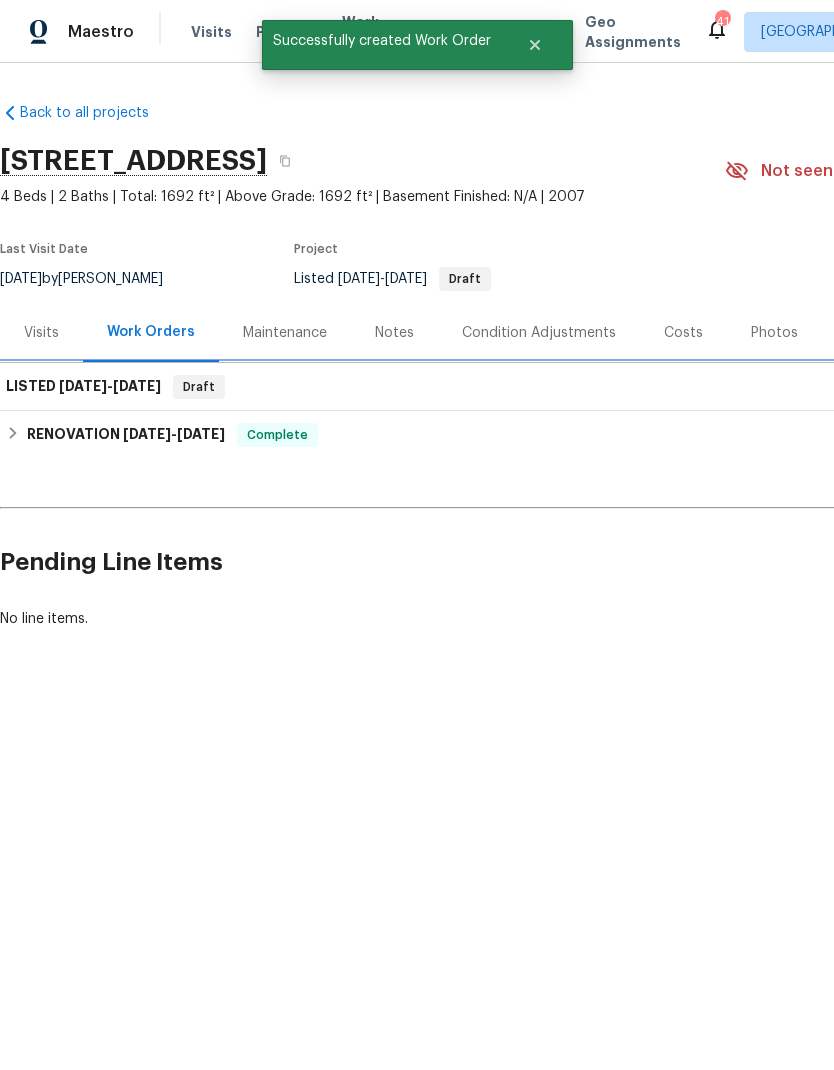 click on "LISTED   7/10/25  -  7/10/25" at bounding box center [83, 387] 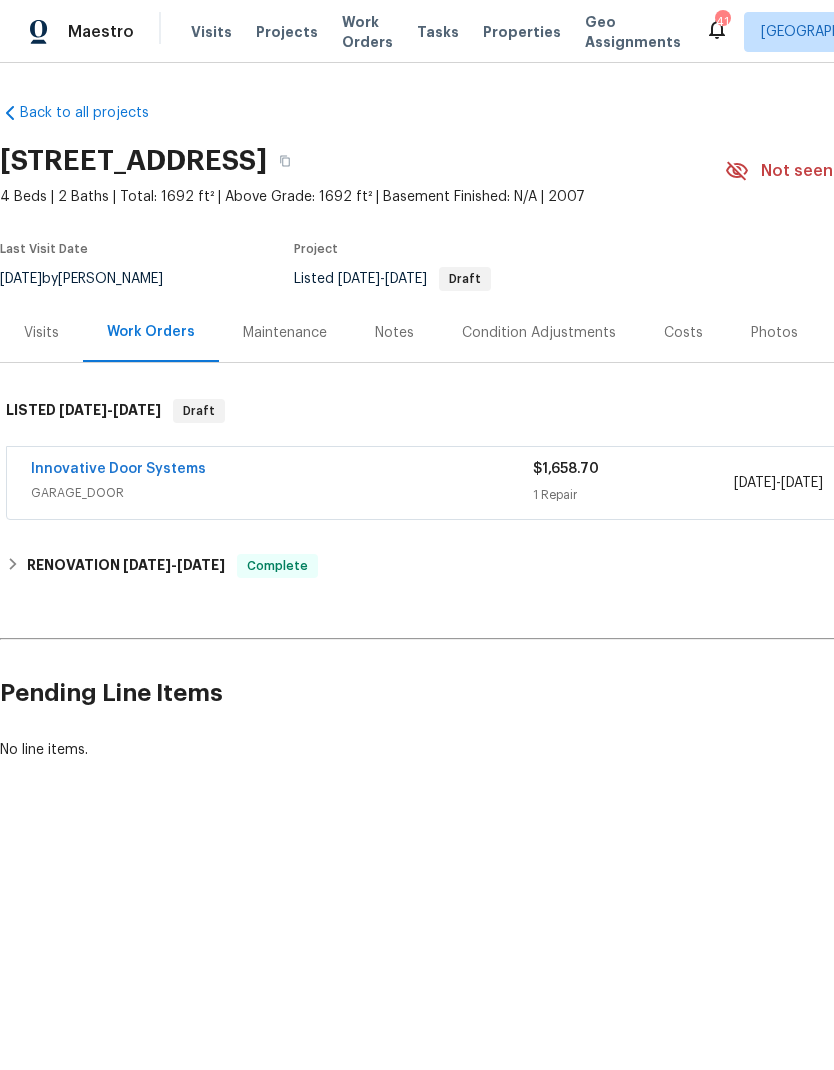 scroll, scrollTop: 0, scrollLeft: 0, axis: both 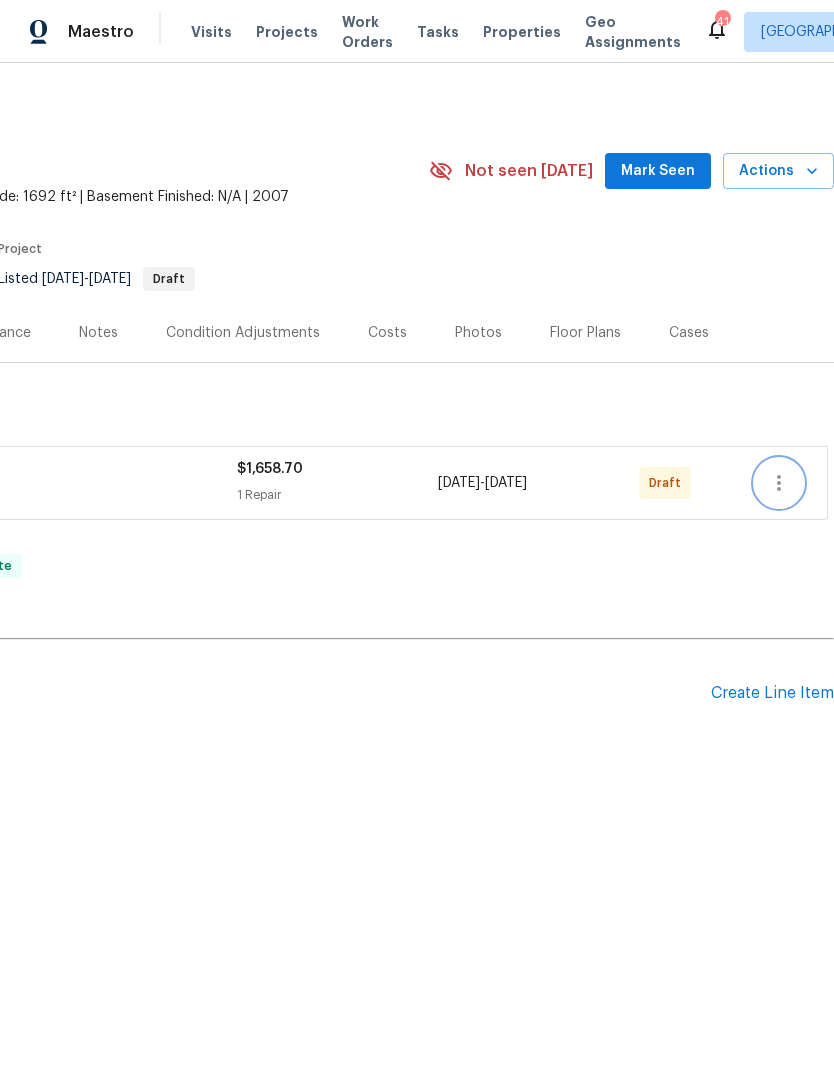 click 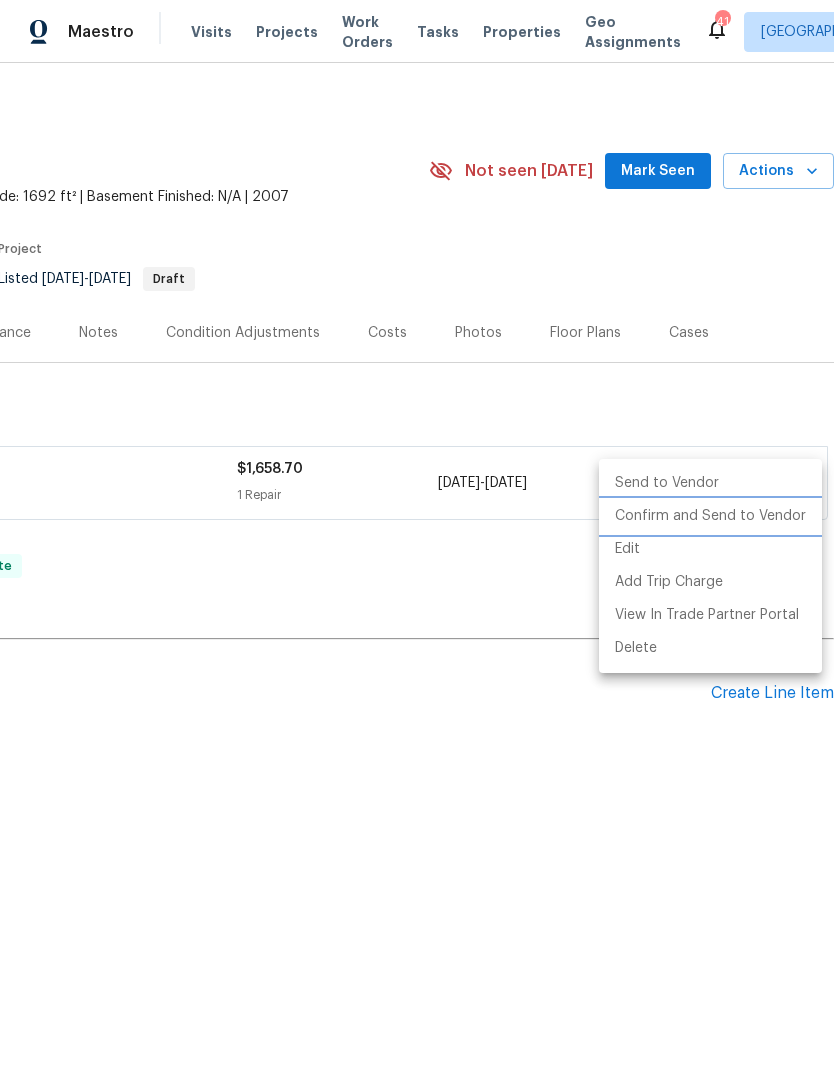 click on "Confirm and Send to Vendor" at bounding box center [710, 516] 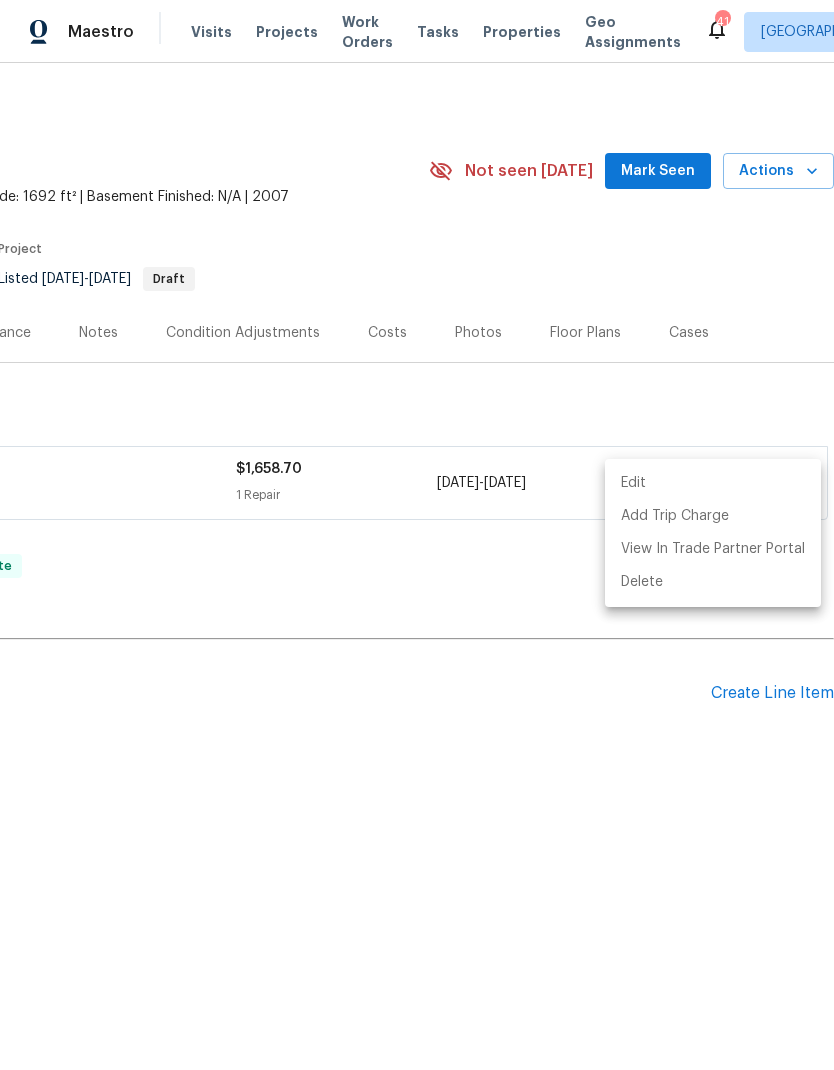 click at bounding box center [417, 535] 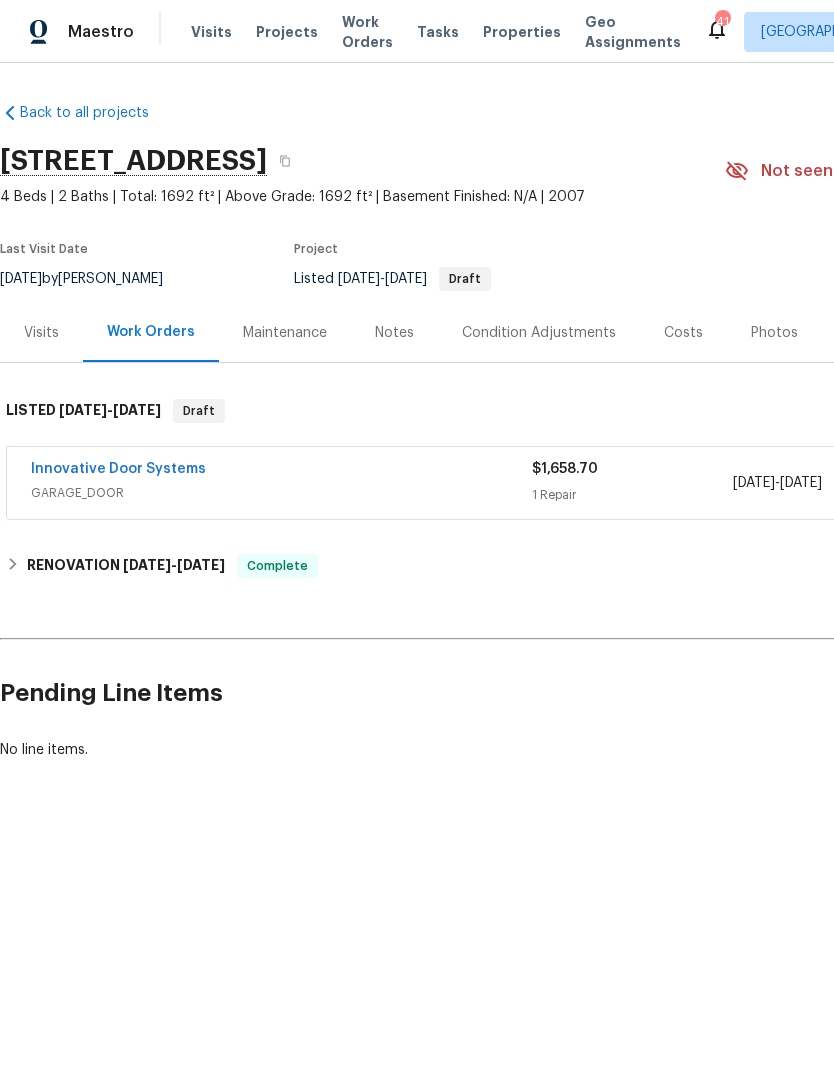 scroll, scrollTop: 0, scrollLeft: 0, axis: both 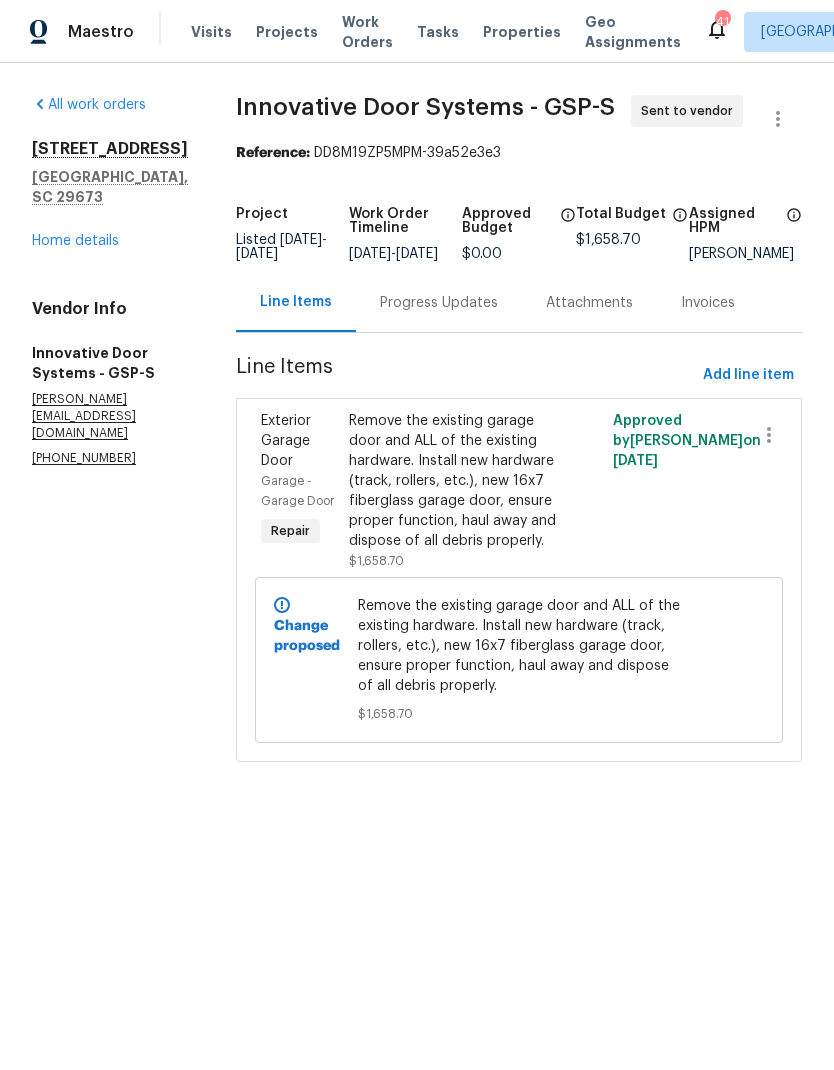 click on "Progress Updates" at bounding box center (439, 303) 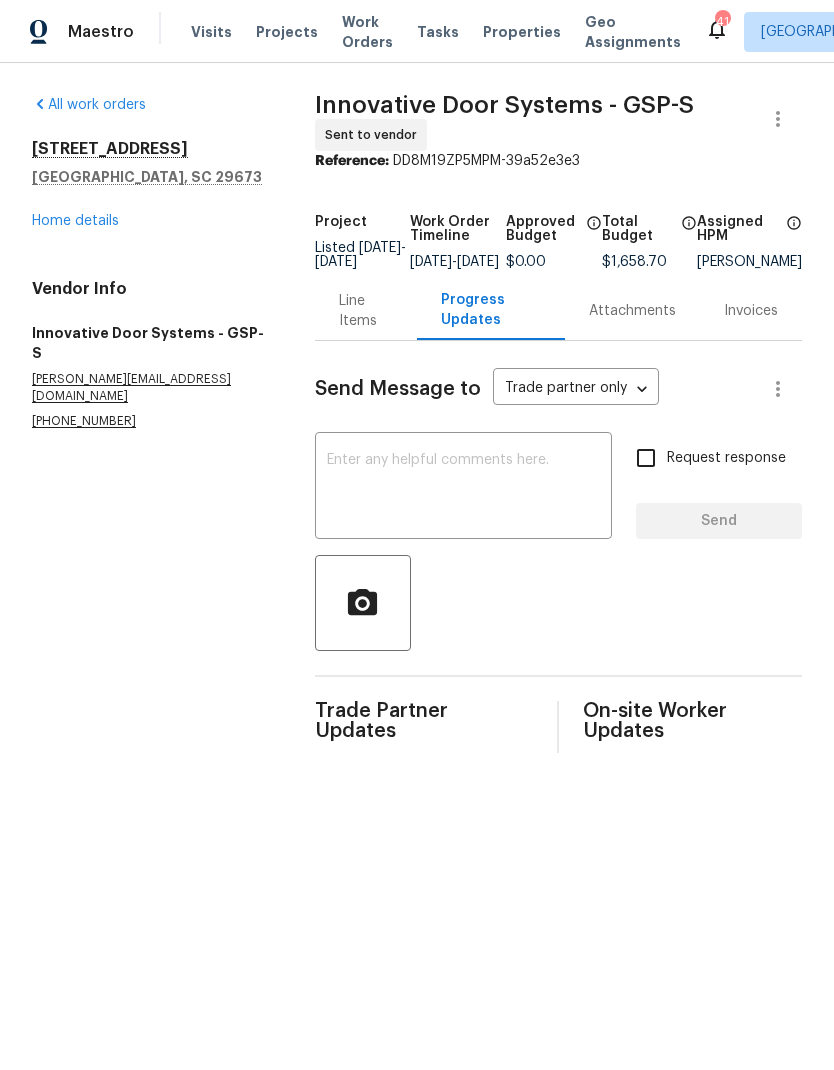 click at bounding box center (463, 488) 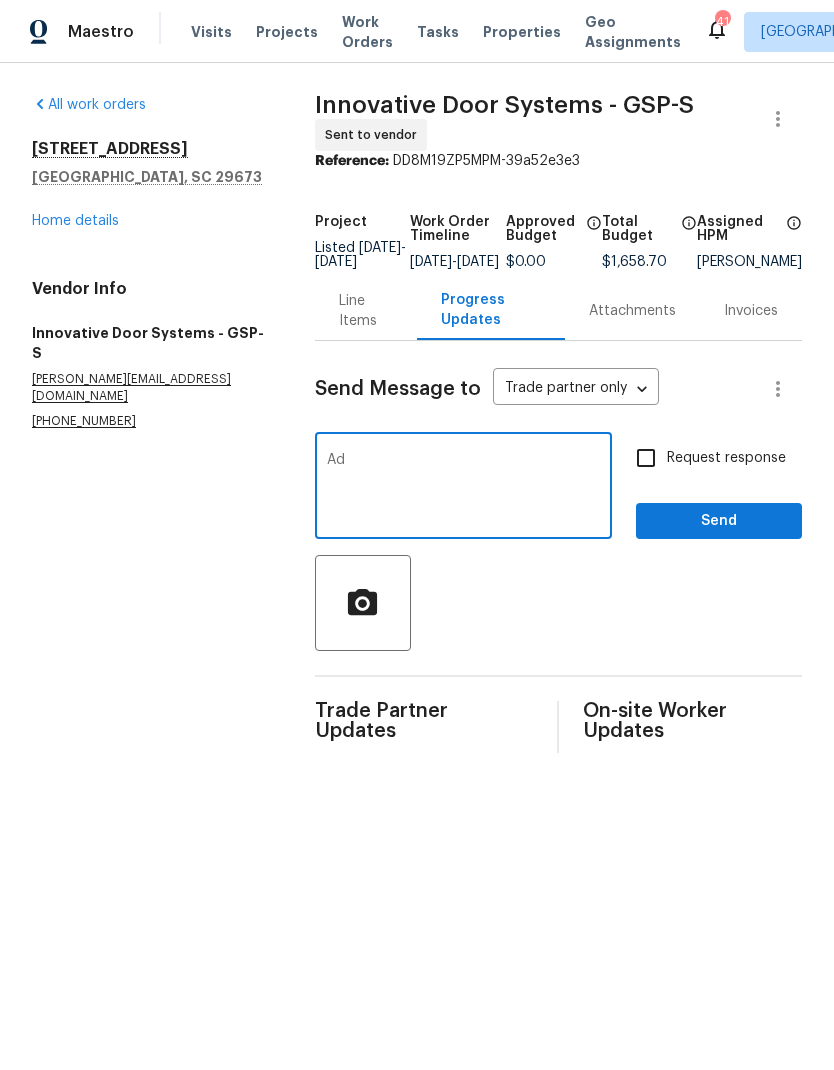 type on "A" 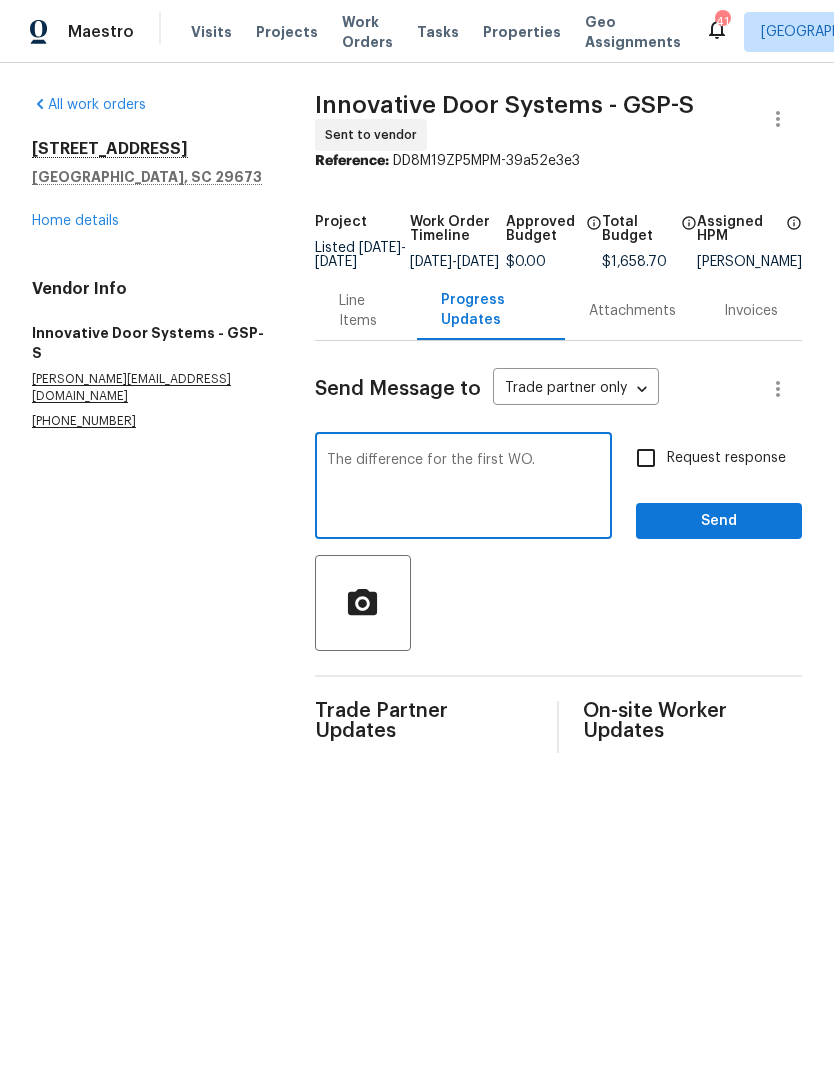 type on "The difference for the first WO." 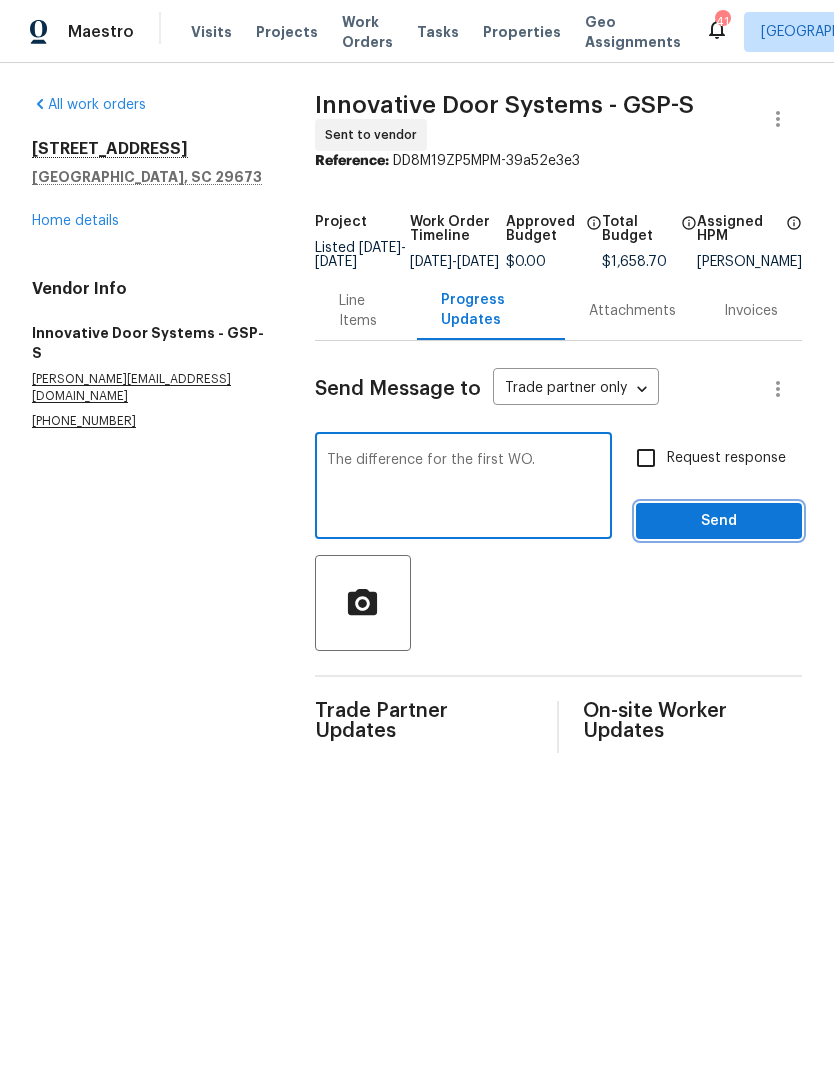 click on "Send" at bounding box center (719, 521) 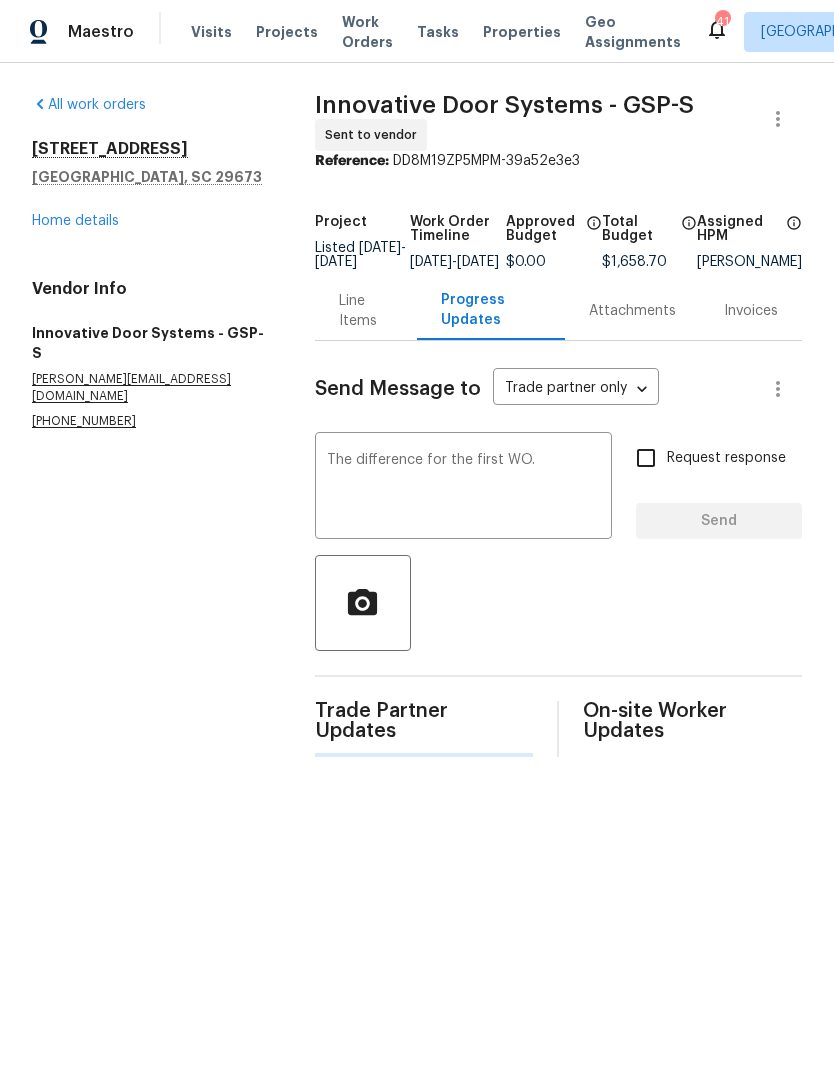 type 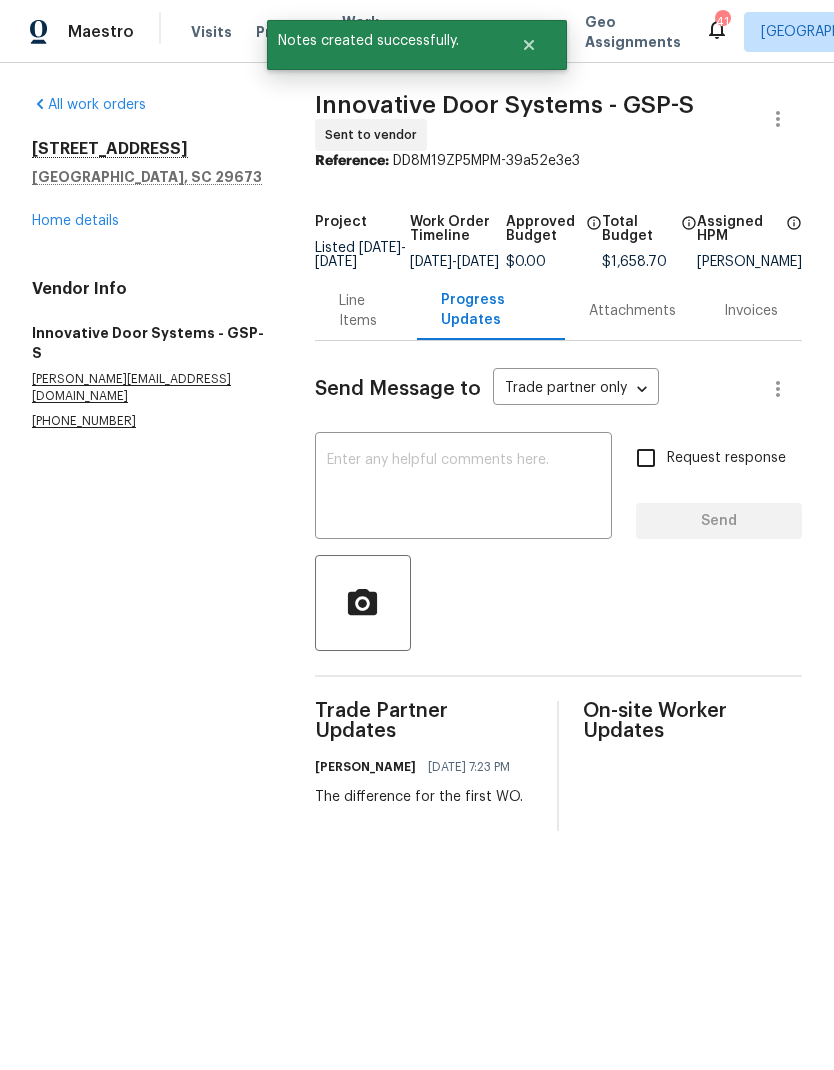 click on "Home details" at bounding box center (75, 221) 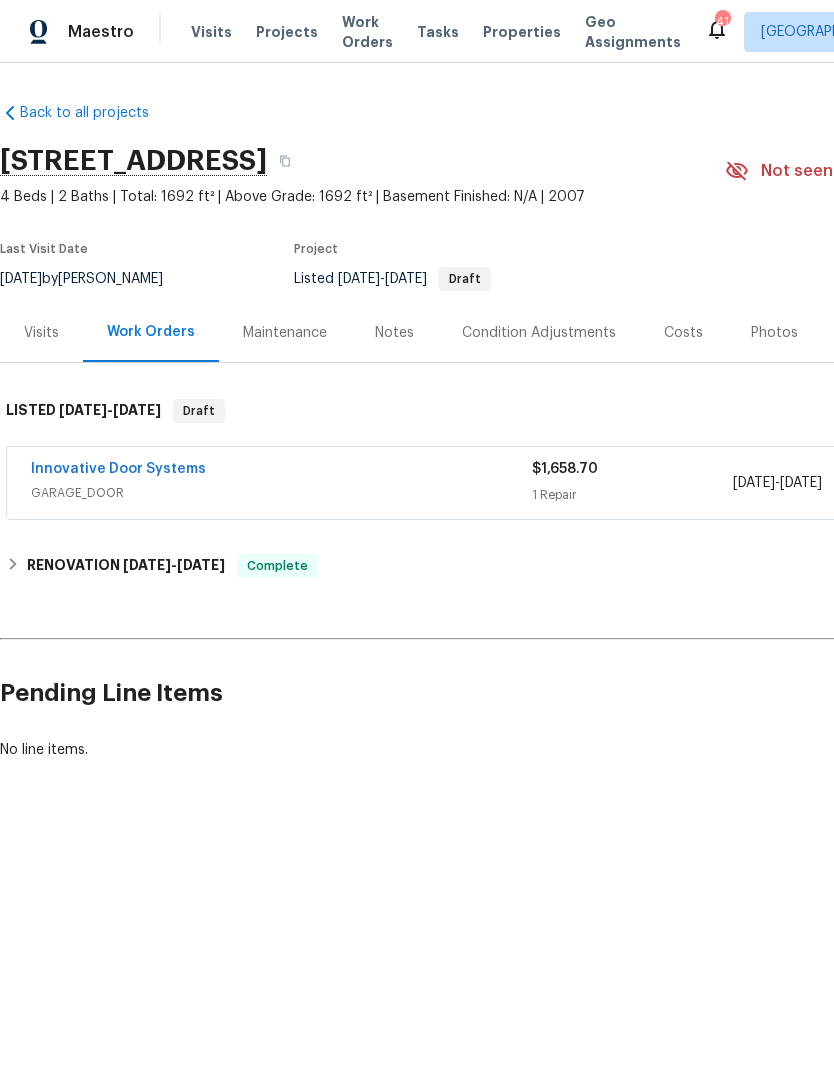 scroll, scrollTop: 0, scrollLeft: 0, axis: both 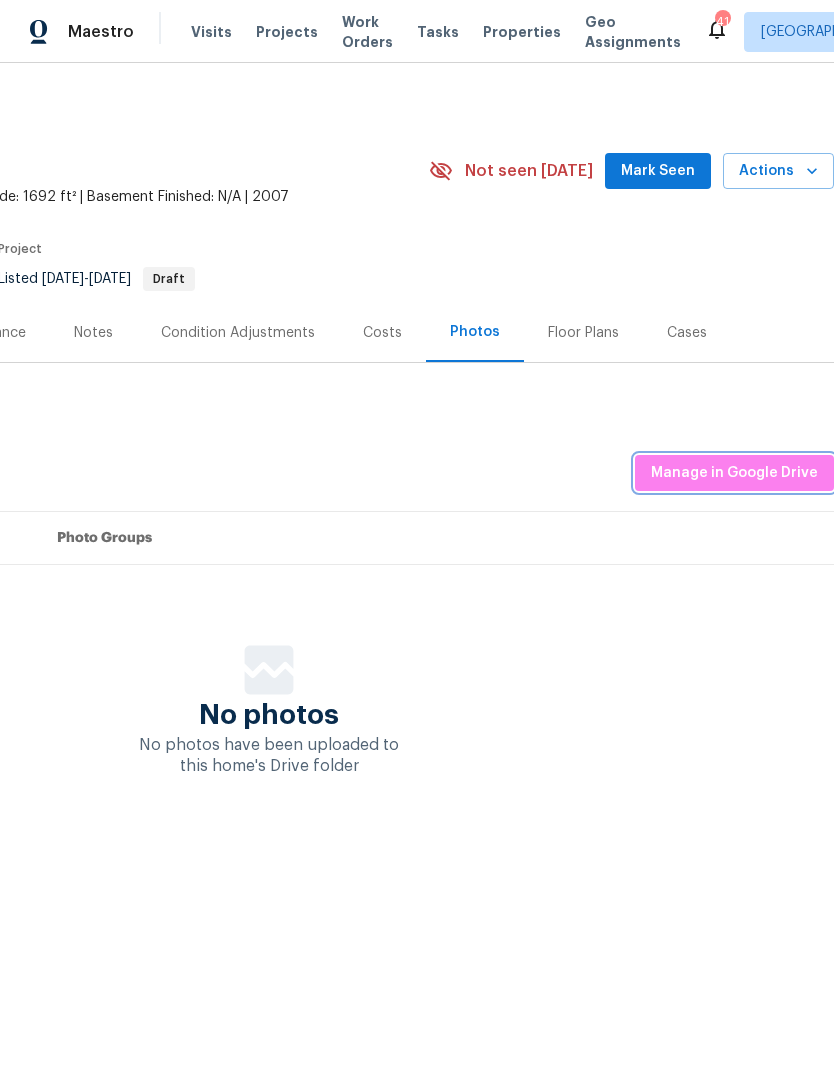 click on "Manage in Google Drive" at bounding box center [734, 473] 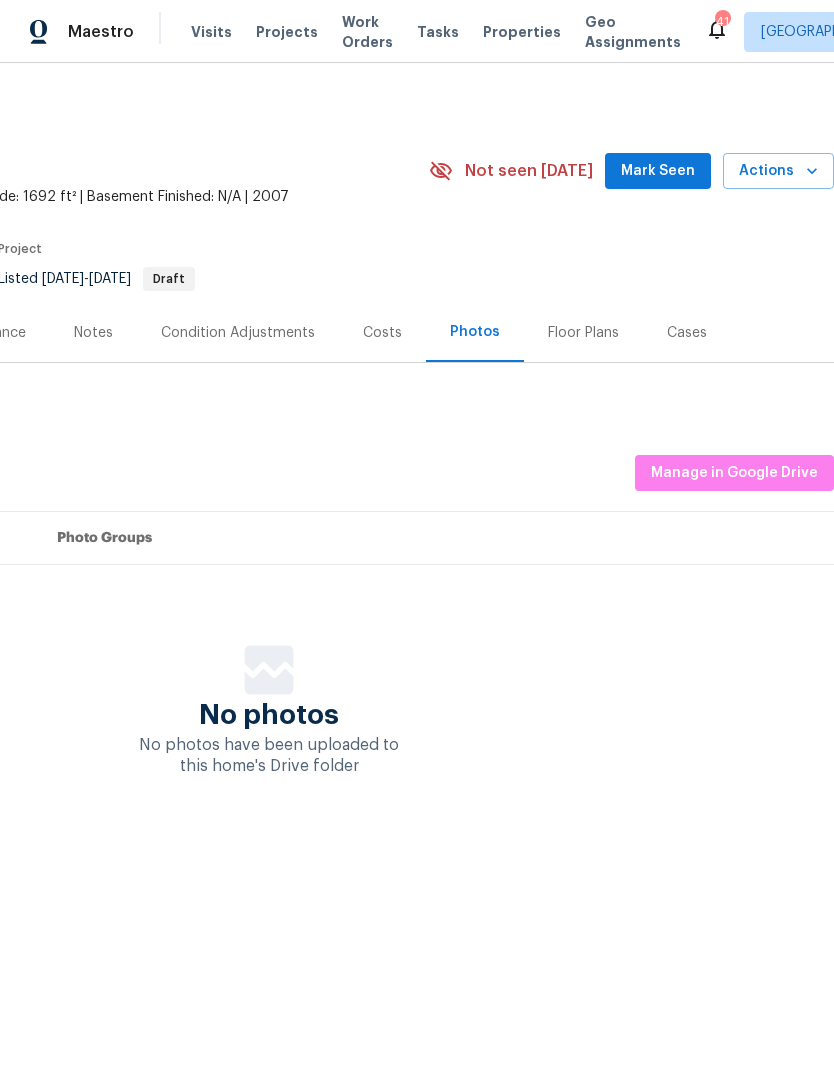 scroll, scrollTop: 0, scrollLeft: 296, axis: horizontal 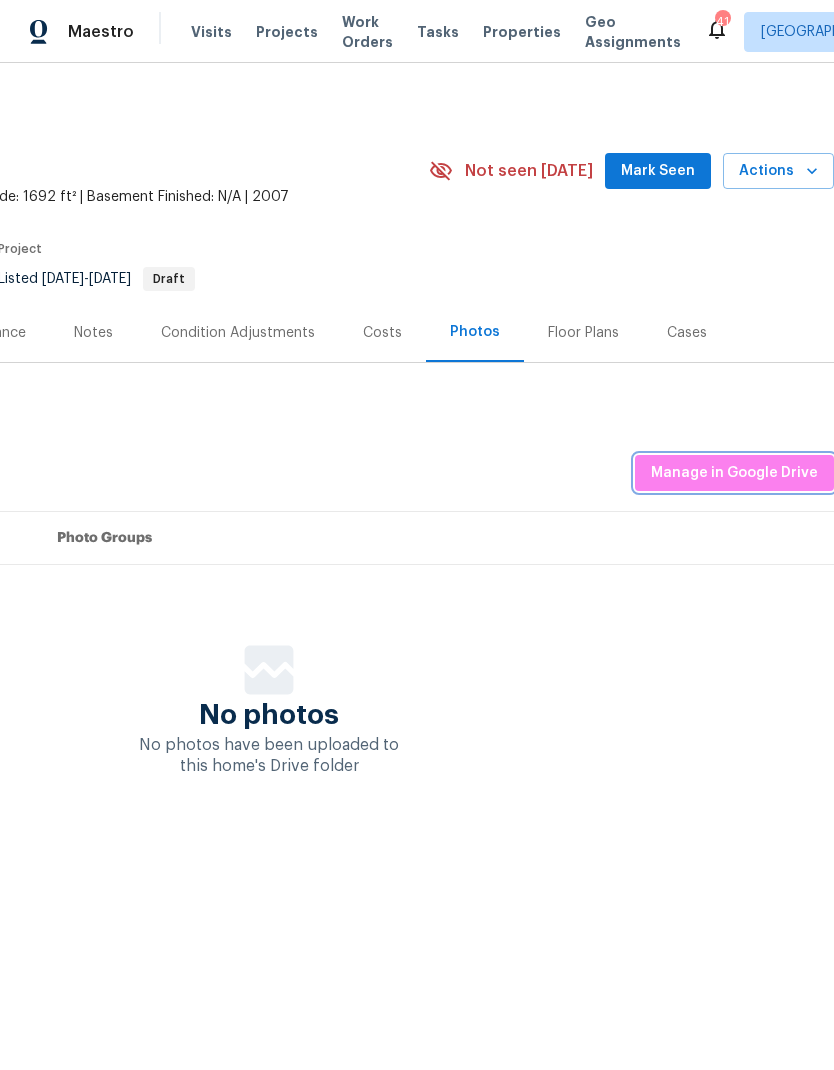 click on "Manage in Google Drive" at bounding box center (734, 473) 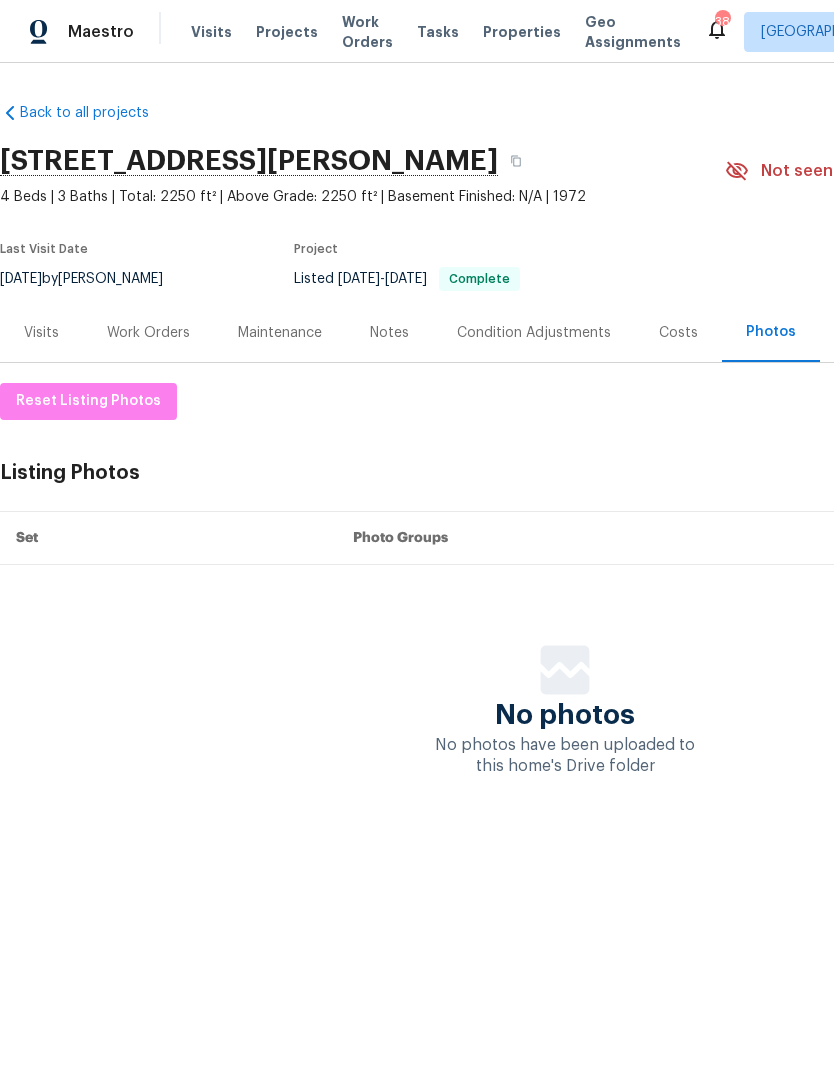 scroll, scrollTop: 0, scrollLeft: 0, axis: both 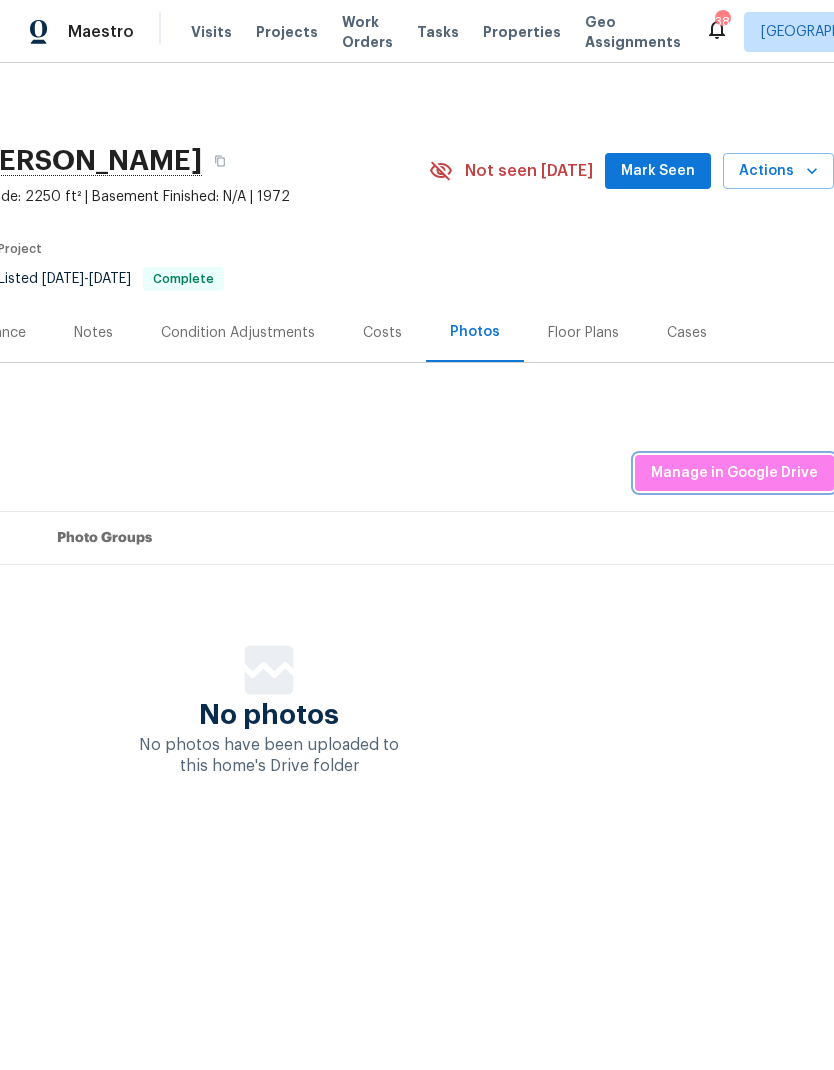 click on "Manage in Google Drive" at bounding box center [734, 473] 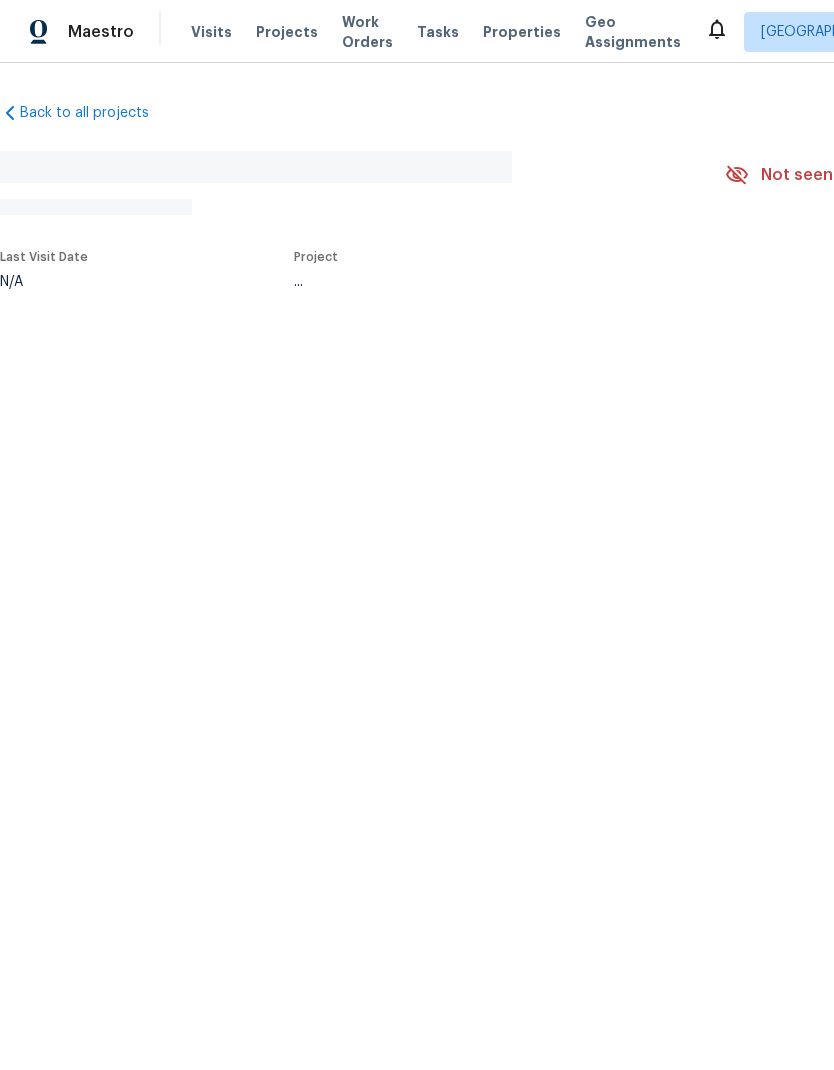 scroll, scrollTop: 0, scrollLeft: 0, axis: both 